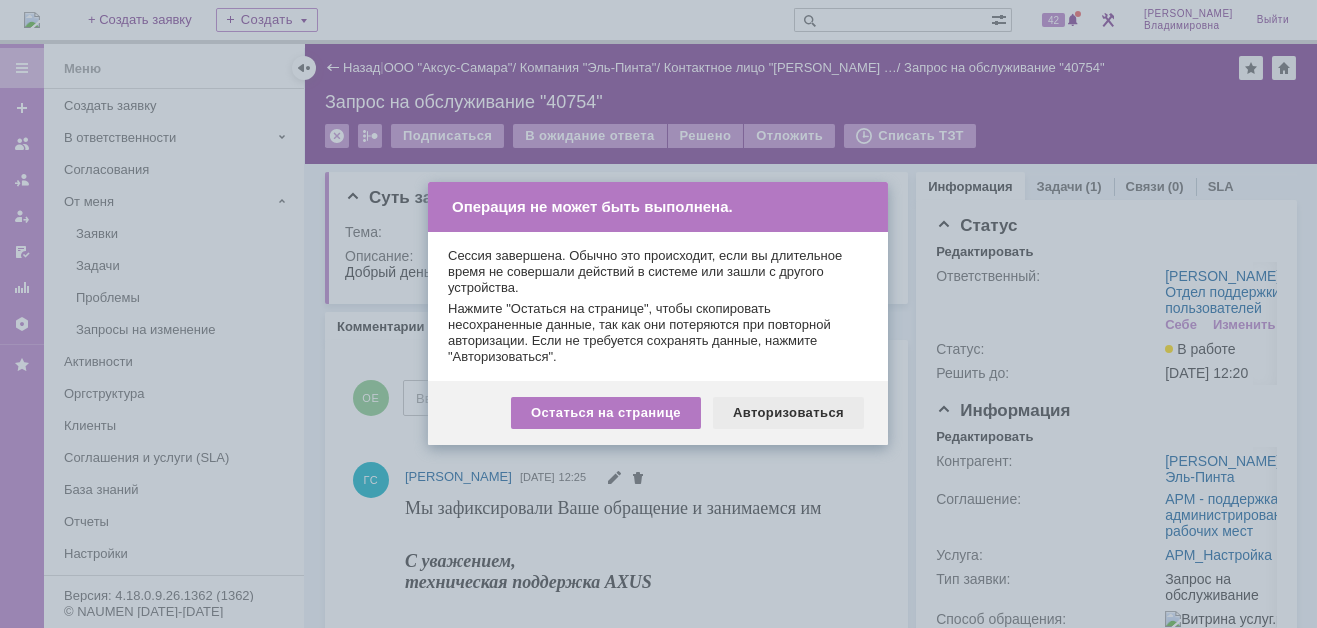 scroll, scrollTop: 0, scrollLeft: 0, axis: both 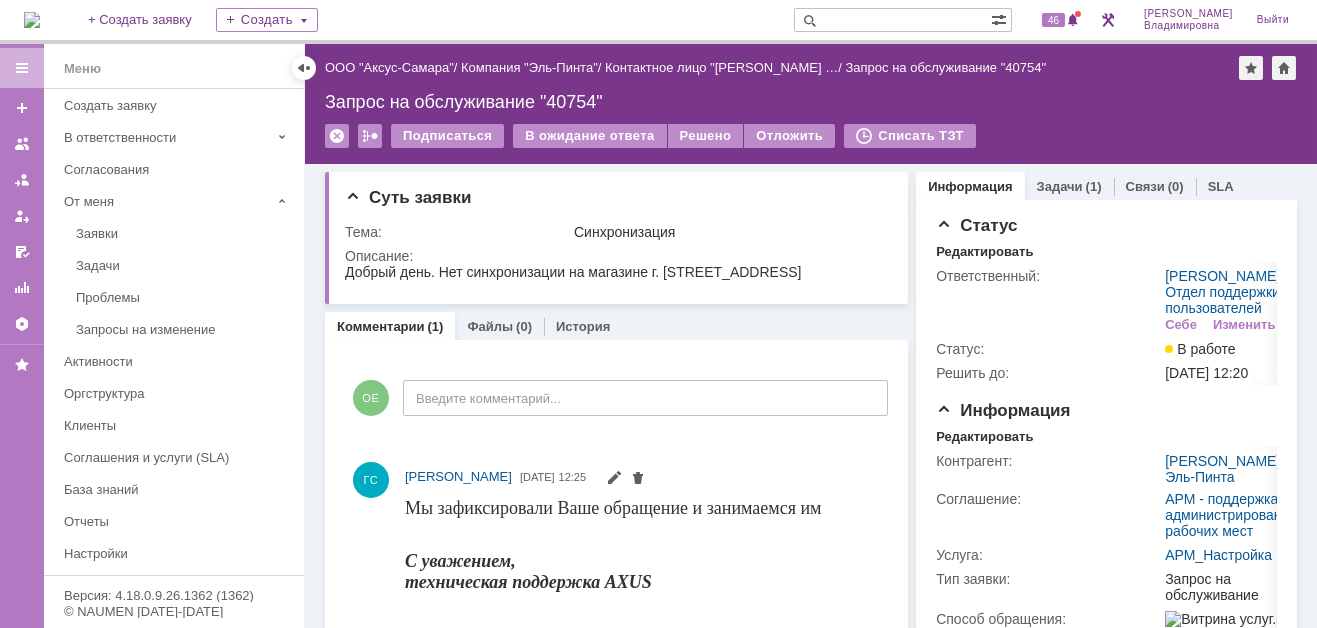 click at bounding box center (892, 20) 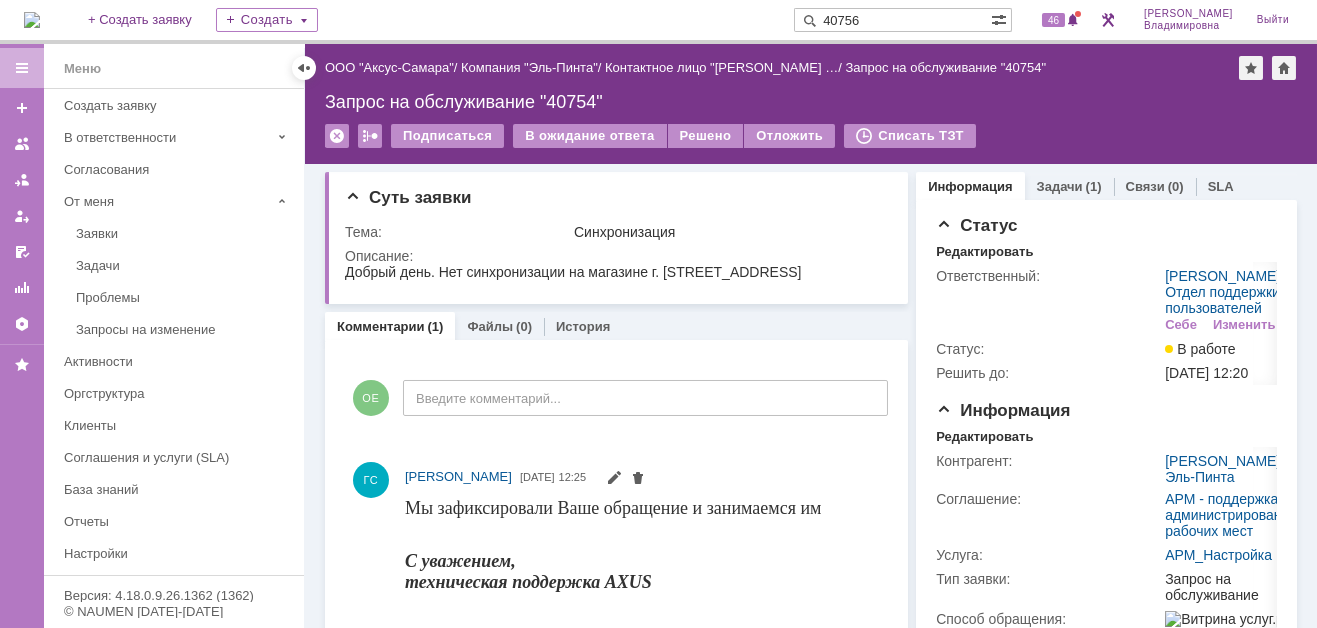 type on "40756" 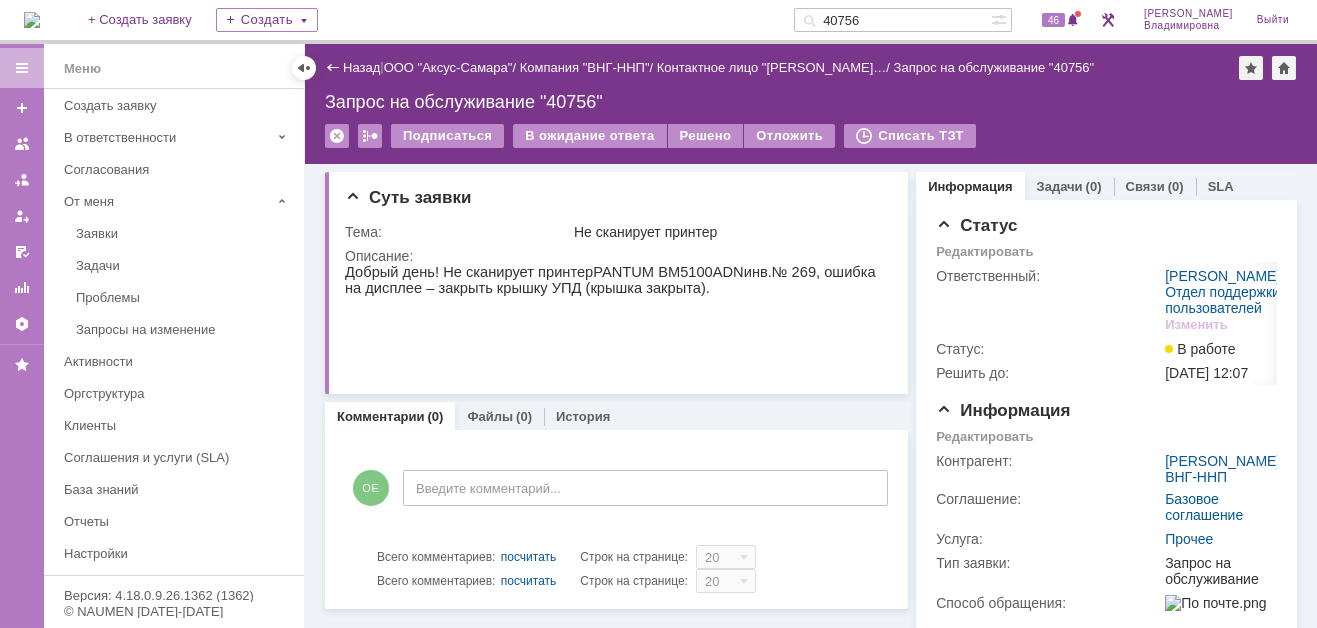 scroll, scrollTop: 0, scrollLeft: 0, axis: both 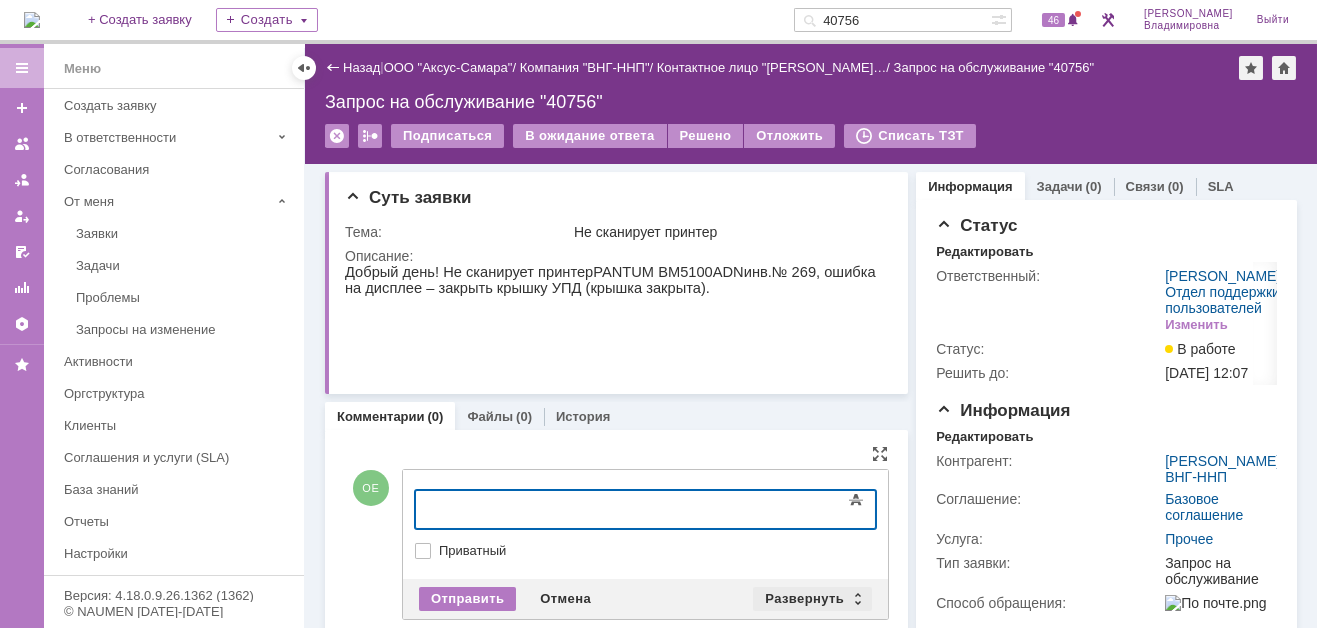 click on "Развернуть" at bounding box center (812, 599) 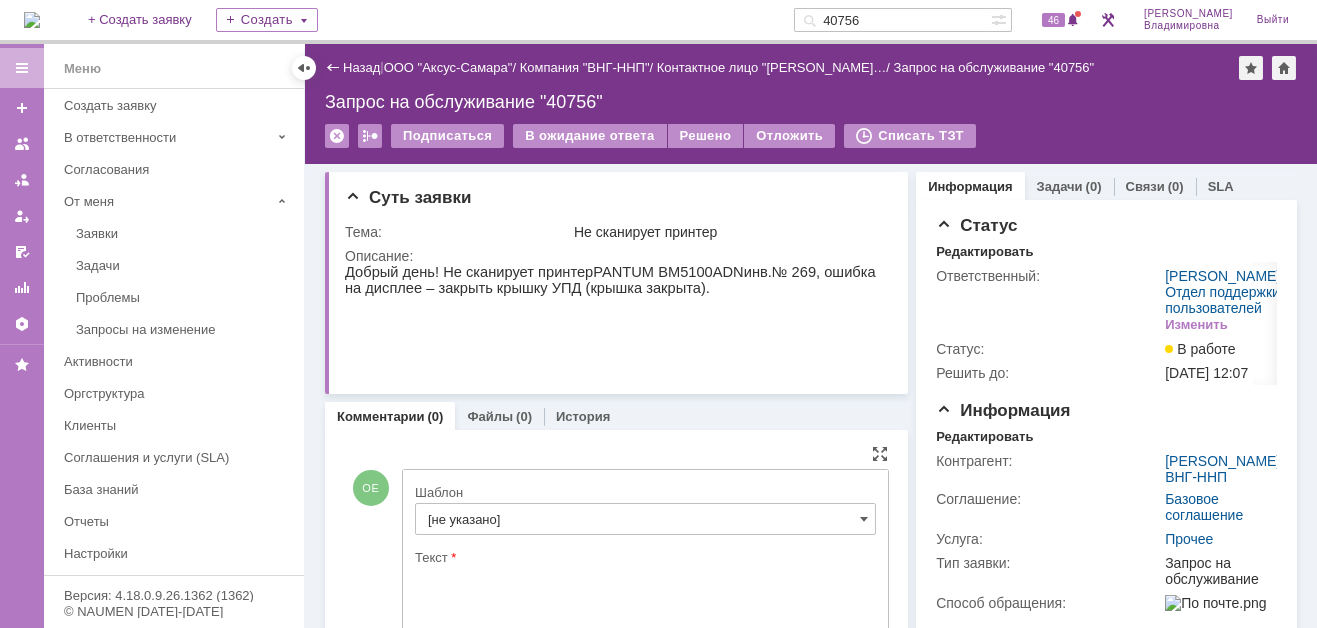 scroll, scrollTop: 0, scrollLeft: 0, axis: both 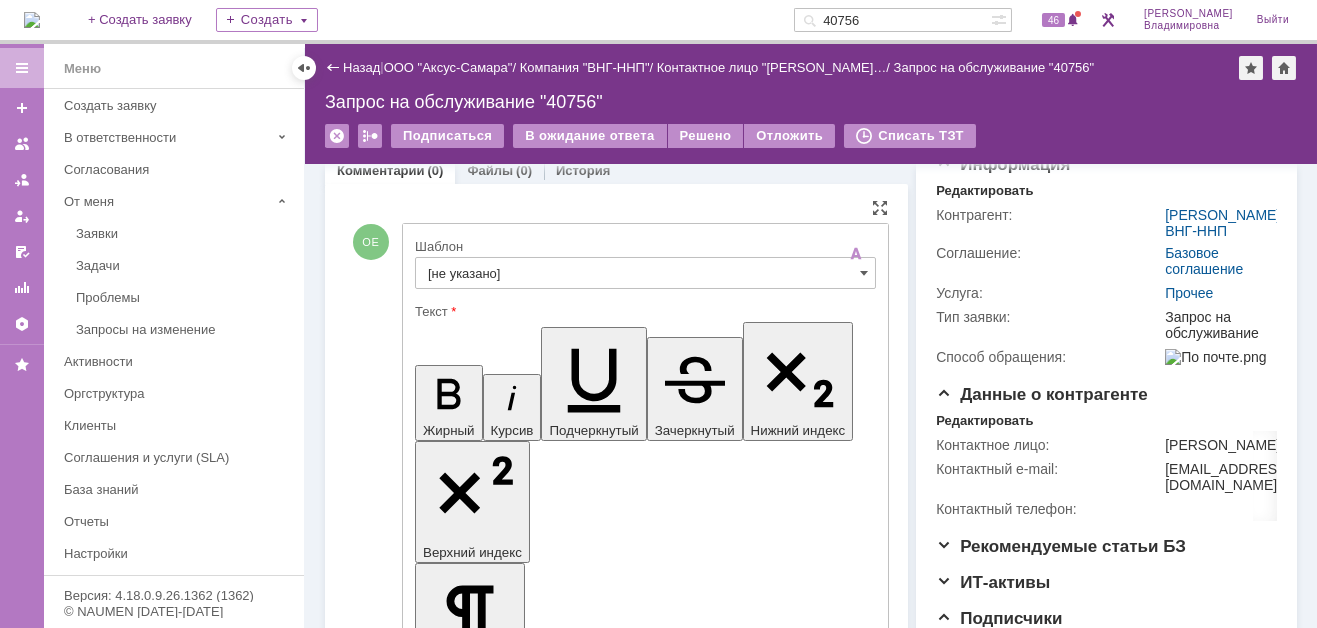 click on "Шаблон [не указано] Текст Жирный Курсив Подчеркнутый Зачеркнутый Нижний индекс Верхний индекс Формат абзаца Нормальный Заголовок 1 Заголовок 2 Заголовок 3 Заголовок 4 Код Цитата Увеличить уровень Ctrl+' Уменьшить уровень Ctrl+Shift+' Выровнять по
По левому краю
По центру
По правому краю
По ширине Нумерованный список Маркированный список Уменьшить отступ Увеличить отступ Шрифт Arial Georgia Impact Tahoma Times New Roman Verdana Courier New Размер шрифта 8 9 10 11 12 13 14 16 18 20 24 28 32 36 48 60 72 96 Цвет текста Цвет фона Удалить форматирование Вставить ссылку Вставить изображение" at bounding box center (645, 2459) 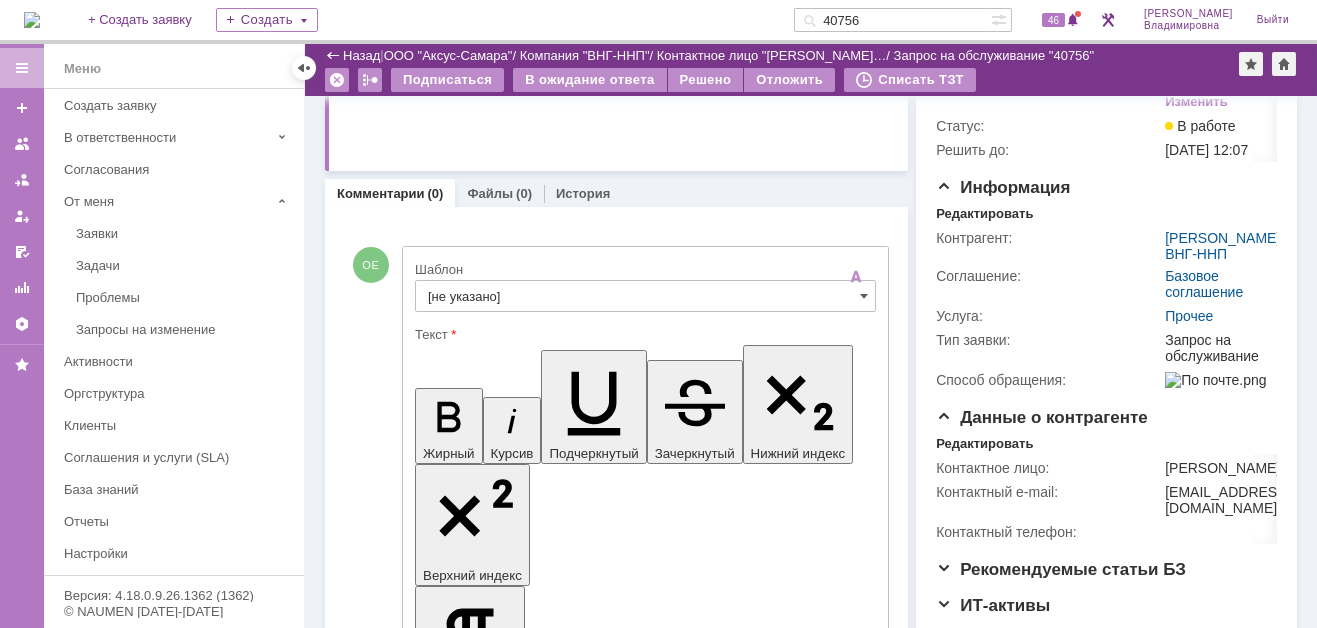 scroll, scrollTop: 0, scrollLeft: 0, axis: both 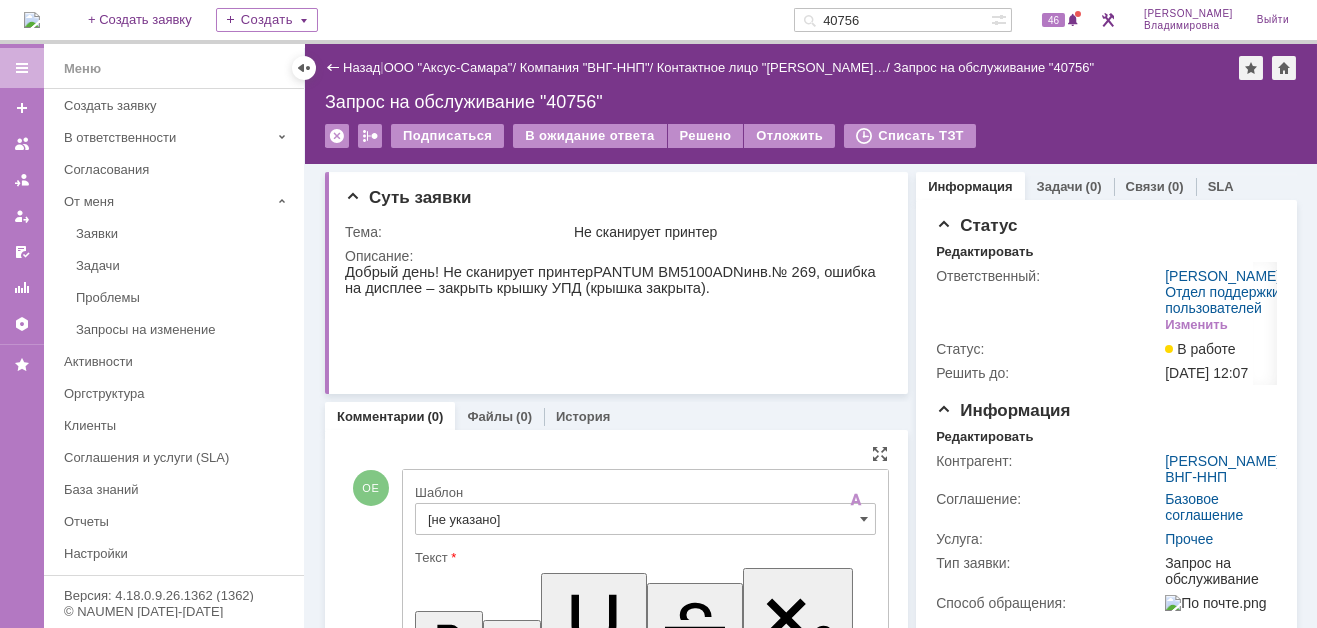 click on "[не указано]" at bounding box center [645, 519] 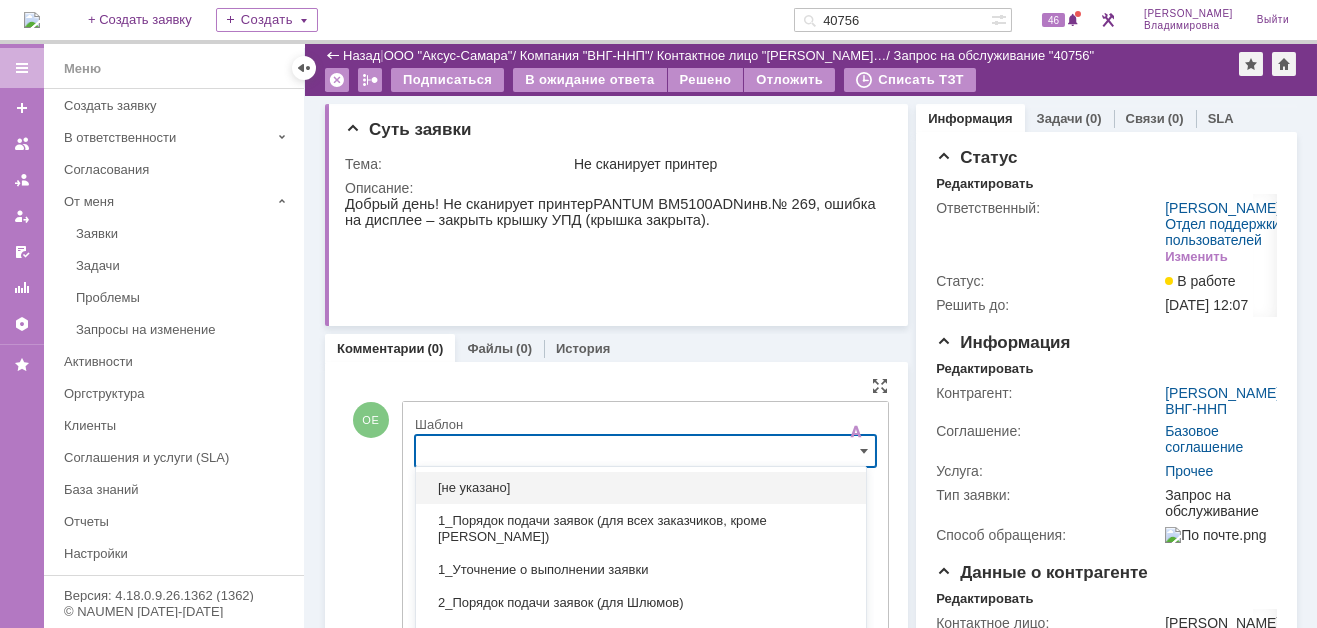 scroll, scrollTop: 195, scrollLeft: 0, axis: vertical 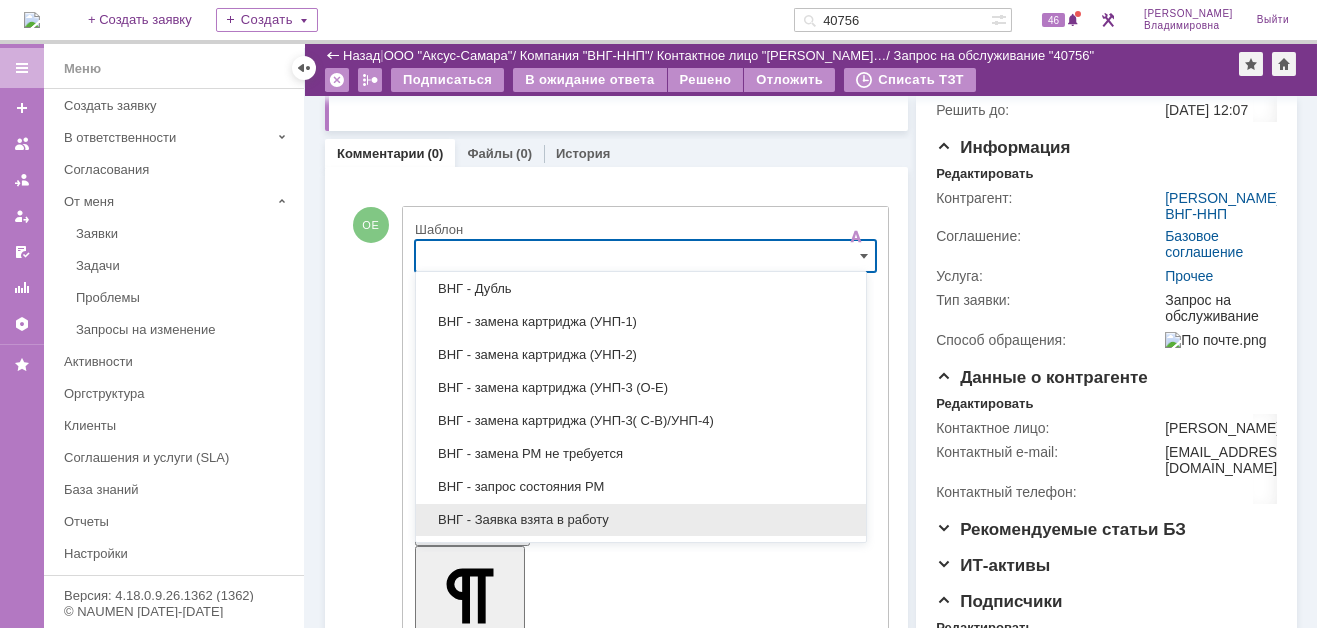 click on "ВНГ - Заявка взята в работу" at bounding box center [641, 520] 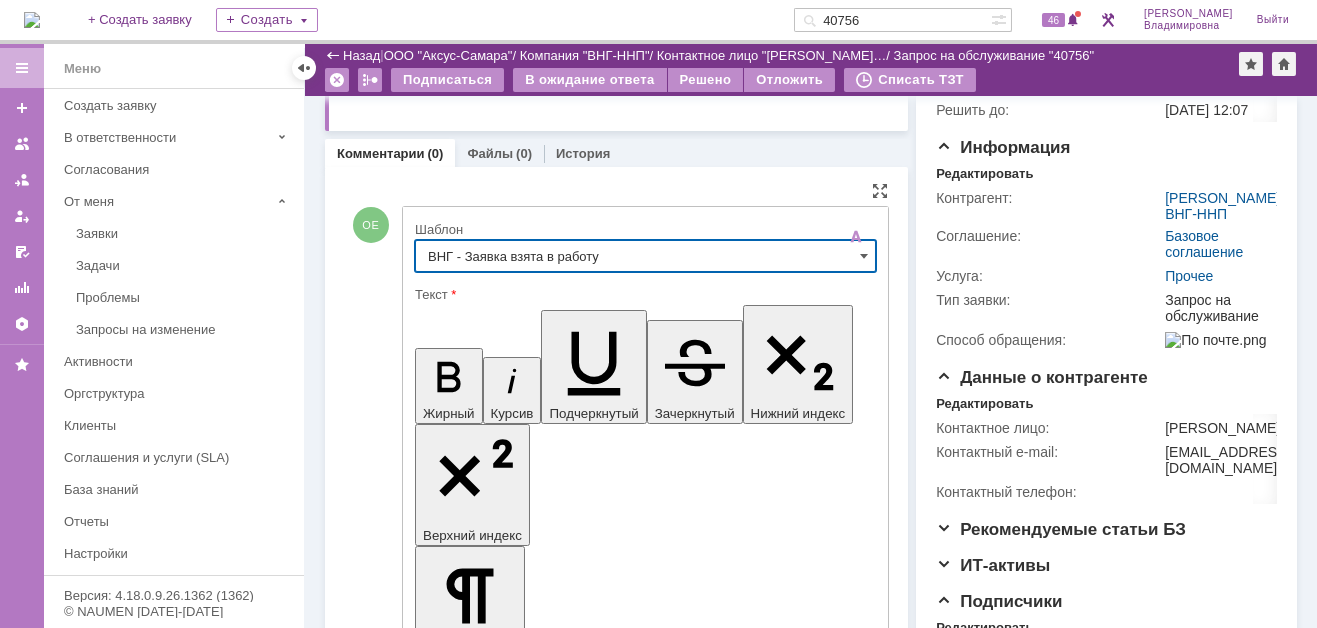 type on "ВНГ - Заявка взята в работу" 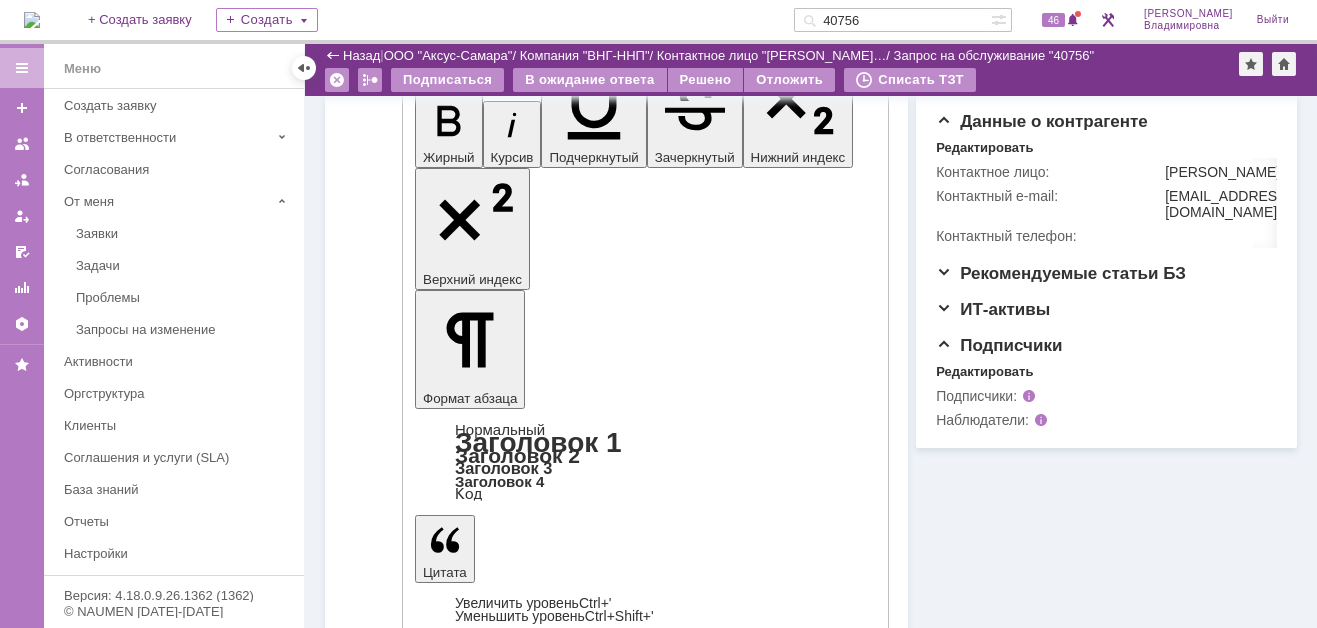 click on "Отправить" at bounding box center (467, 4583) 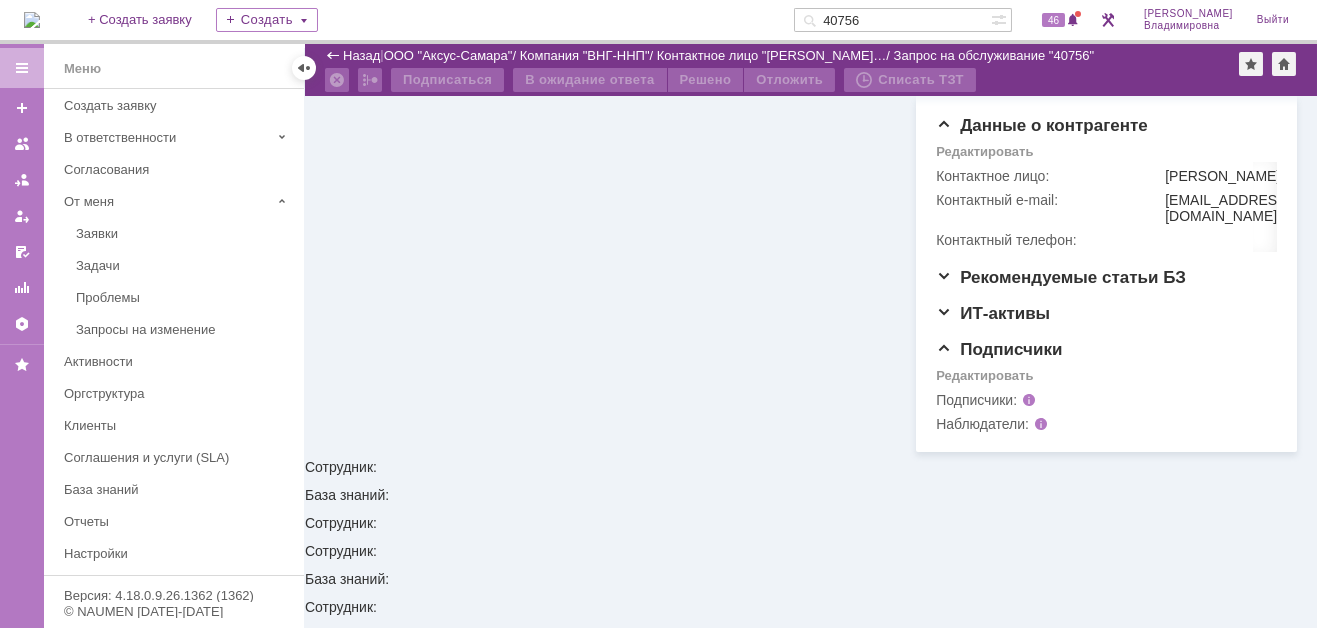 scroll, scrollTop: 386, scrollLeft: 0, axis: vertical 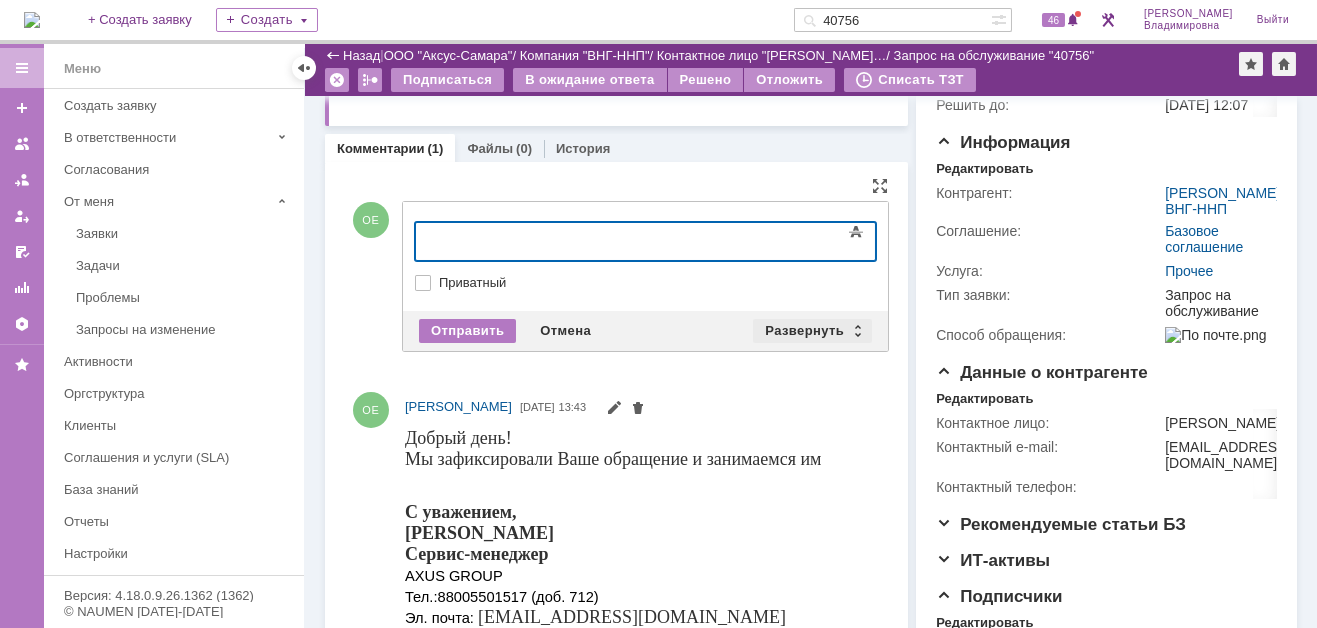 click on "Развернуть" at bounding box center [812, 331] 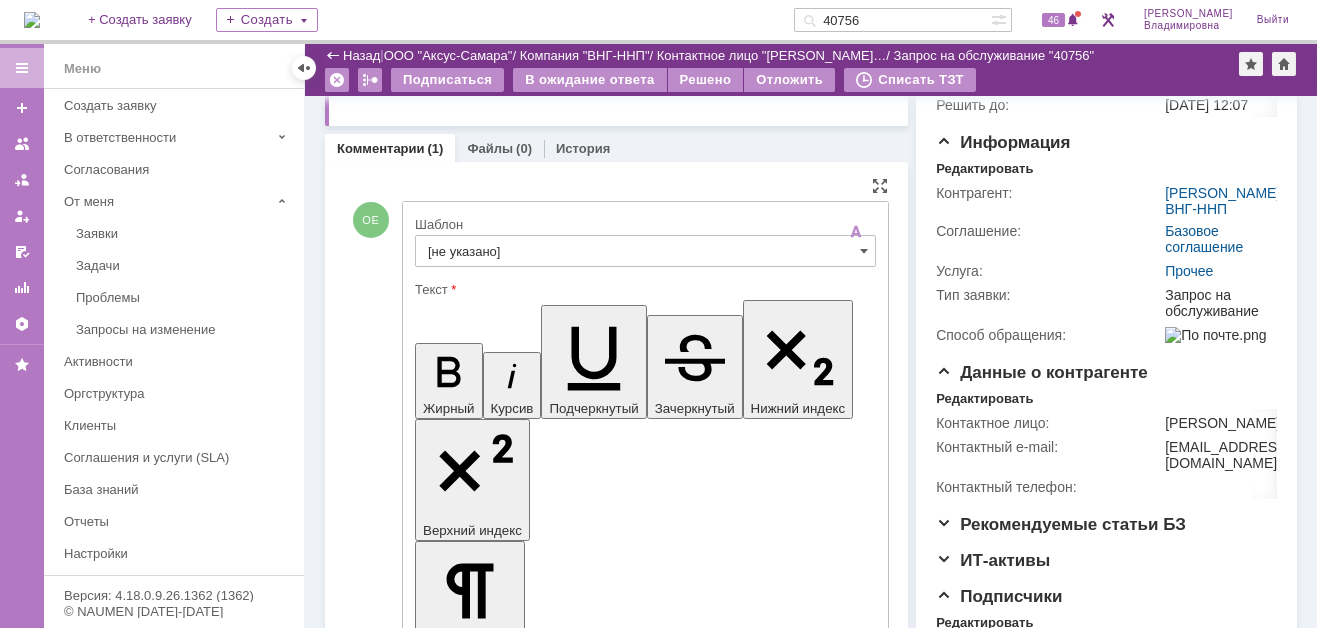 scroll, scrollTop: 0, scrollLeft: 0, axis: both 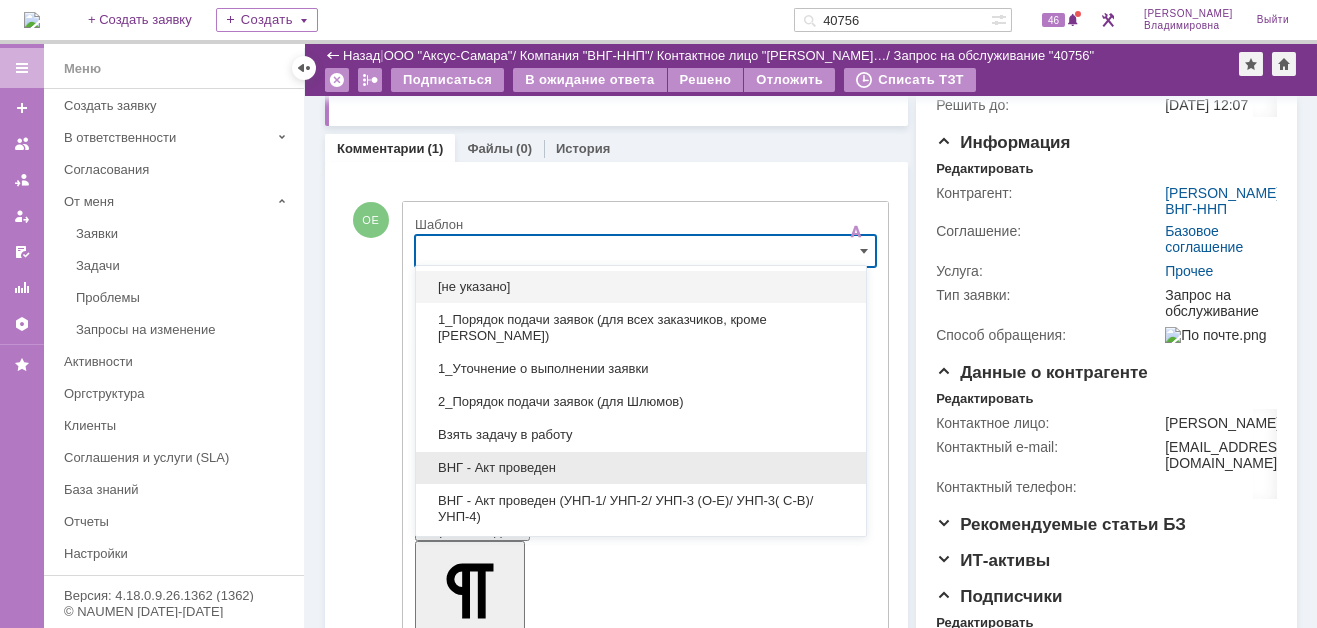 click on "ВНГ - Акт проведен" at bounding box center (641, 468) 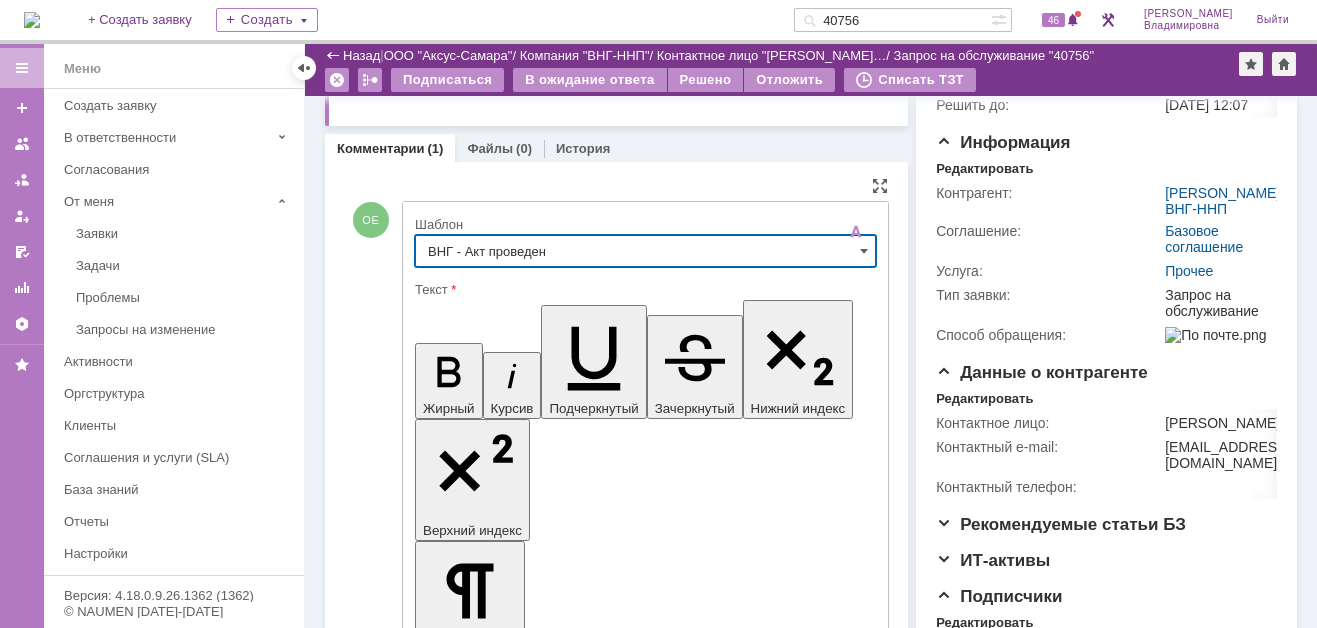 type on "ВНГ - Акт проведен" 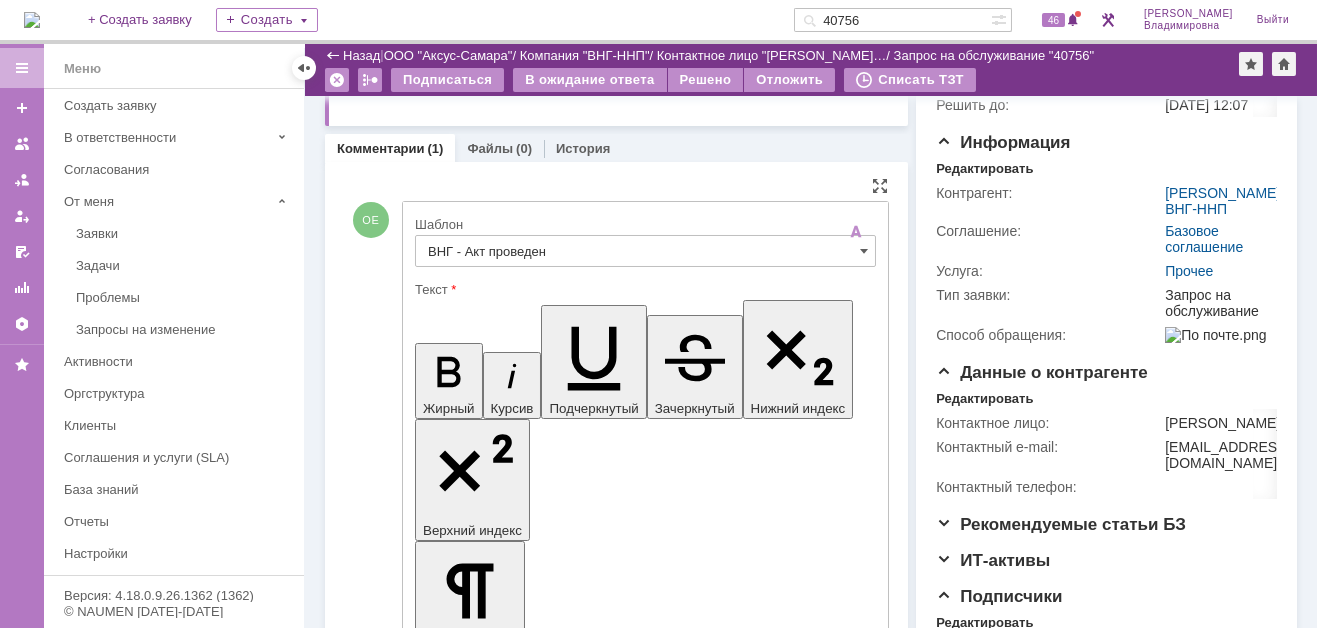drag, startPoint x: 434, startPoint y: 4392, endPoint x: 510, endPoint y: 4444, distance: 92.086914 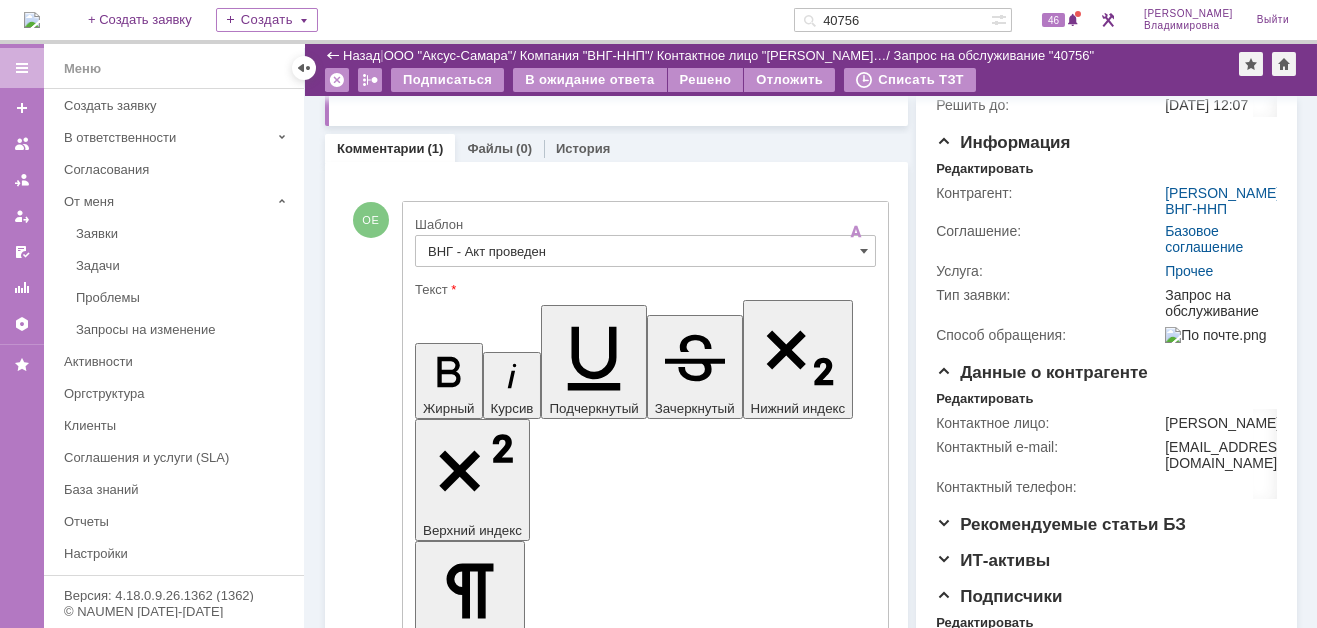 click on "С уважением, Орлова Елена" at bounding box center [509, 4442] 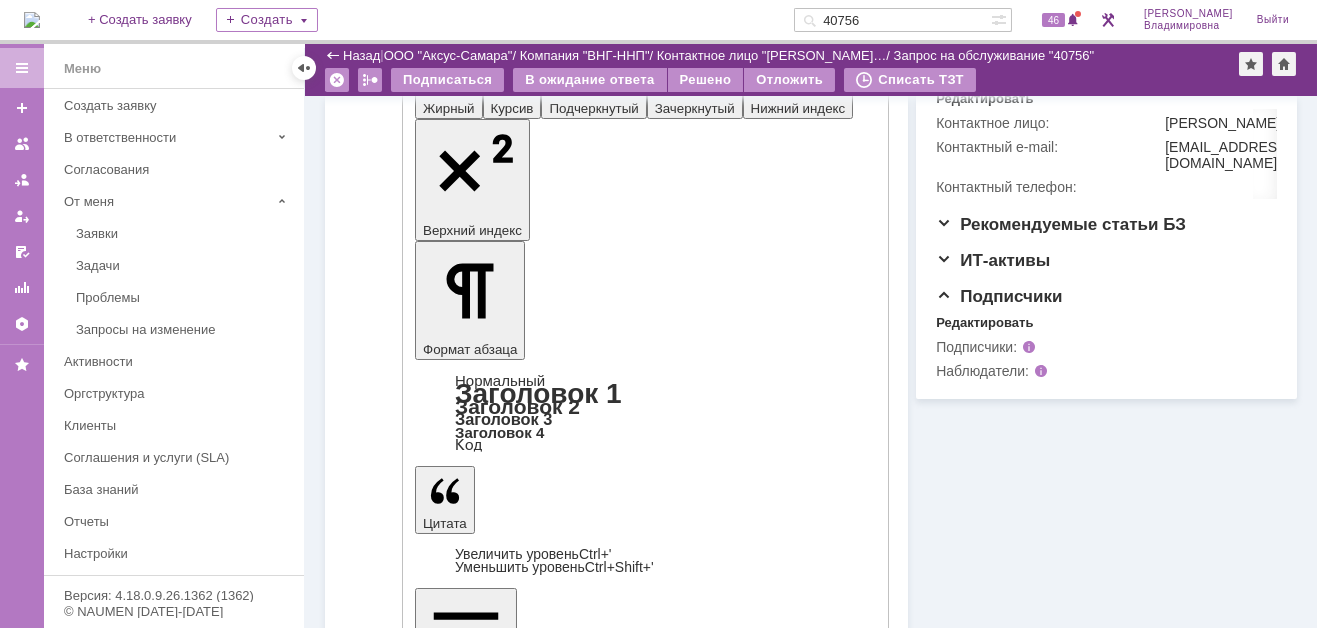 click on "Отправить" at bounding box center (467, 4505) 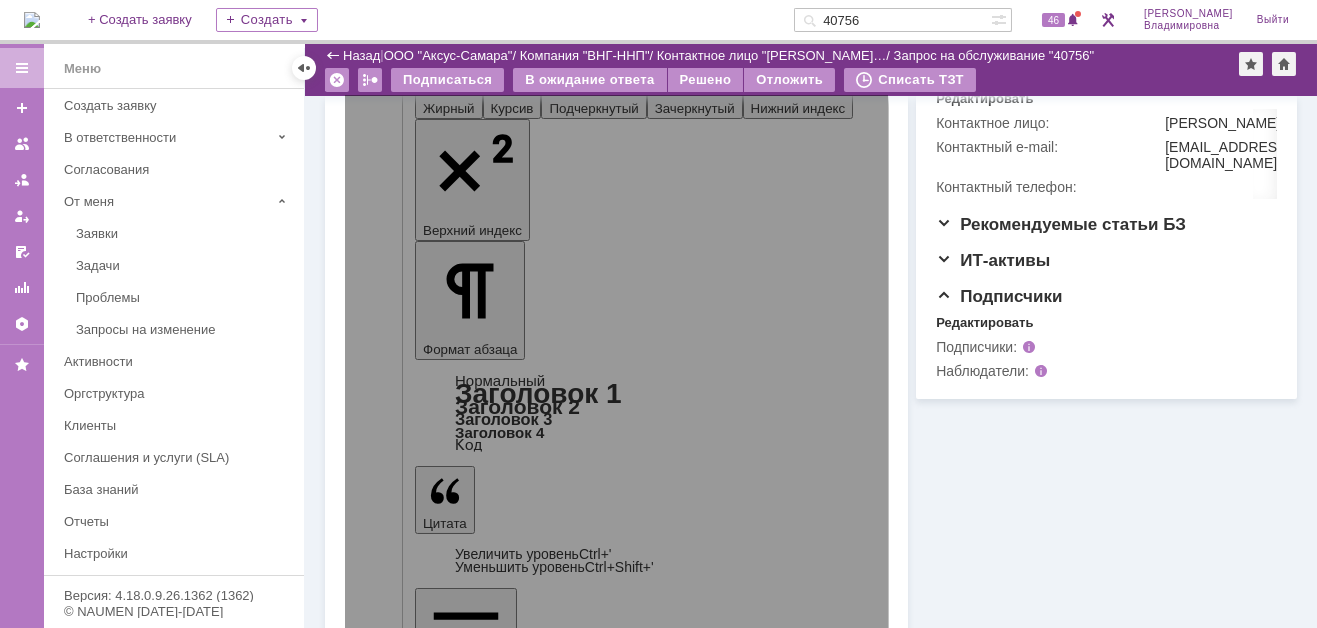 scroll, scrollTop: 386, scrollLeft: 0, axis: vertical 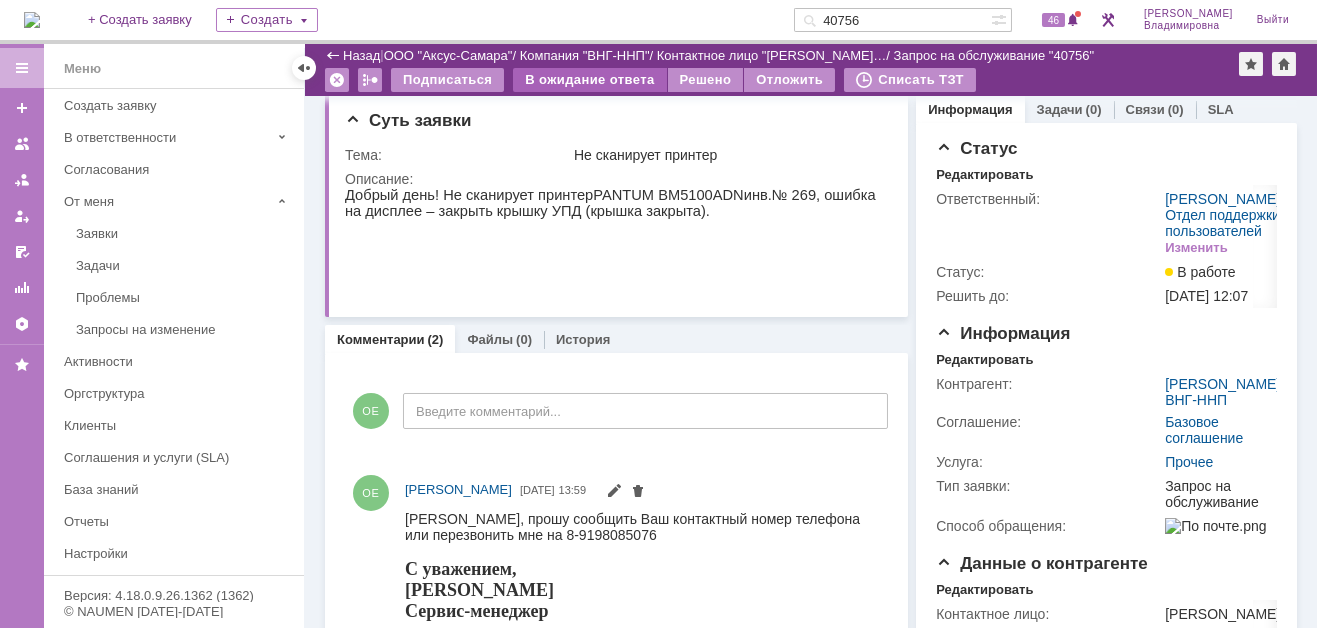 click on "В ожидание ответа" at bounding box center [589, 80] 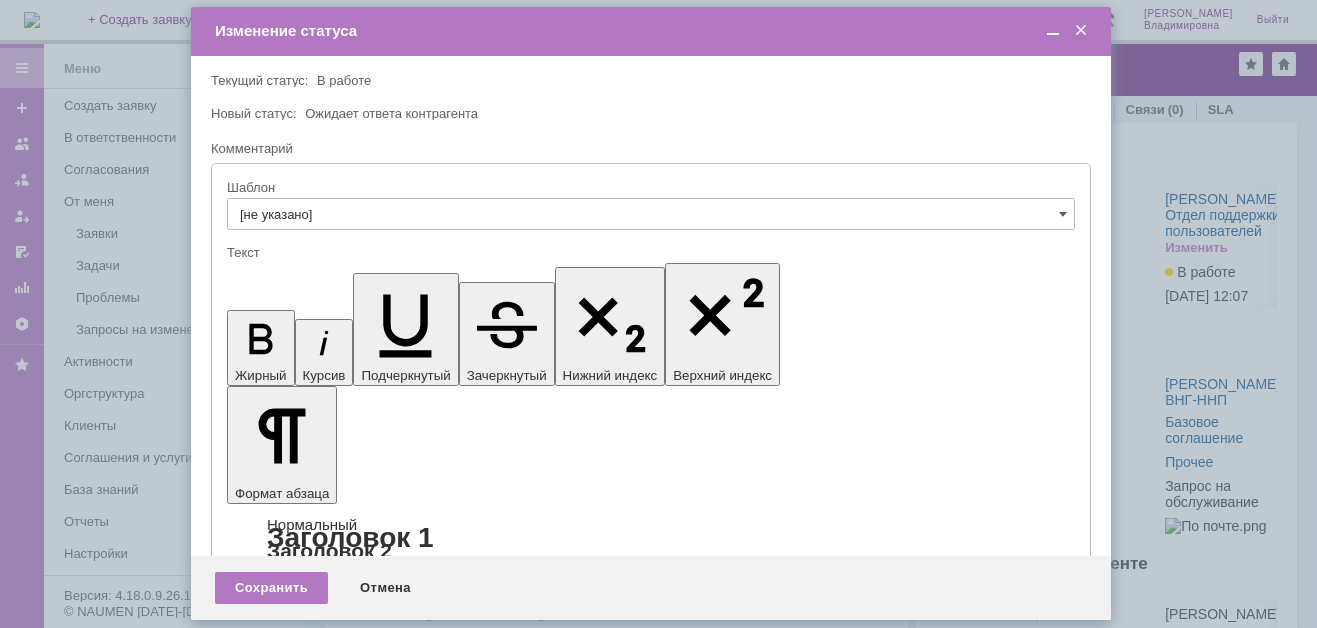 scroll, scrollTop: 0, scrollLeft: 0, axis: both 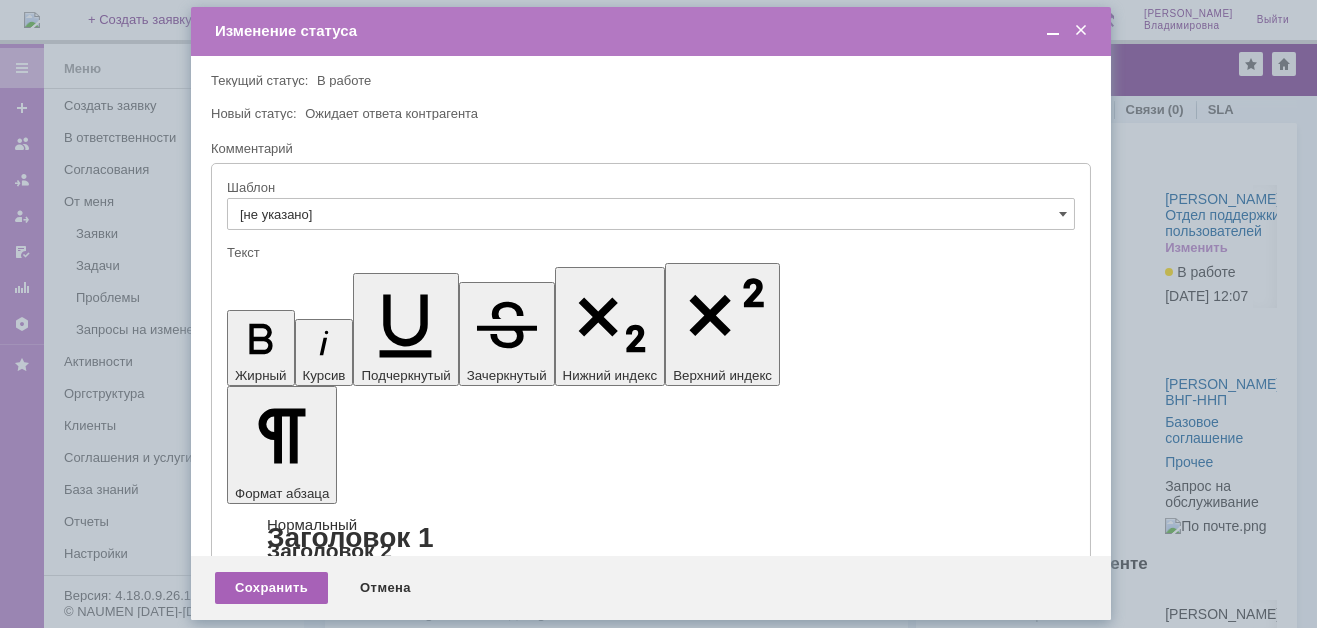 click on "Сохранить" at bounding box center (271, 588) 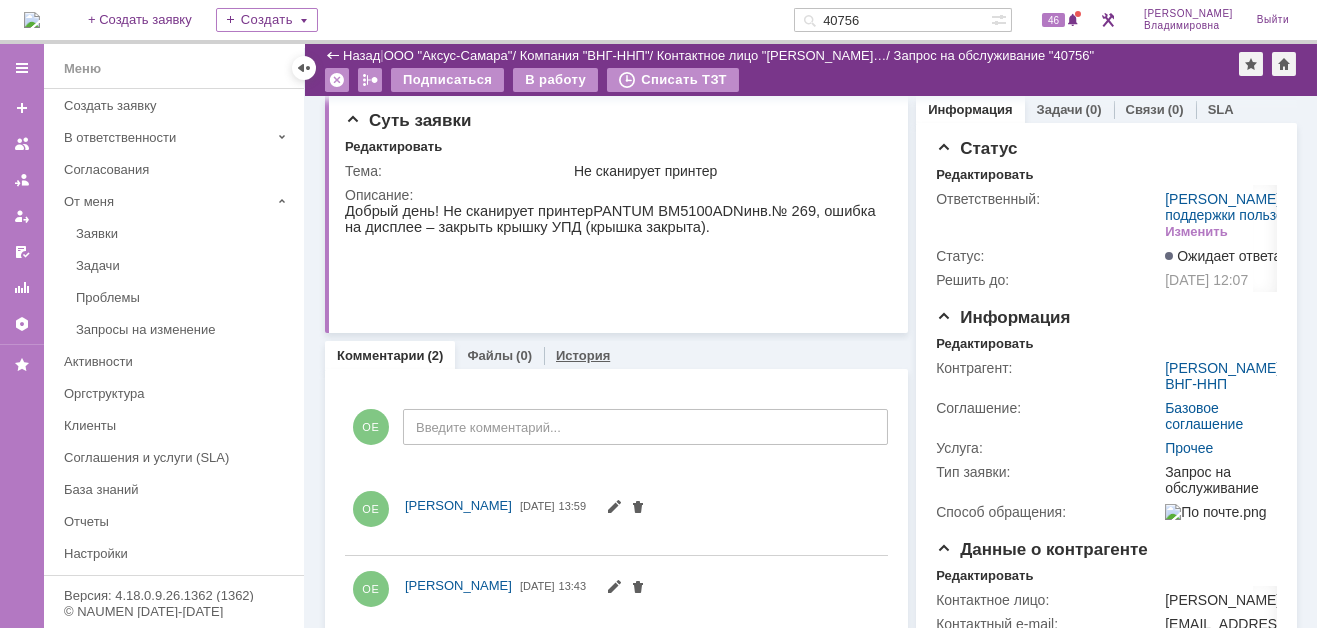 scroll, scrollTop: 0, scrollLeft: 0, axis: both 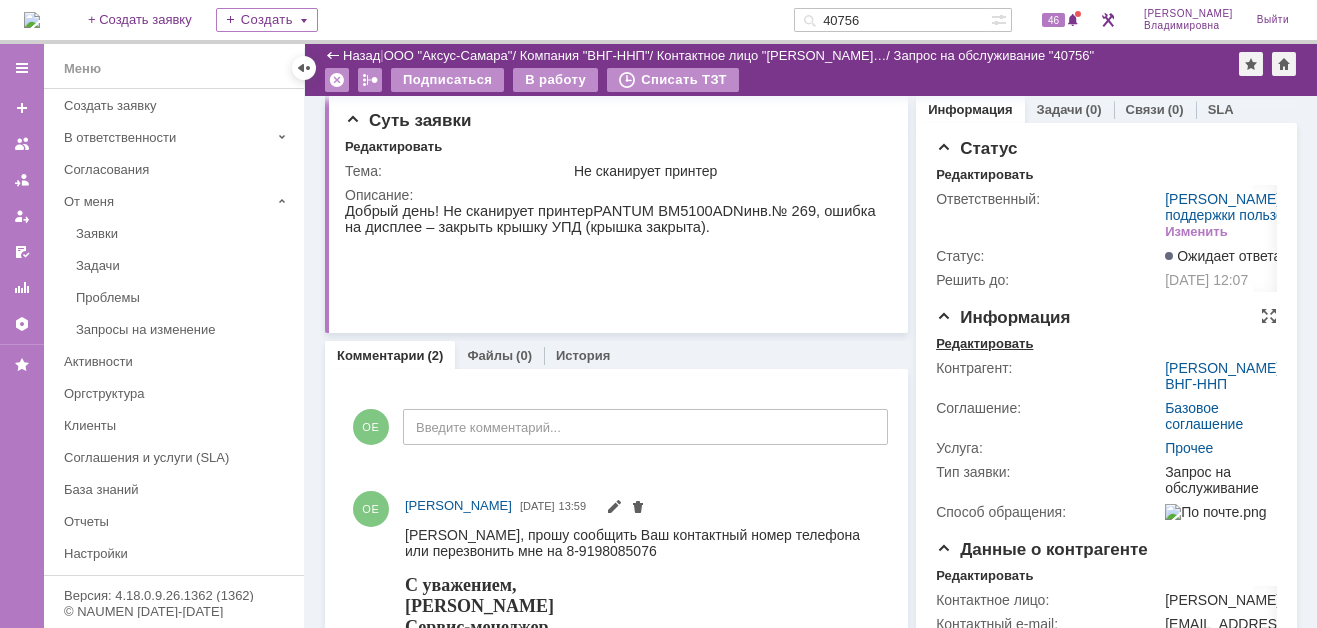 click on "Редактировать" at bounding box center (984, 344) 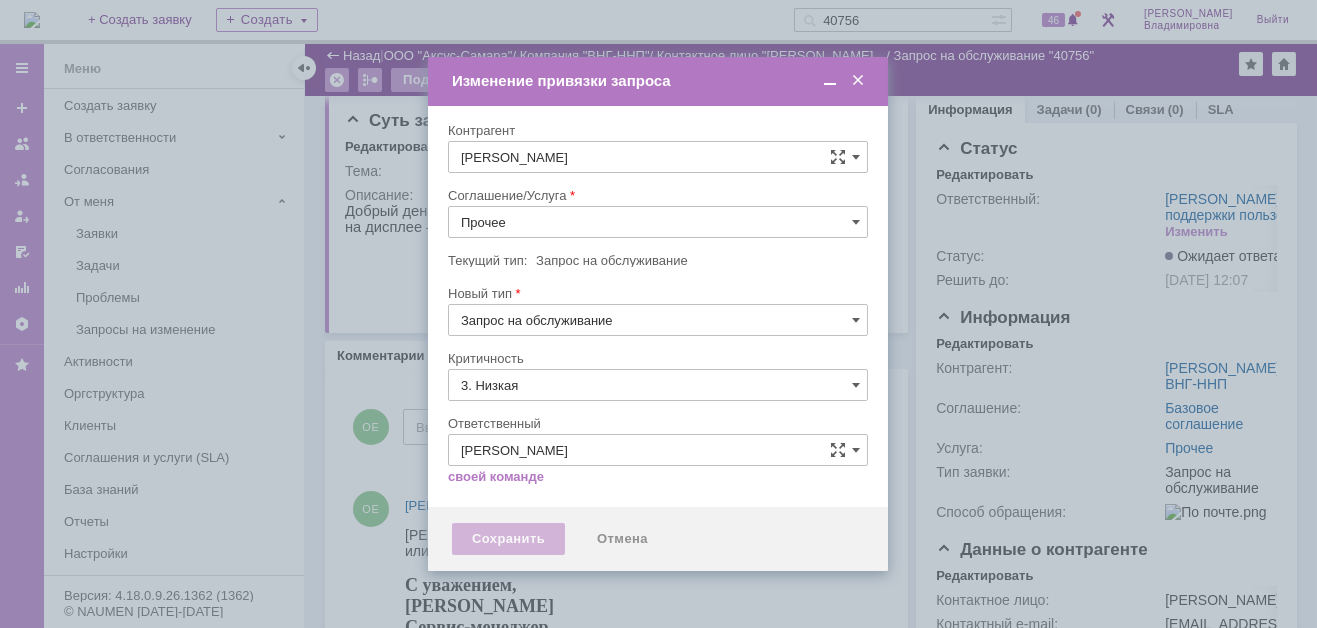 type on "[не указано]" 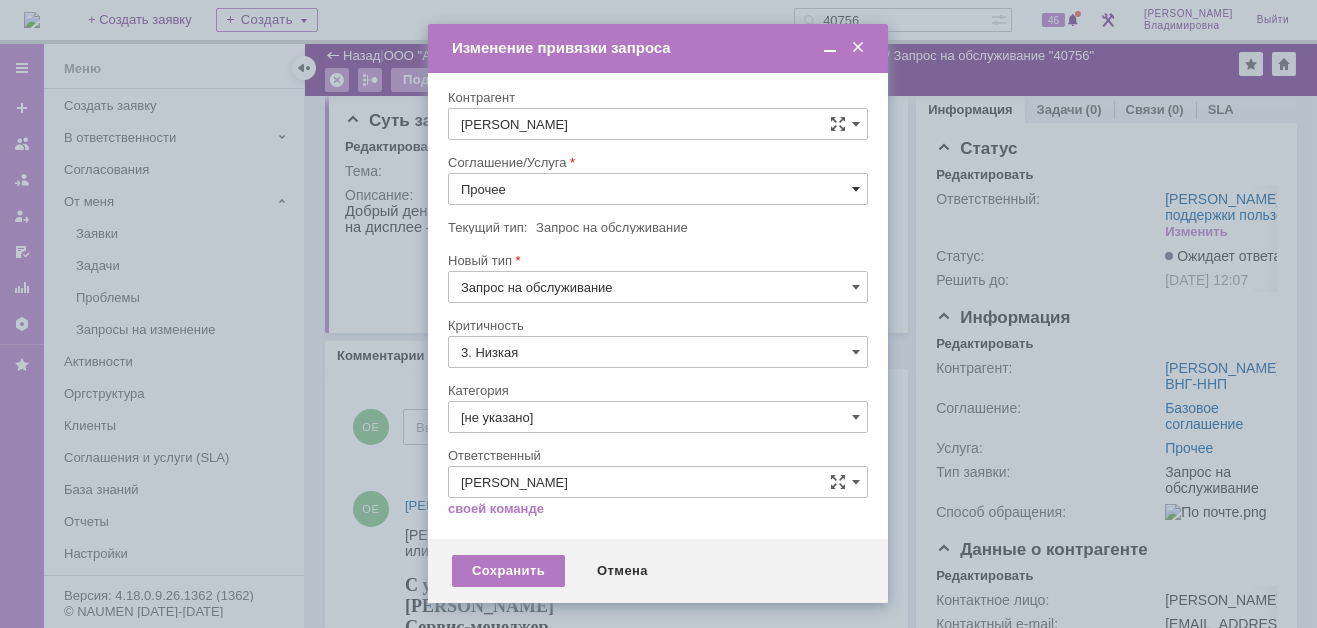 click at bounding box center (856, 189) 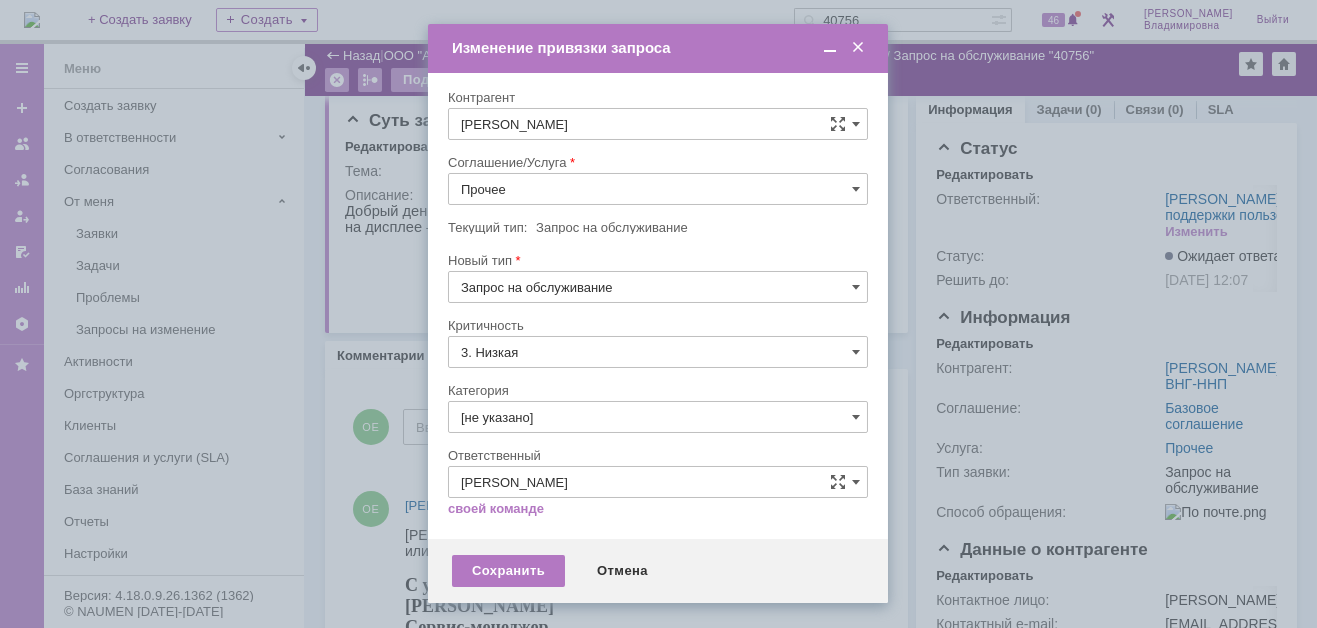 scroll, scrollTop: 121, scrollLeft: 0, axis: vertical 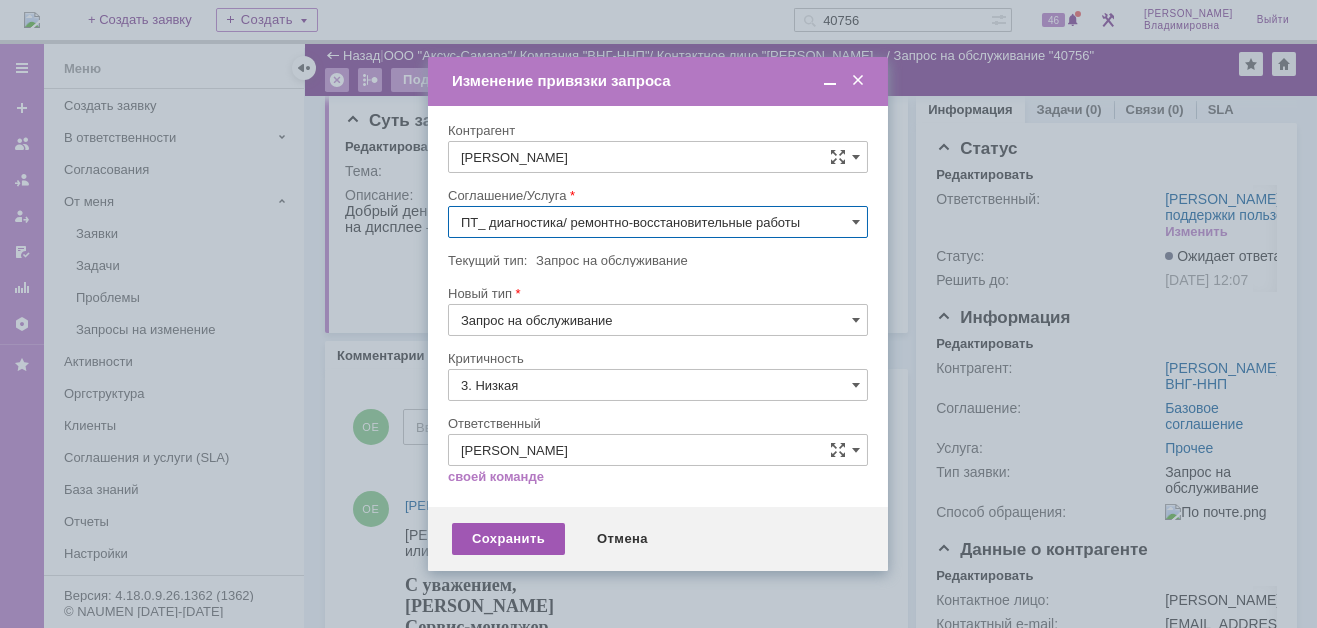 type on "ПТ_ диагностика/ ремонтно-восстановительные работы" 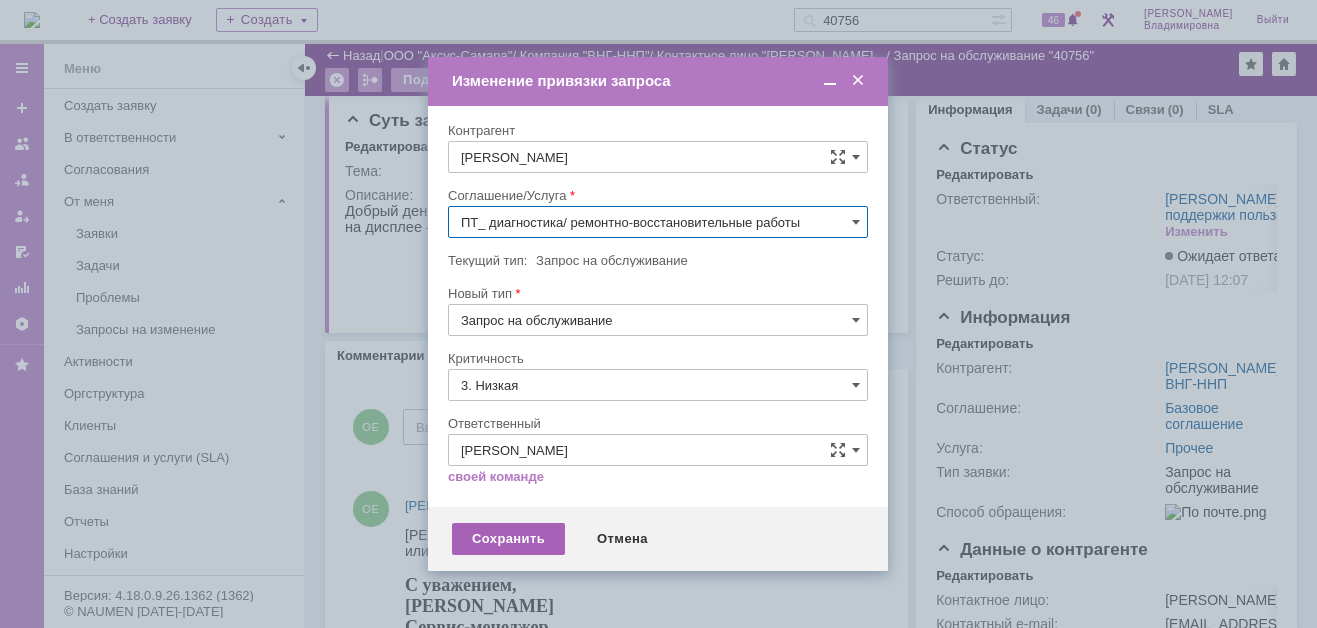 click on "Сохранить" at bounding box center (508, 539) 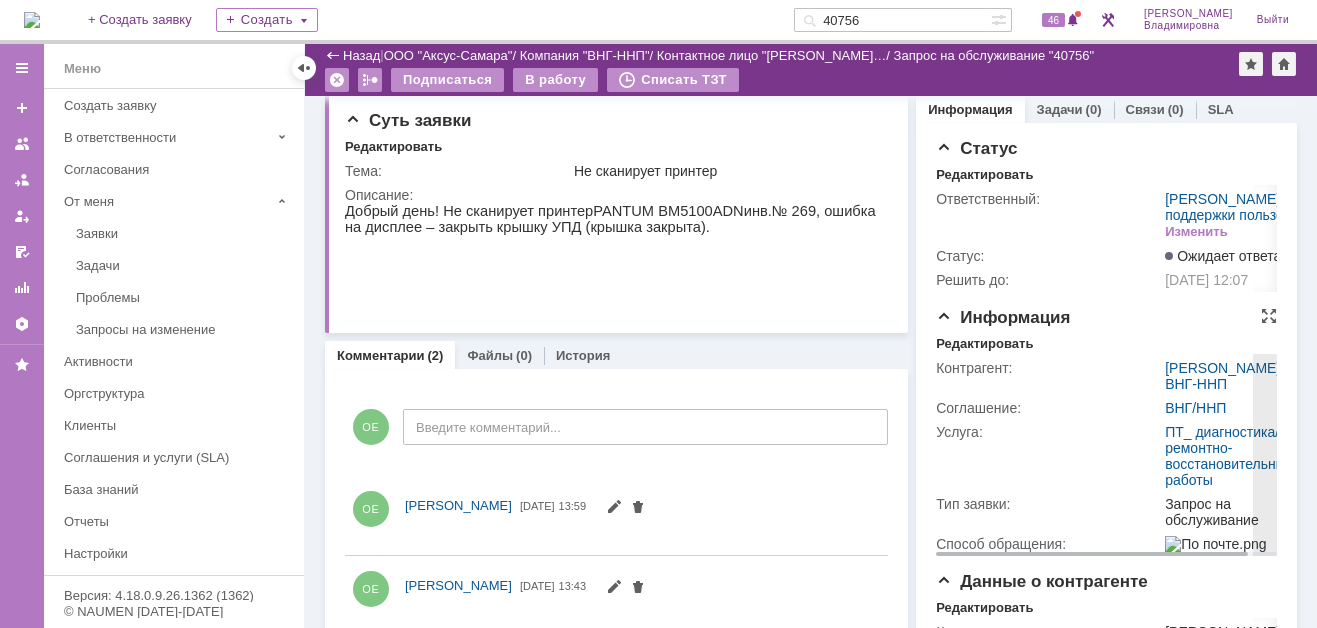 scroll, scrollTop: 0, scrollLeft: 0, axis: both 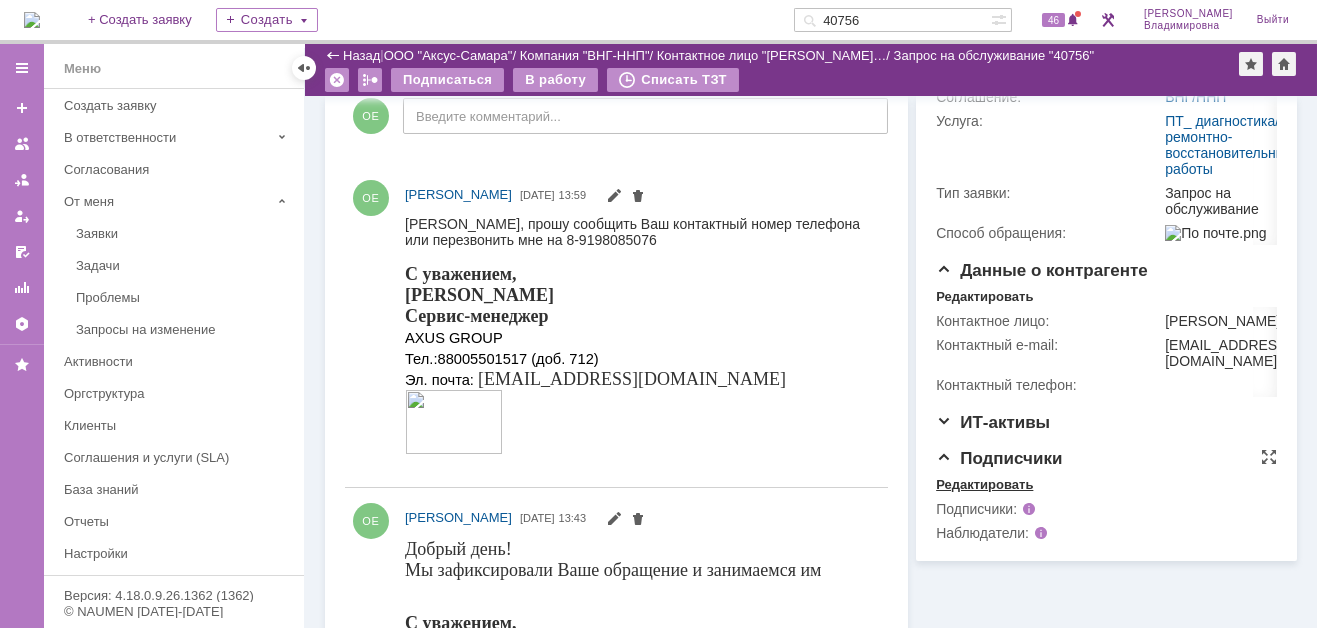 click on "Редактировать" at bounding box center [984, 485] 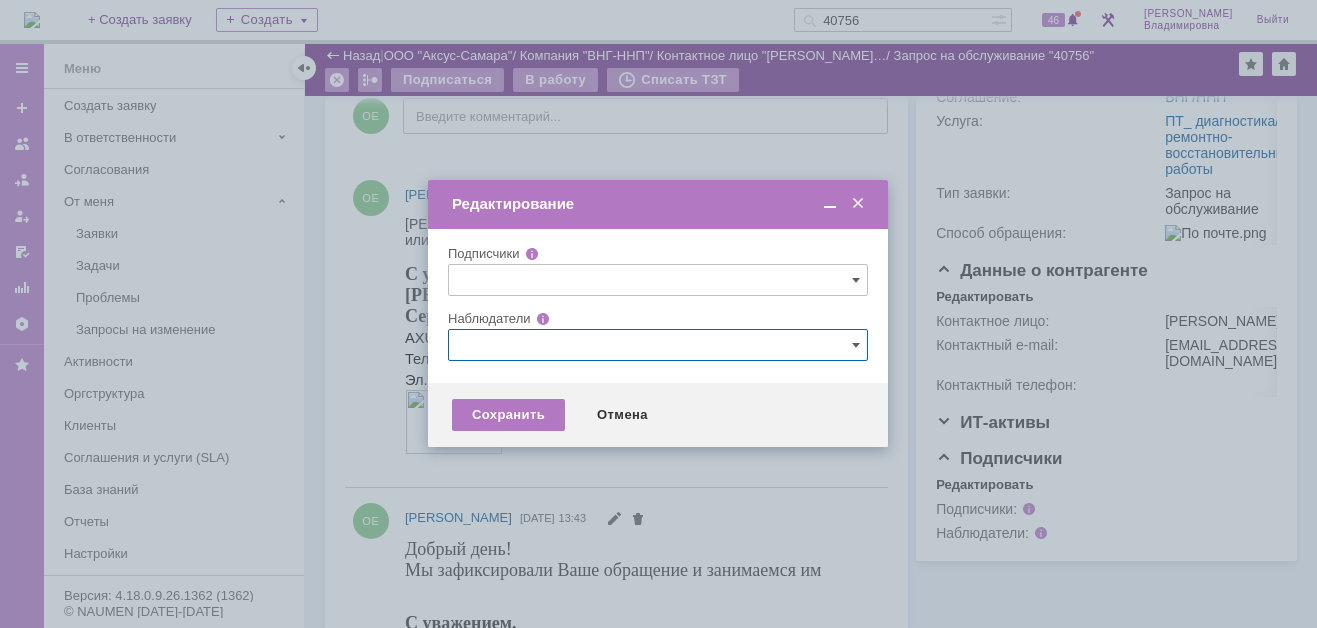 click at bounding box center [658, 345] 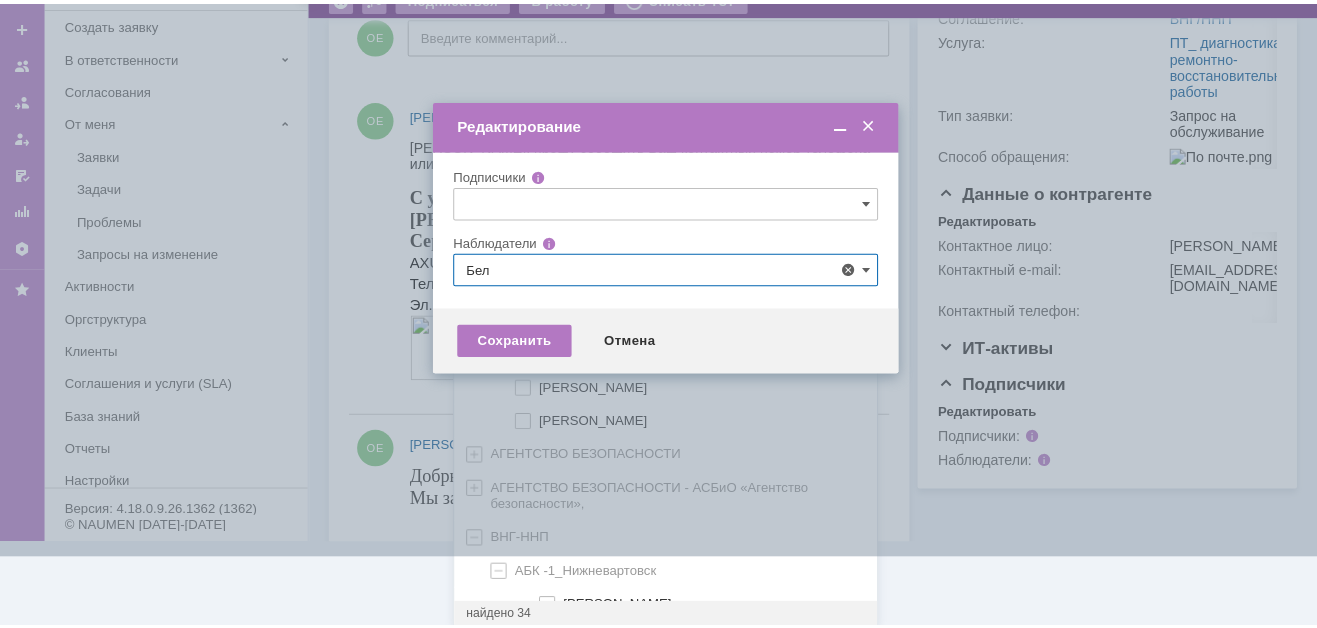 scroll, scrollTop: 0, scrollLeft: 0, axis: both 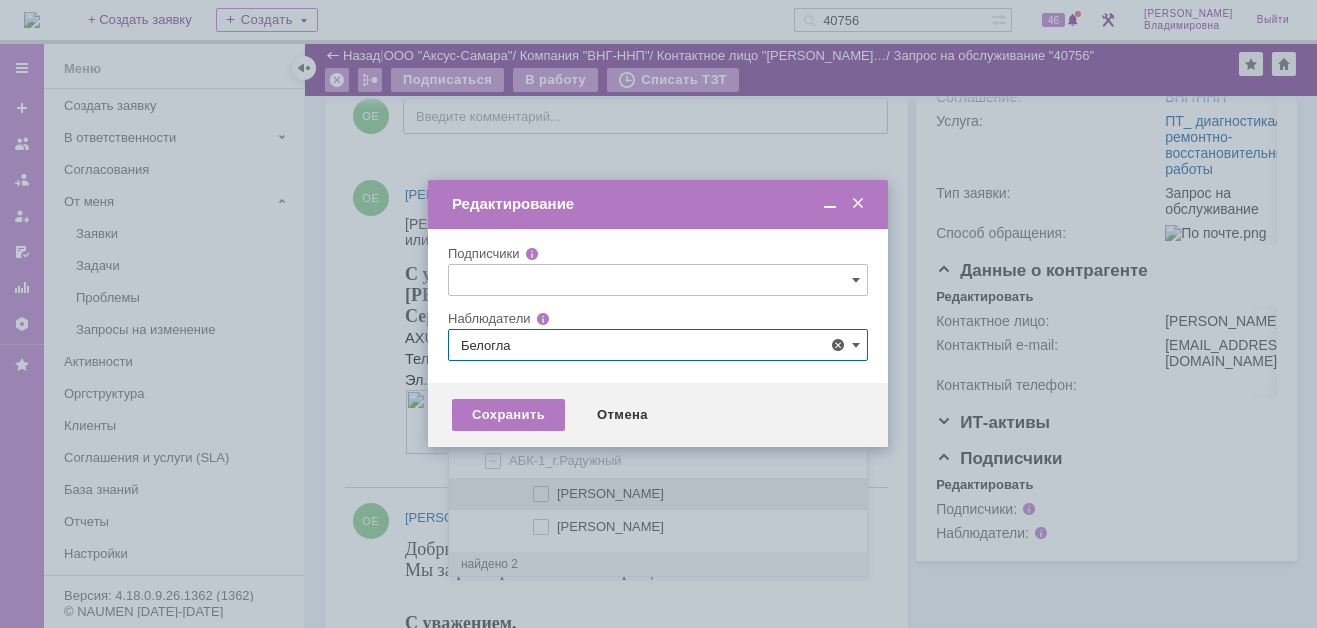 click at bounding box center [557, 491] 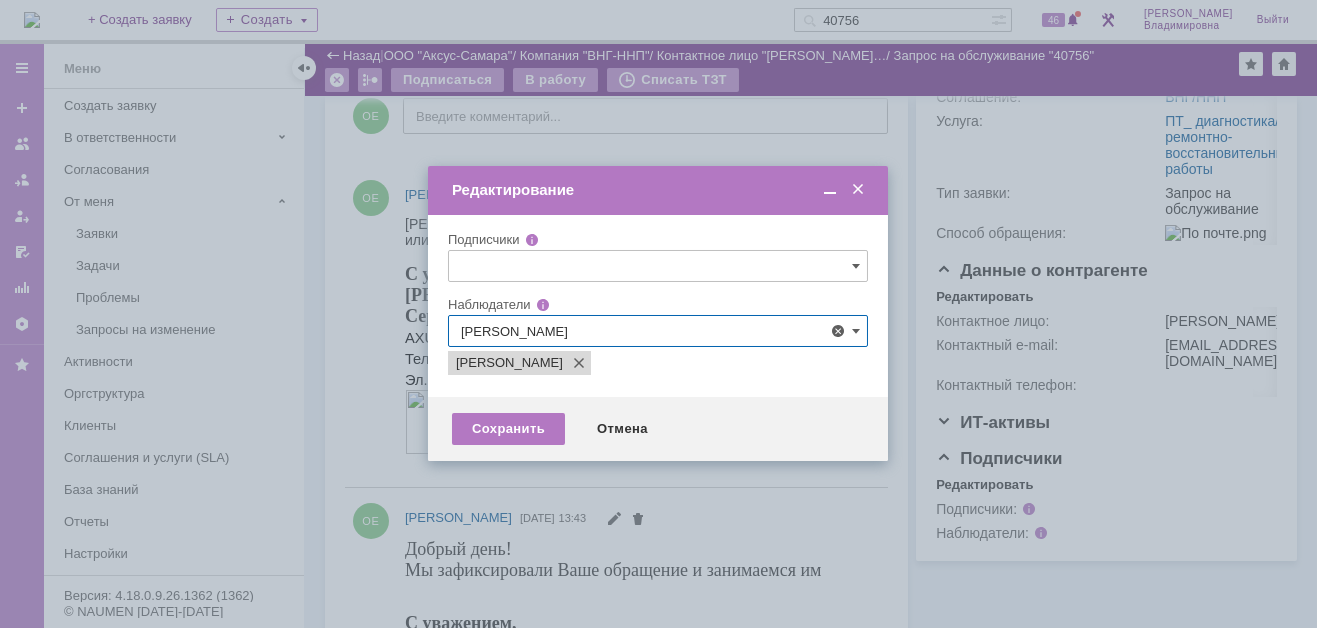 click at bounding box center [658, 314] 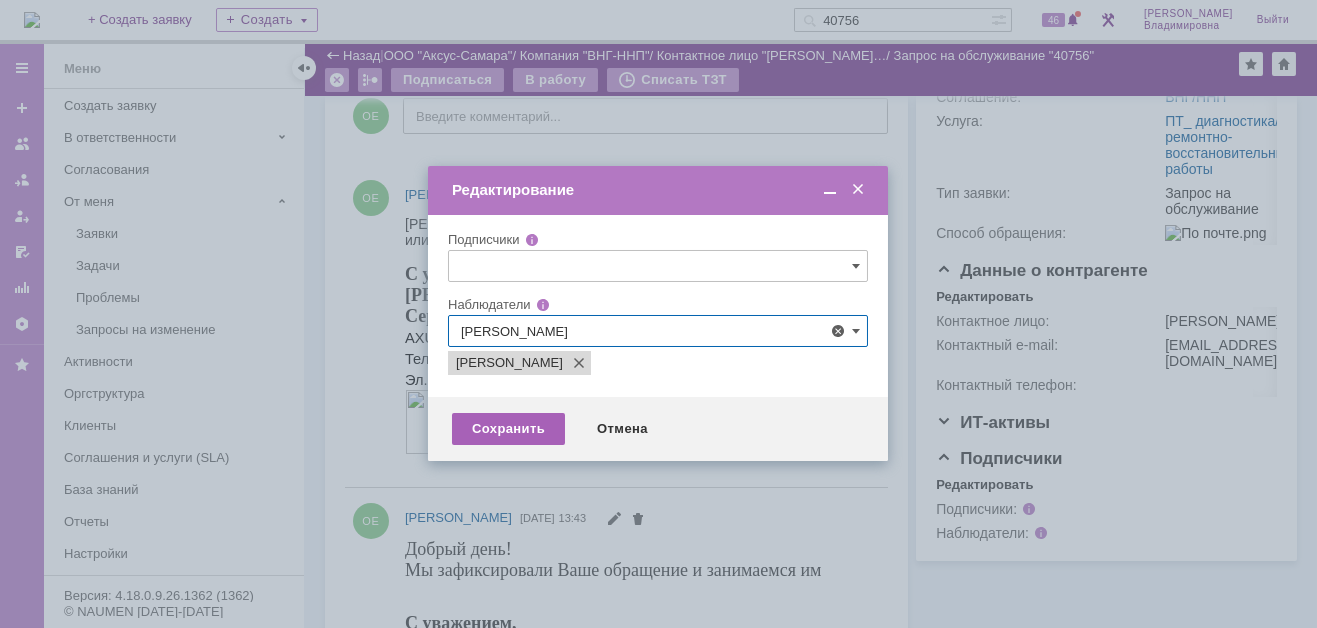 click on "Сохранить" at bounding box center [508, 429] 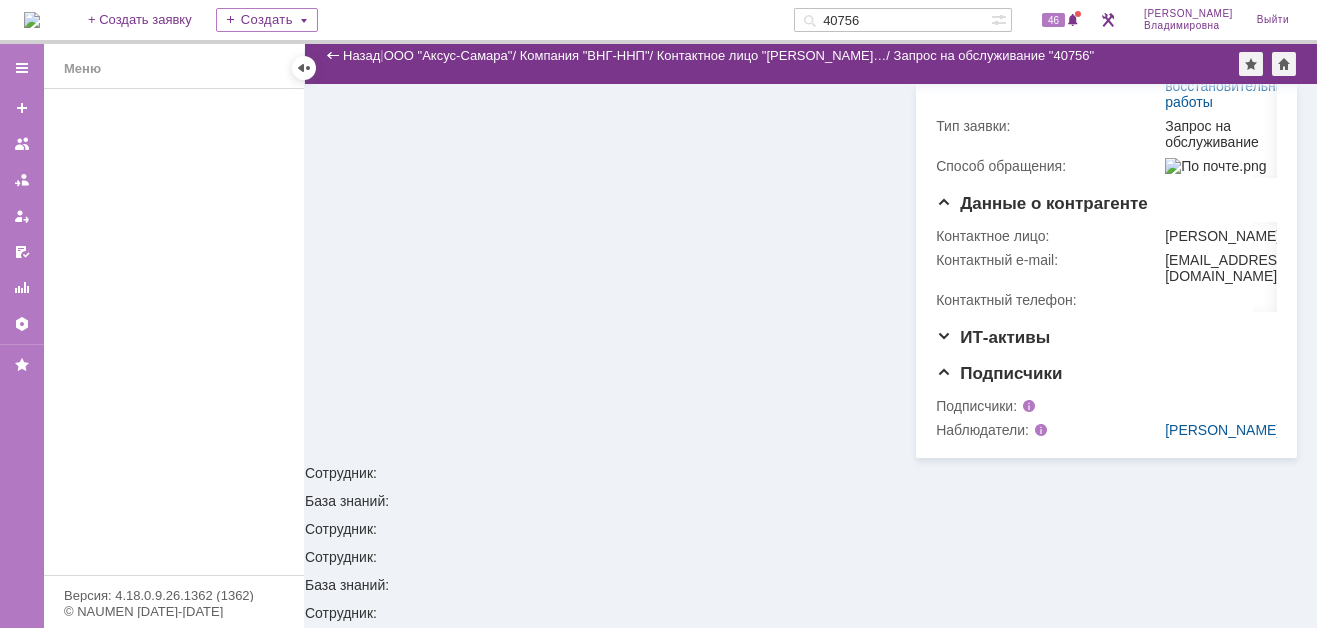 scroll, scrollTop: 320, scrollLeft: 0, axis: vertical 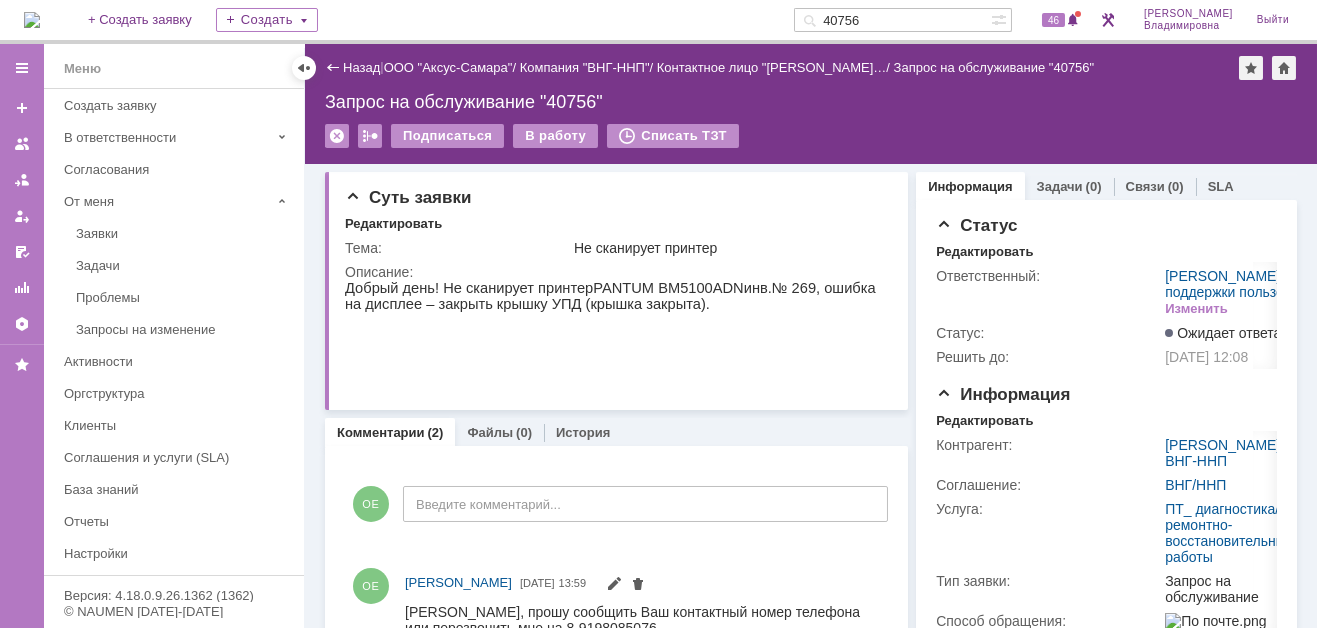 click on "Комментарии" at bounding box center (381, 432) 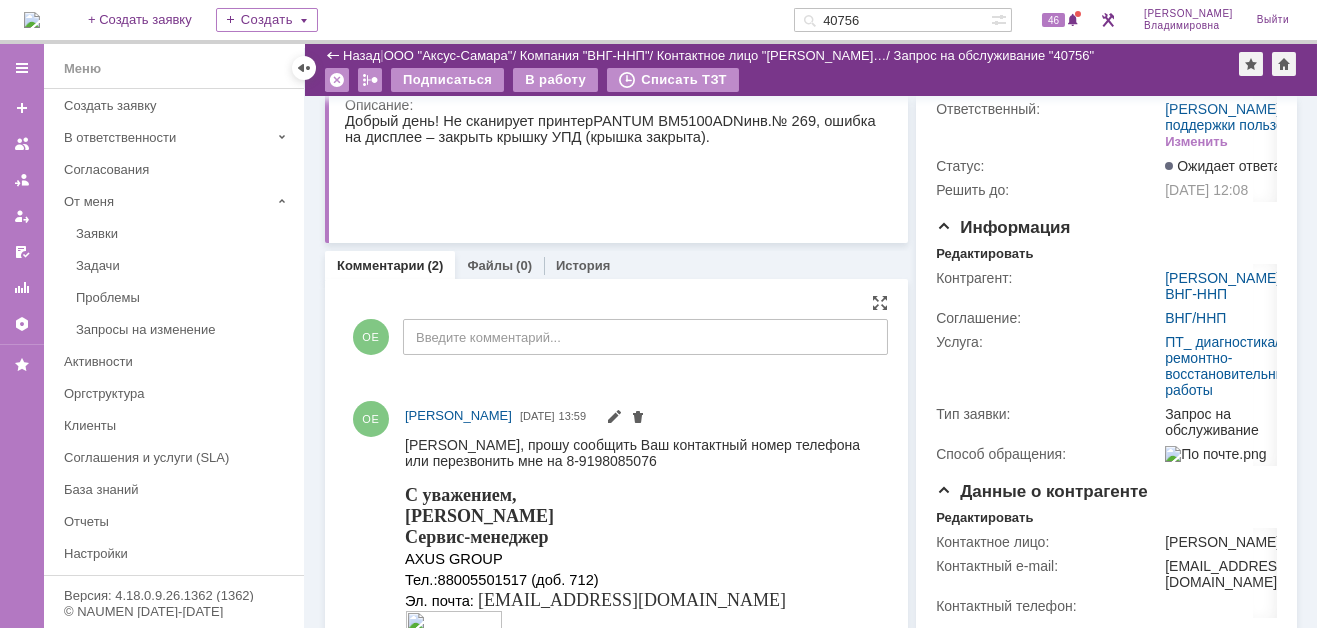 scroll, scrollTop: 0, scrollLeft: 0, axis: both 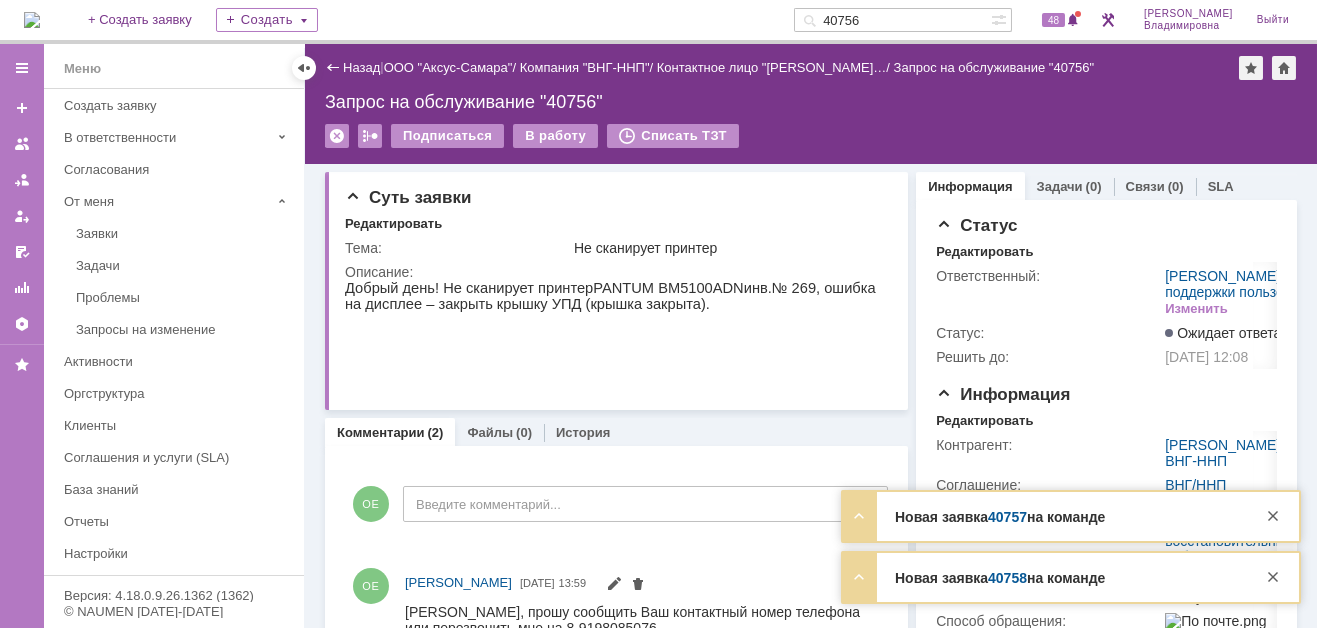 click on "40757" at bounding box center (1007, 517) 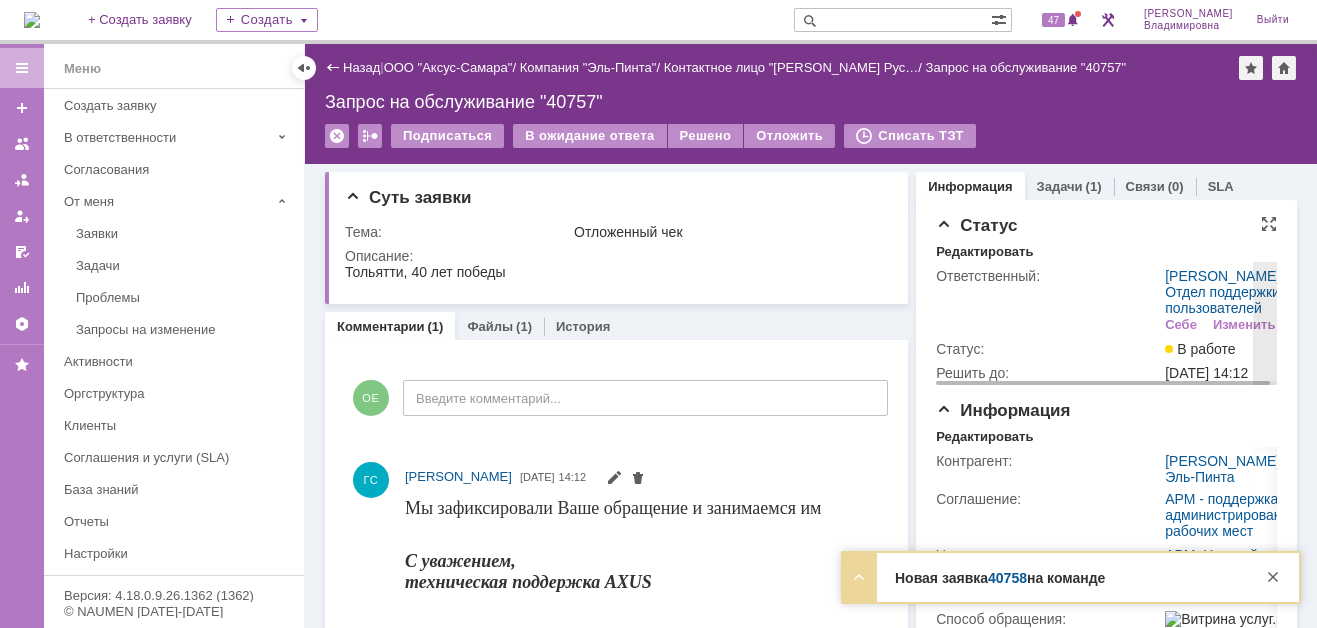 scroll, scrollTop: 0, scrollLeft: 0, axis: both 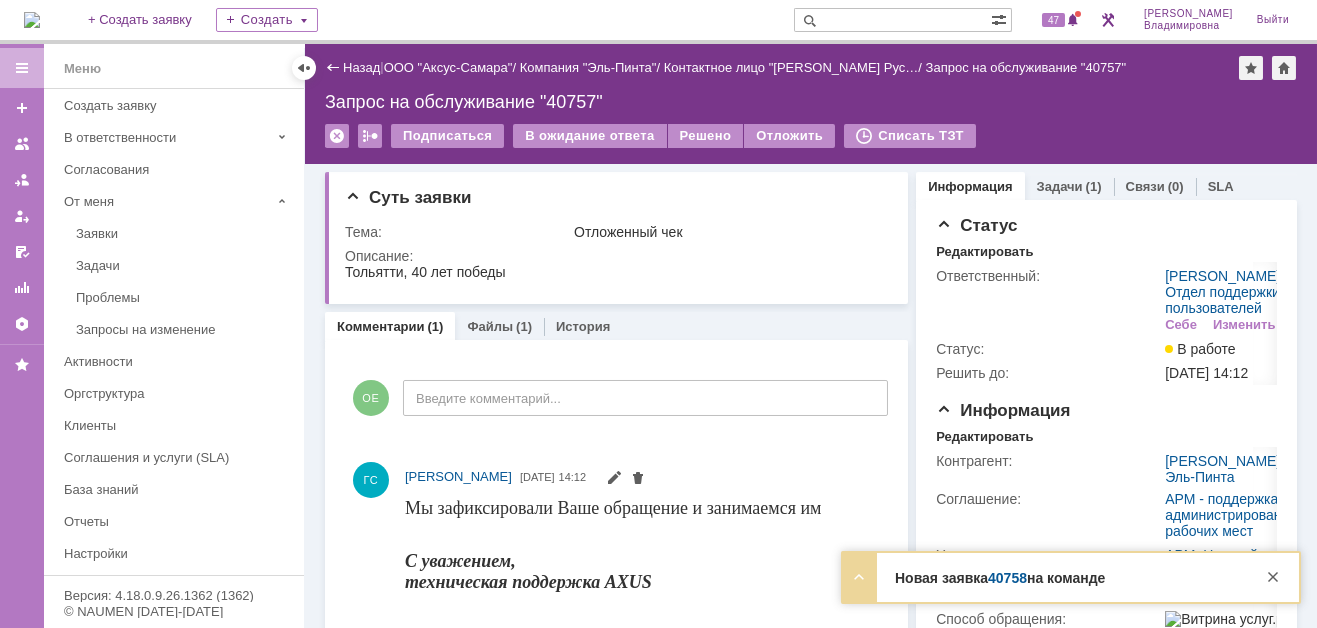 click on "40758" at bounding box center [1007, 578] 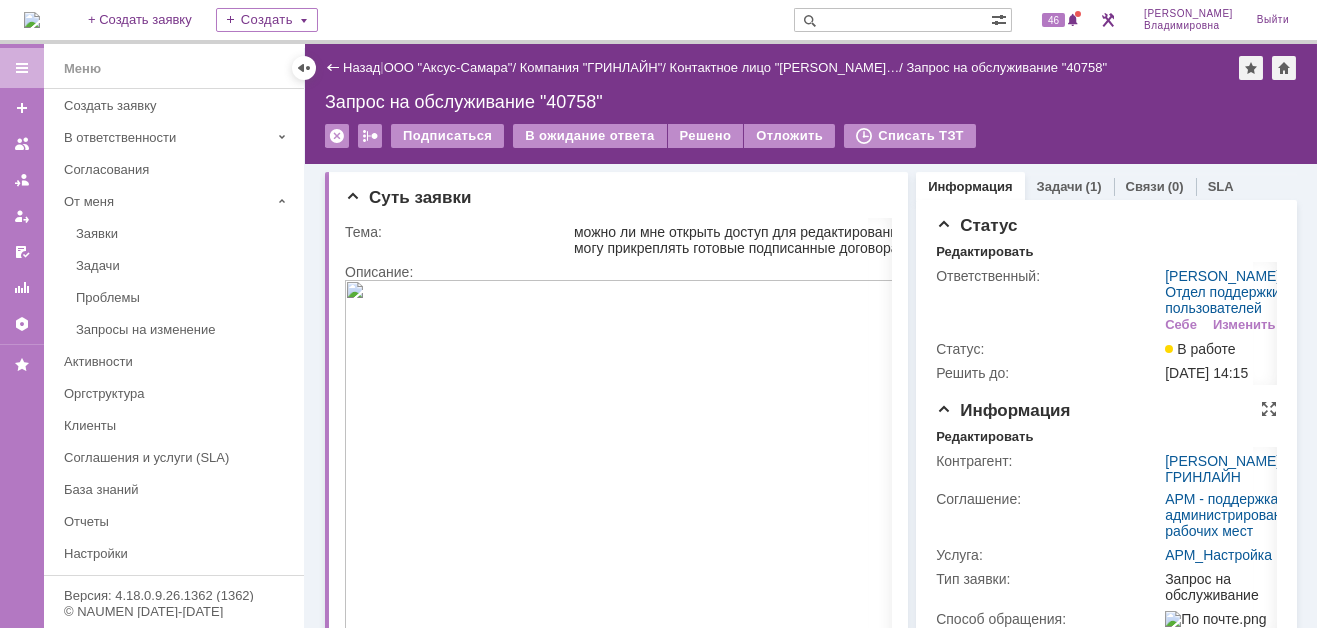scroll, scrollTop: 0, scrollLeft: 0, axis: both 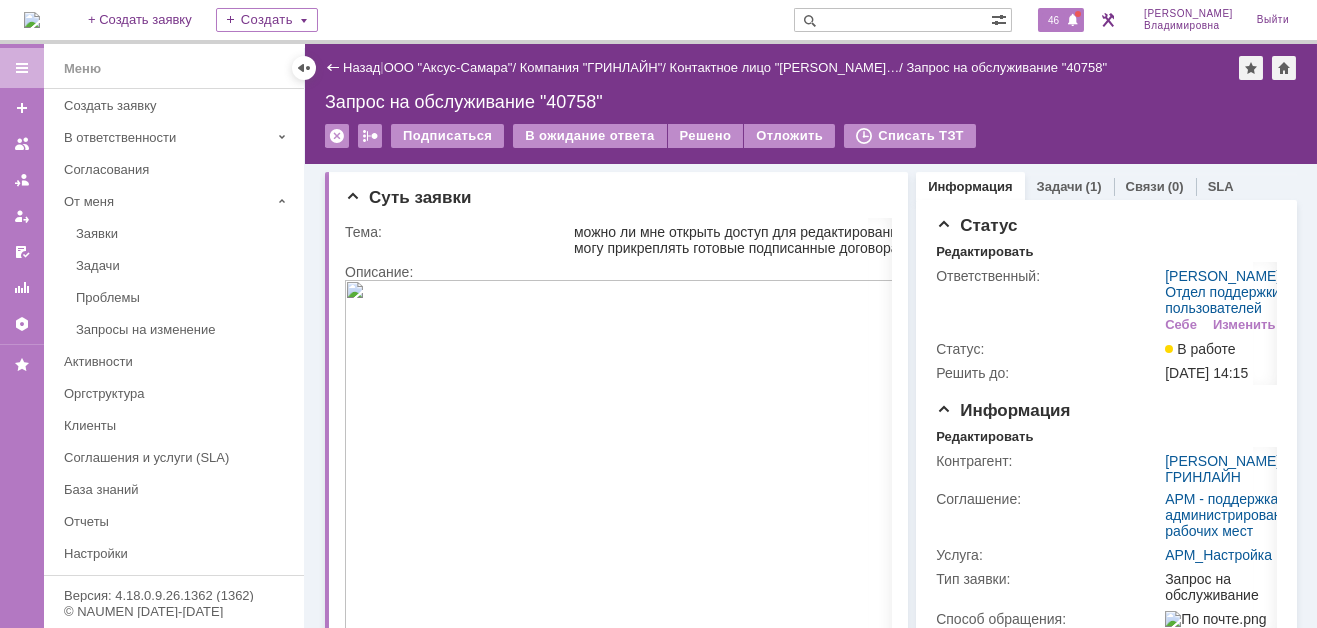 click on "46" at bounding box center [1053, 20] 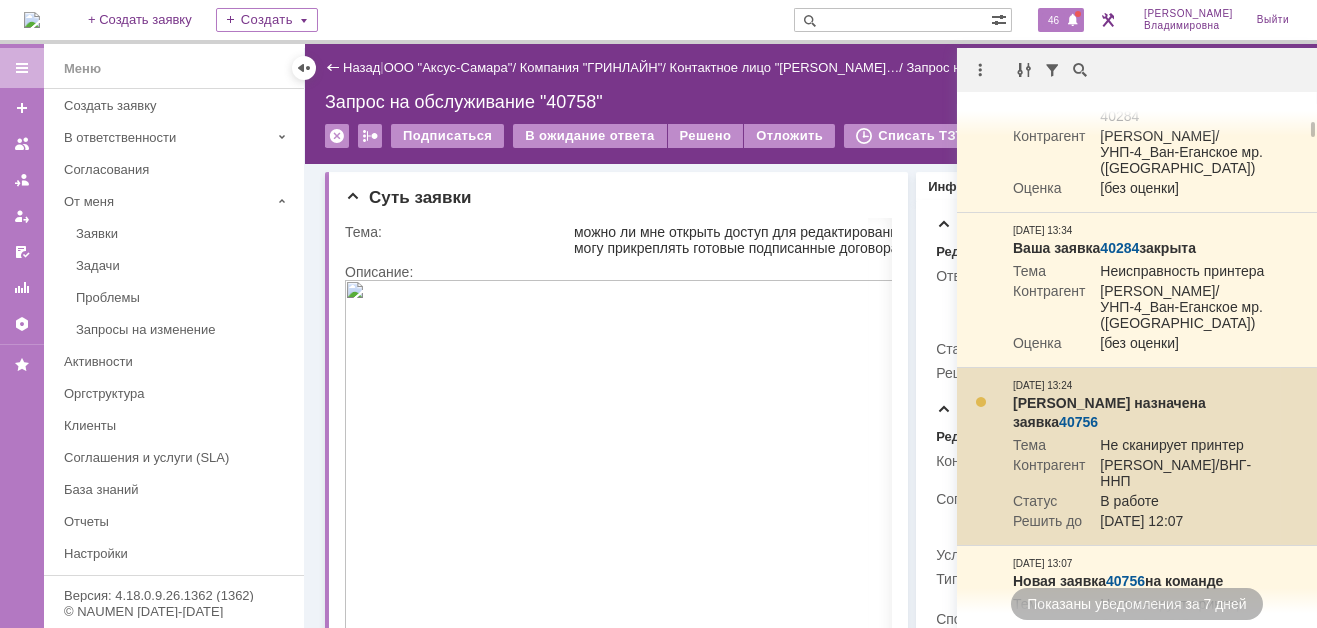 scroll, scrollTop: 500, scrollLeft: 0, axis: vertical 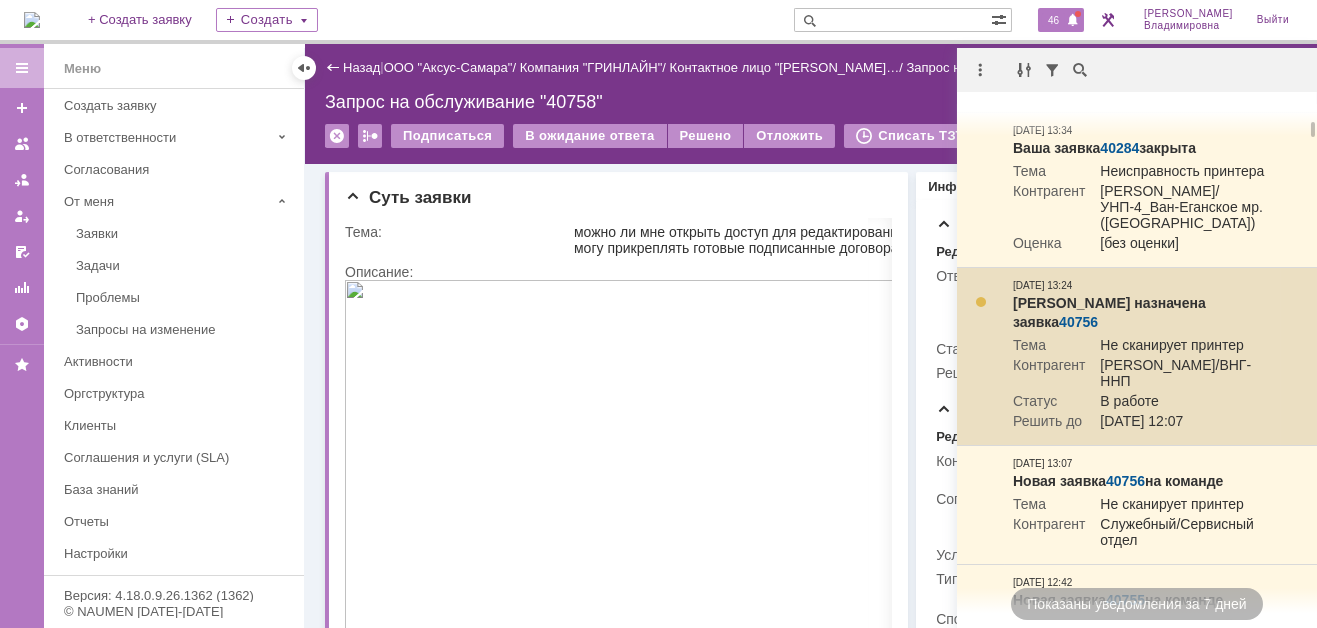 click on "40756" at bounding box center (1078, 322) 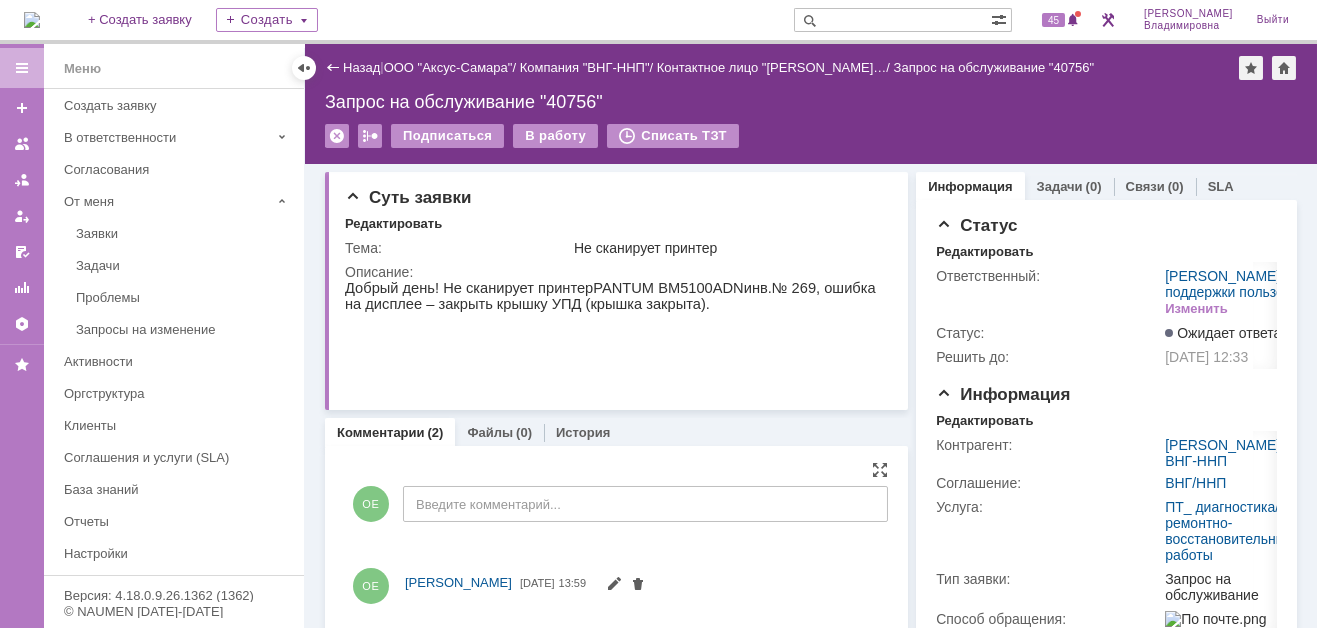 scroll, scrollTop: 0, scrollLeft: 0, axis: both 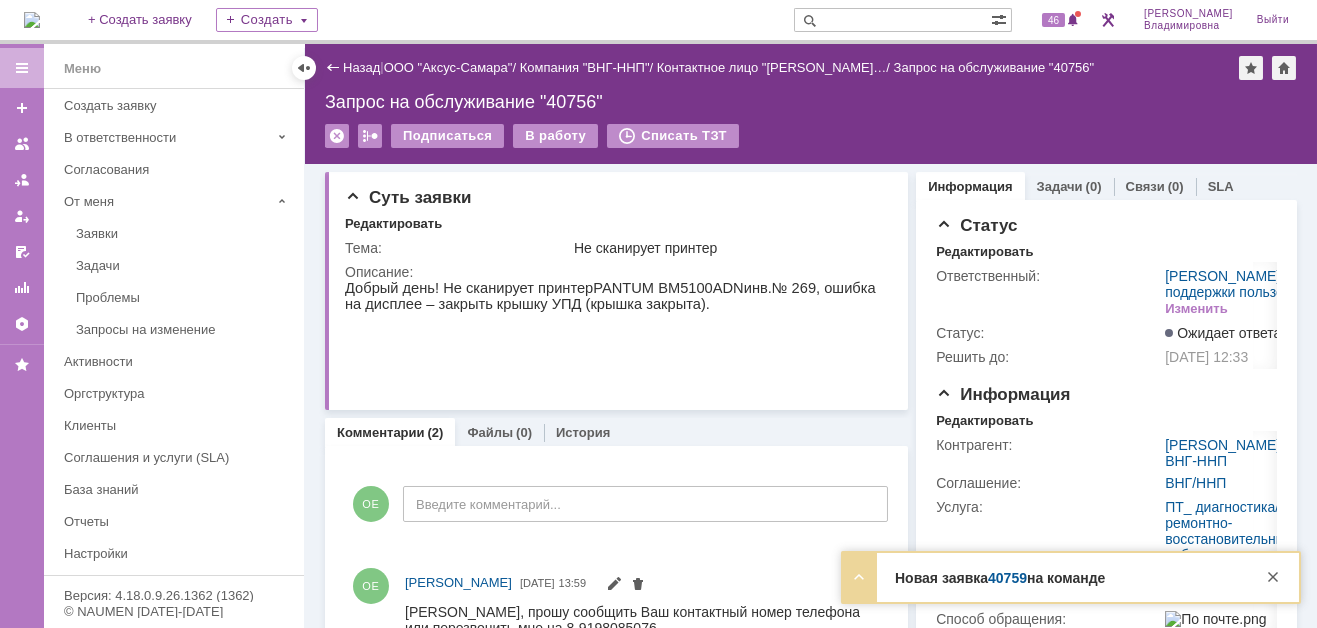 click on "40759" at bounding box center (1007, 578) 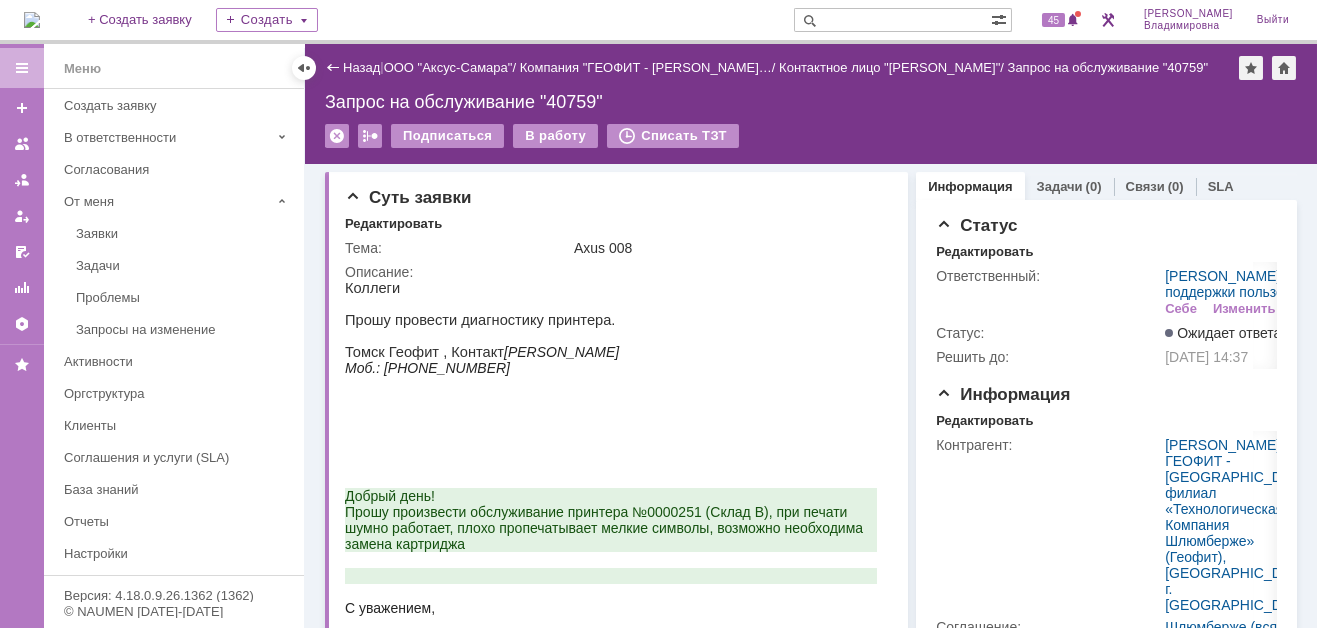 scroll, scrollTop: 0, scrollLeft: 0, axis: both 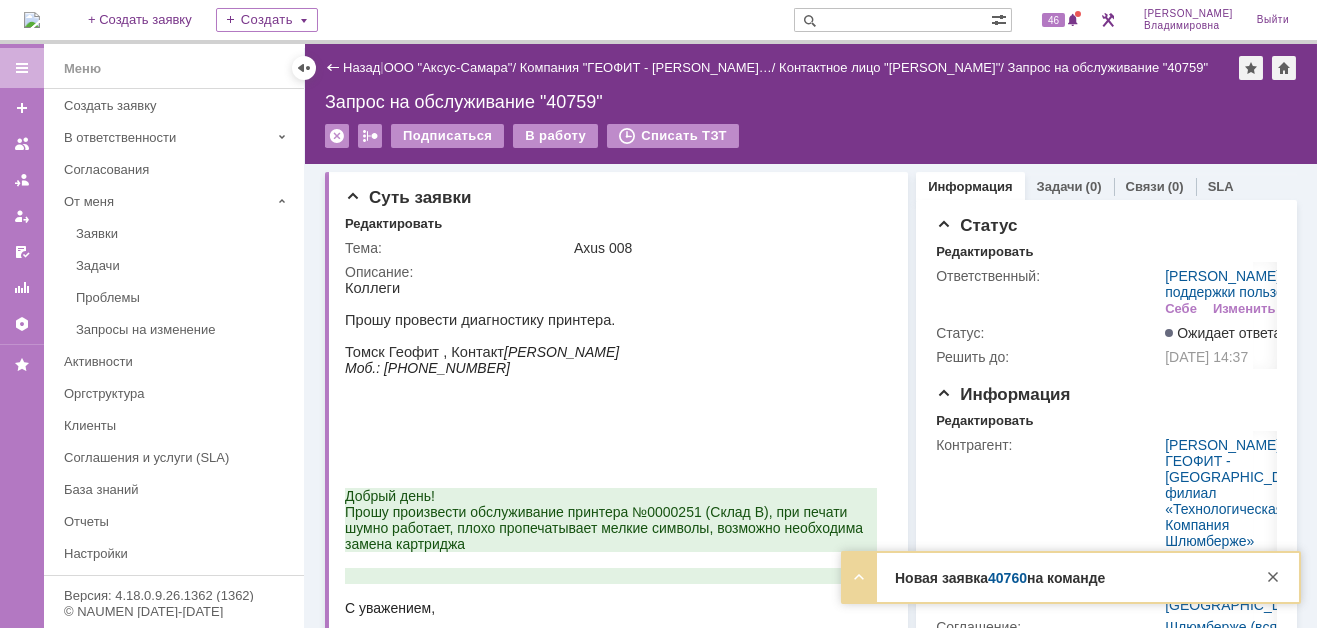click on "40760" at bounding box center (1007, 578) 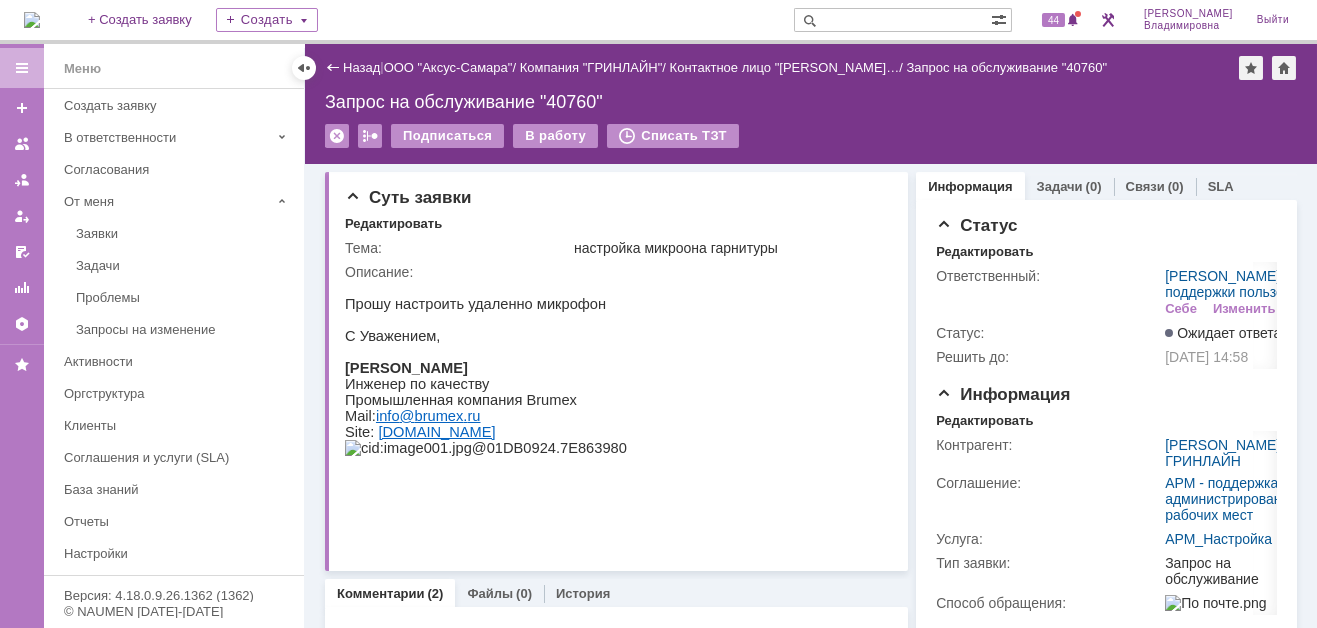 scroll, scrollTop: 0, scrollLeft: 0, axis: both 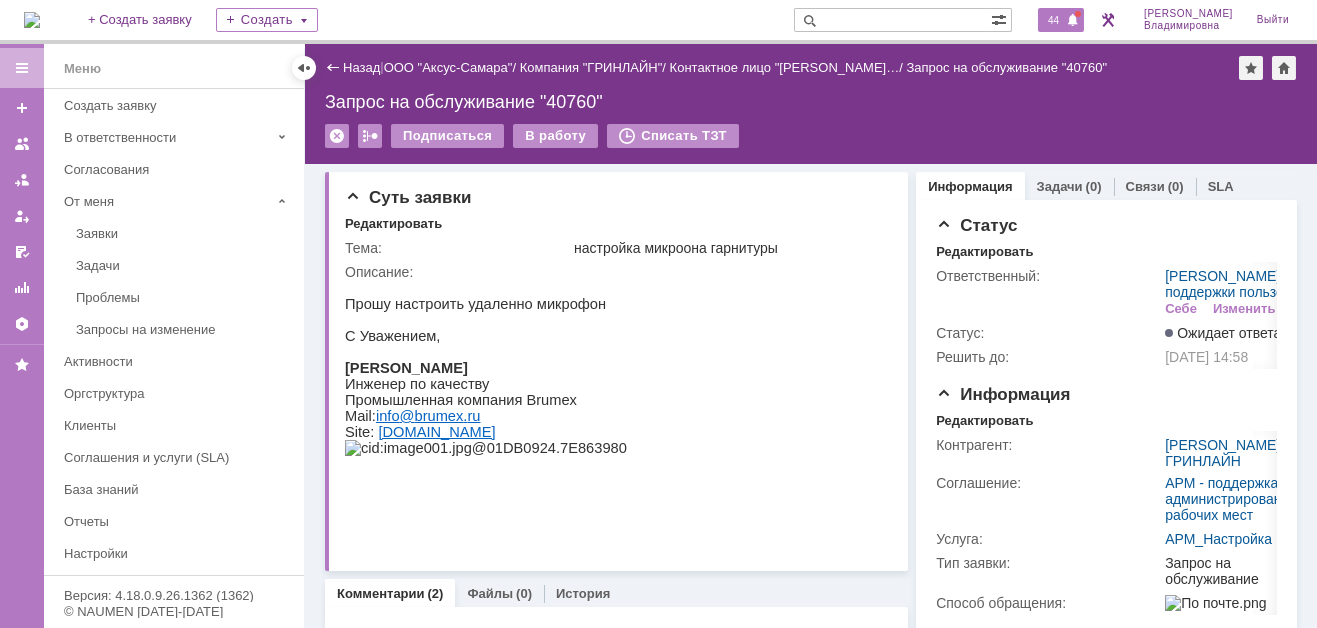click on "44" at bounding box center [1053, 20] 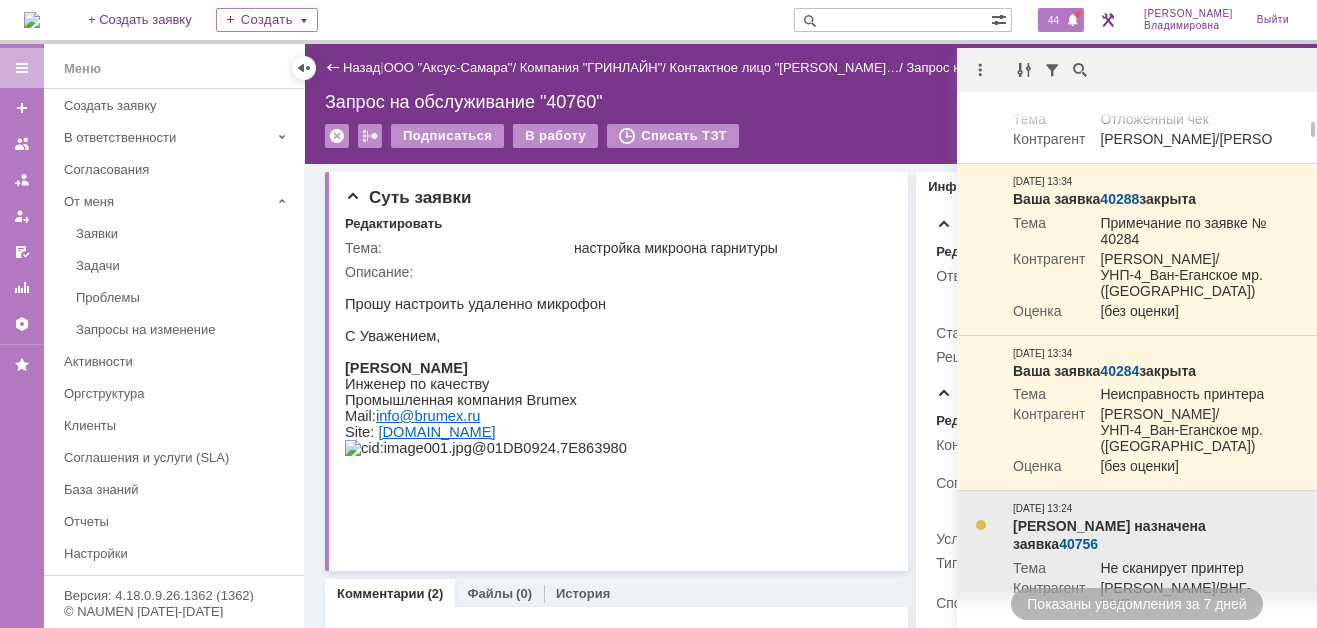 scroll, scrollTop: 700, scrollLeft: 0, axis: vertical 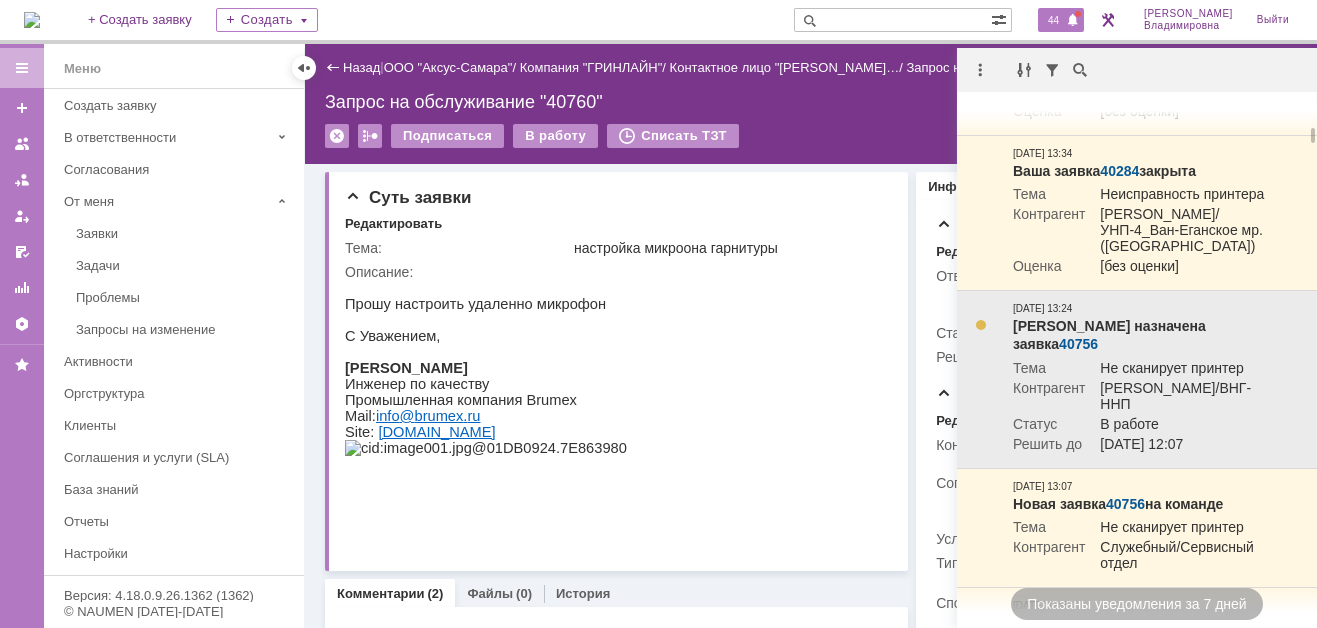 click on "40756" at bounding box center (1078, 344) 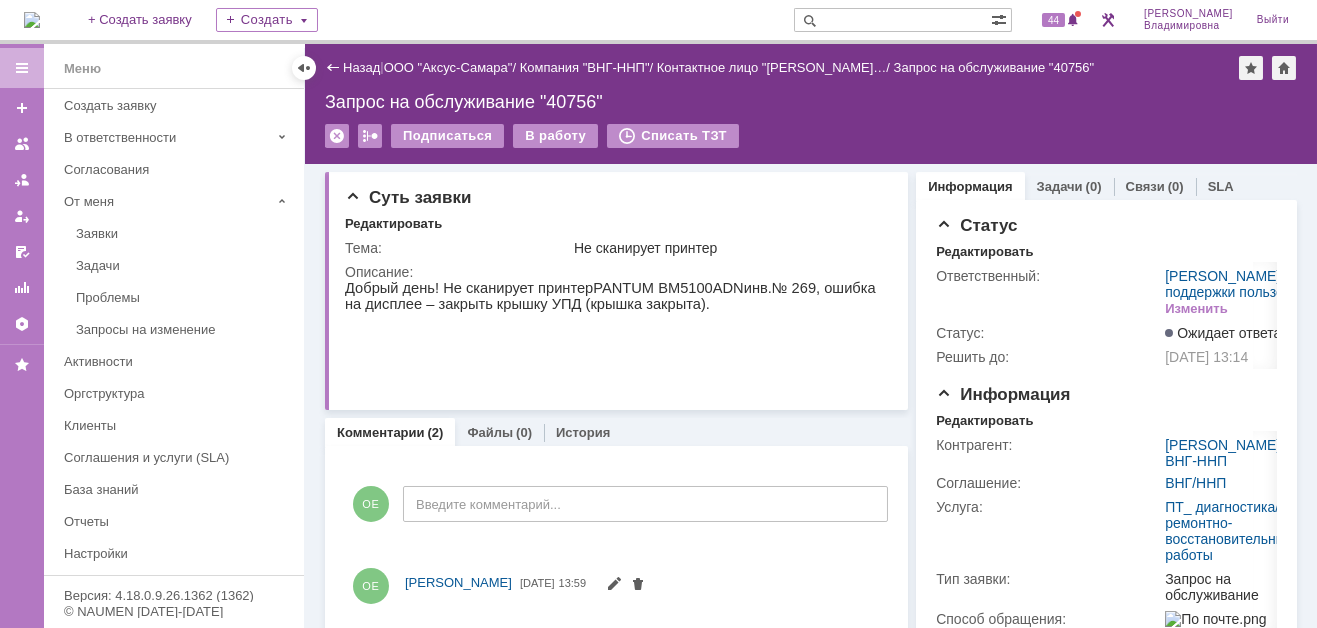 scroll, scrollTop: 0, scrollLeft: 0, axis: both 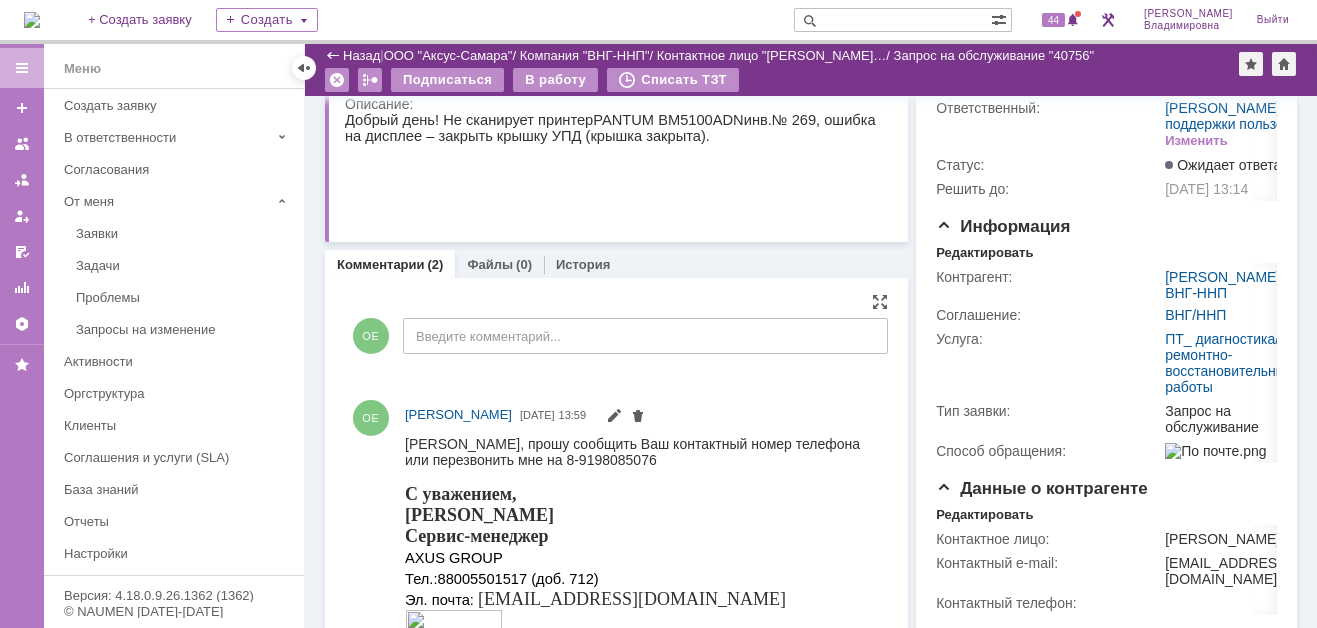 drag, startPoint x: 807, startPoint y: 875, endPoint x: 481, endPoint y: 454, distance: 532.46313 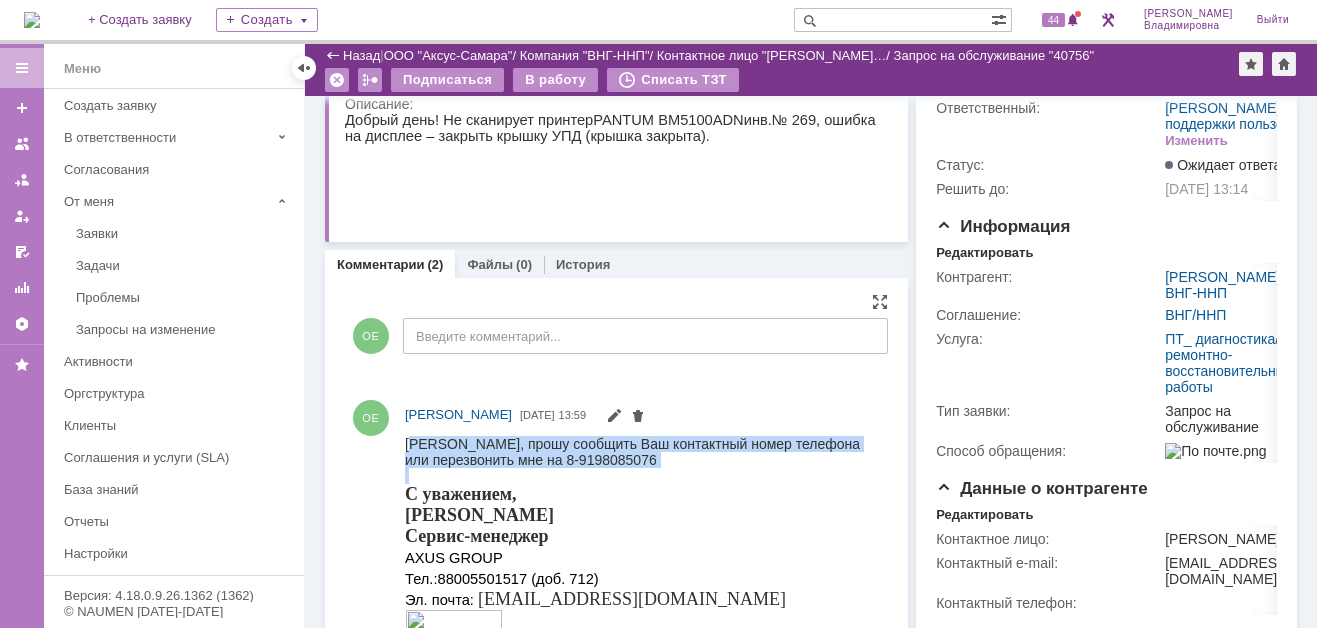 drag, startPoint x: 409, startPoint y: 441, endPoint x: 651, endPoint y: 468, distance: 243.50154 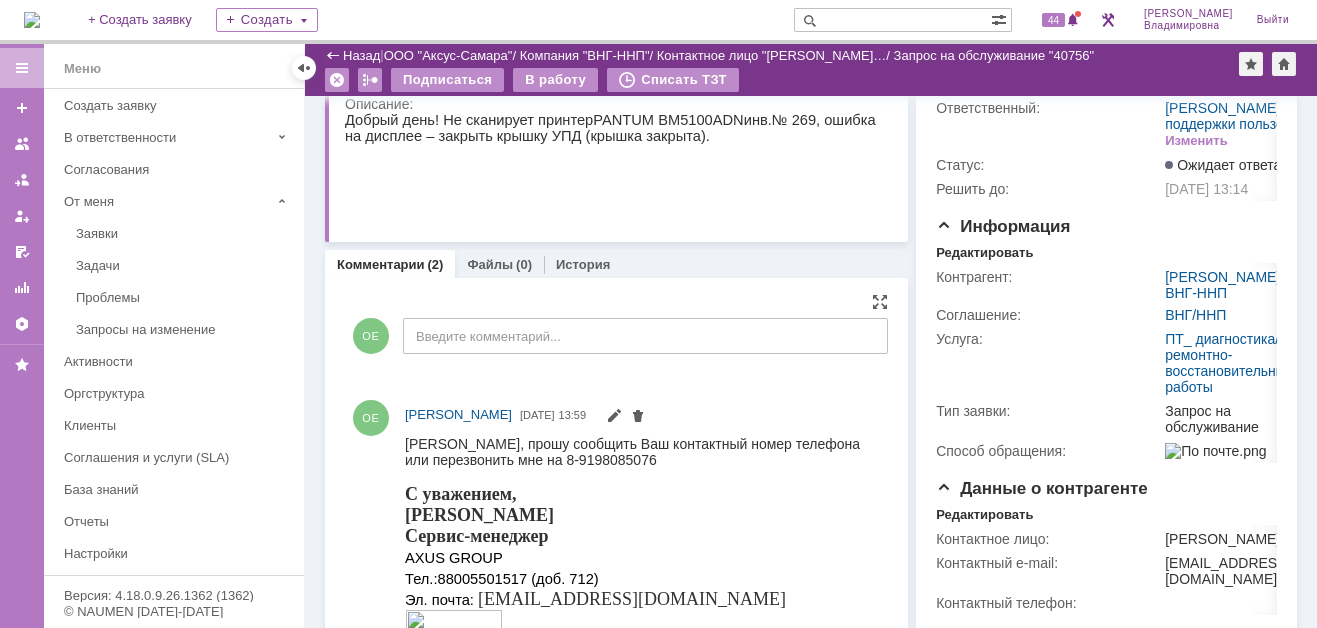 drag, startPoint x: 407, startPoint y: 442, endPoint x: 667, endPoint y: 462, distance: 260.7681 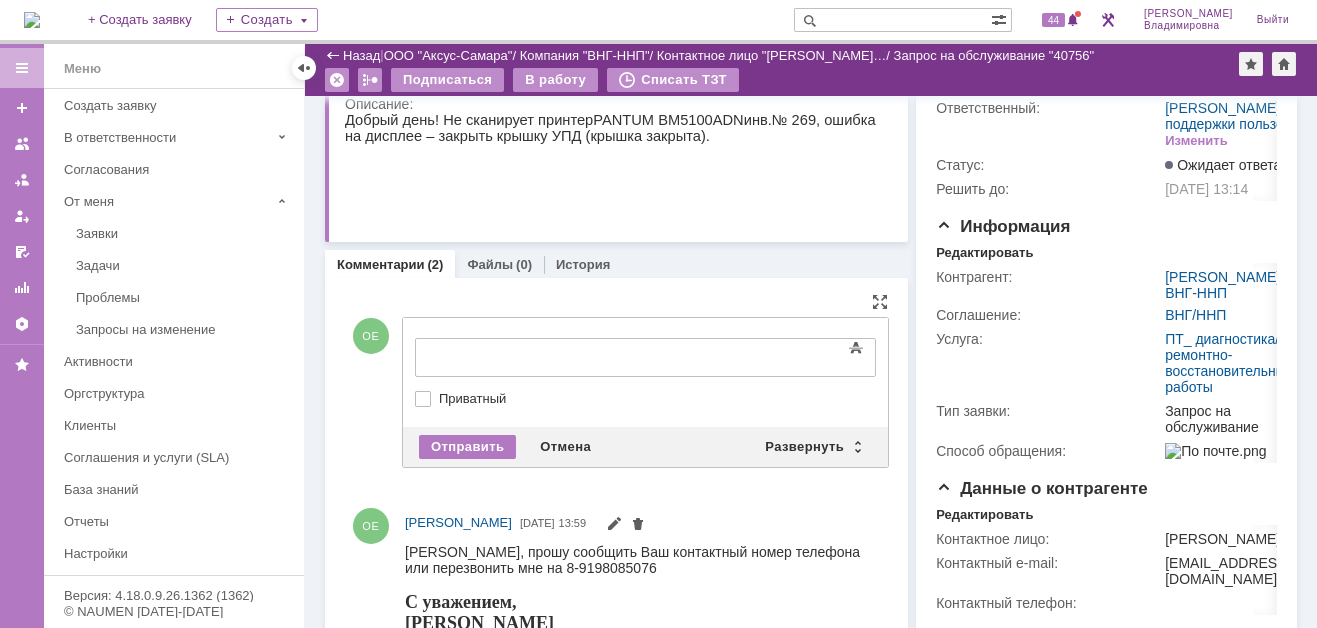 scroll, scrollTop: 0, scrollLeft: 0, axis: both 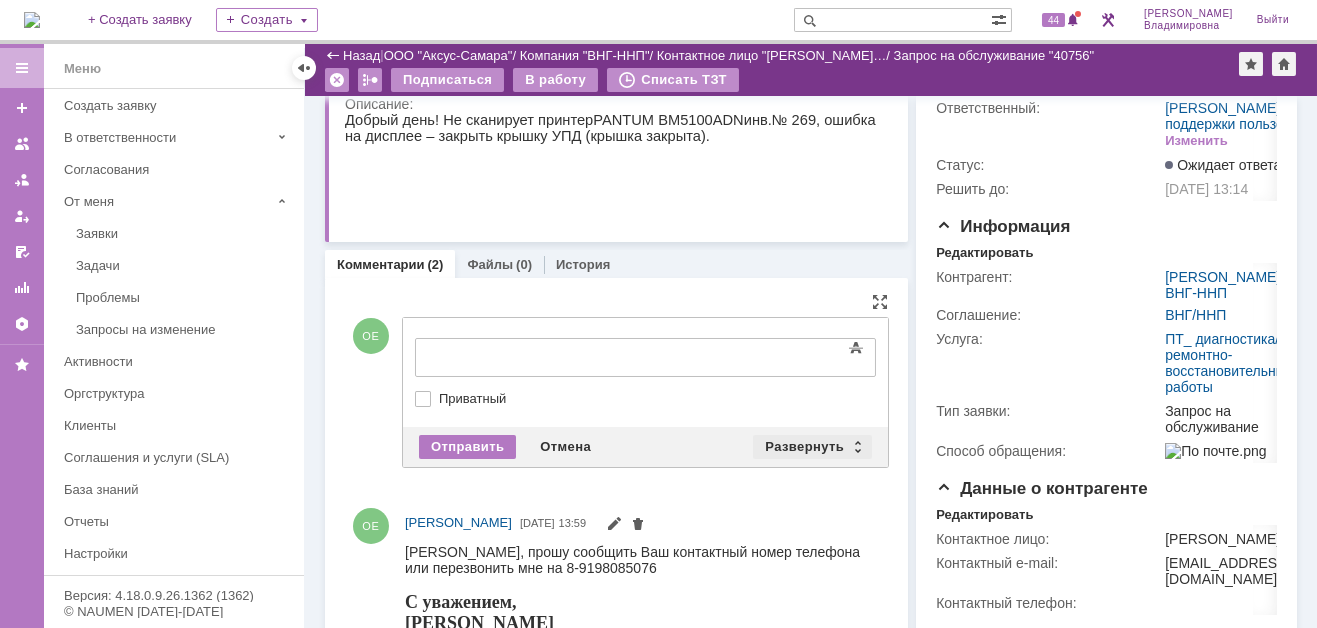 click on "Развернуть" at bounding box center [812, 447] 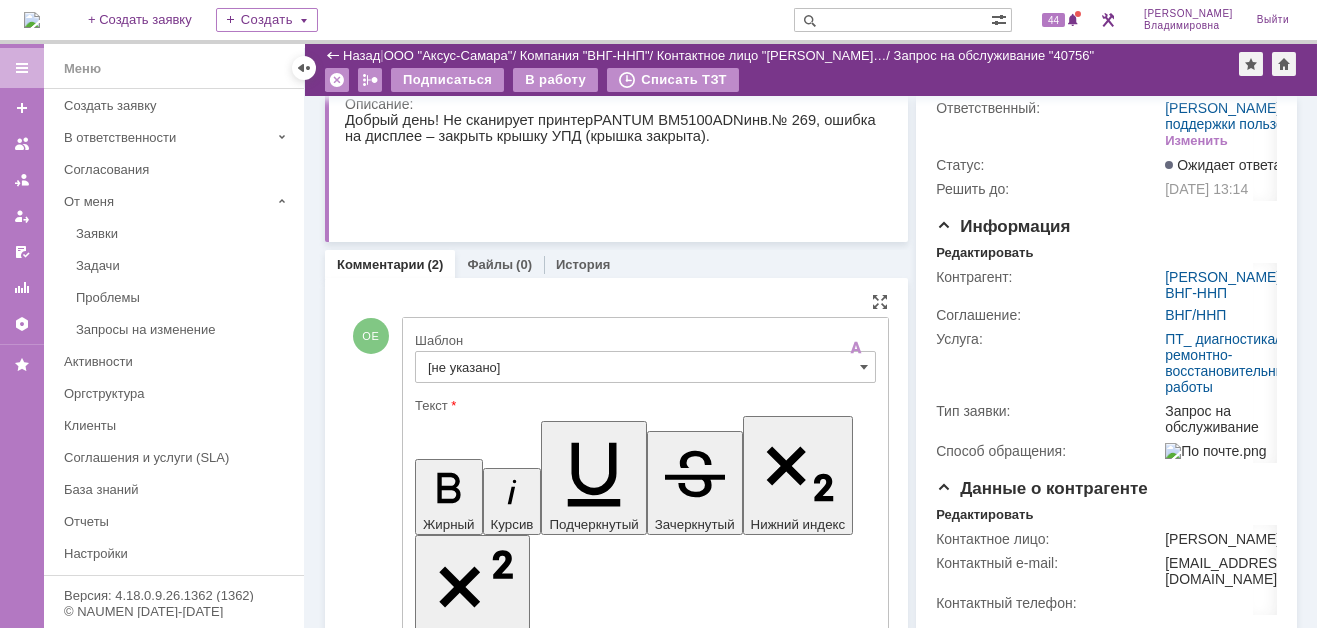 scroll, scrollTop: 0, scrollLeft: 0, axis: both 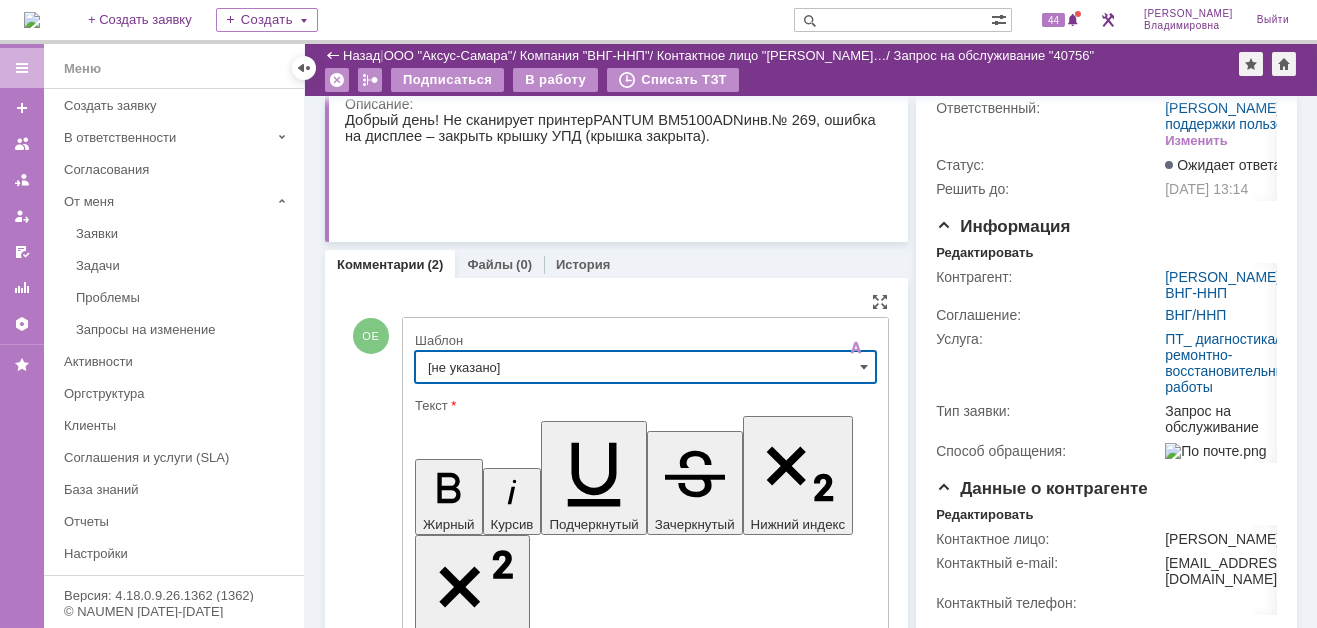 click on "[не указано]" at bounding box center (645, 367) 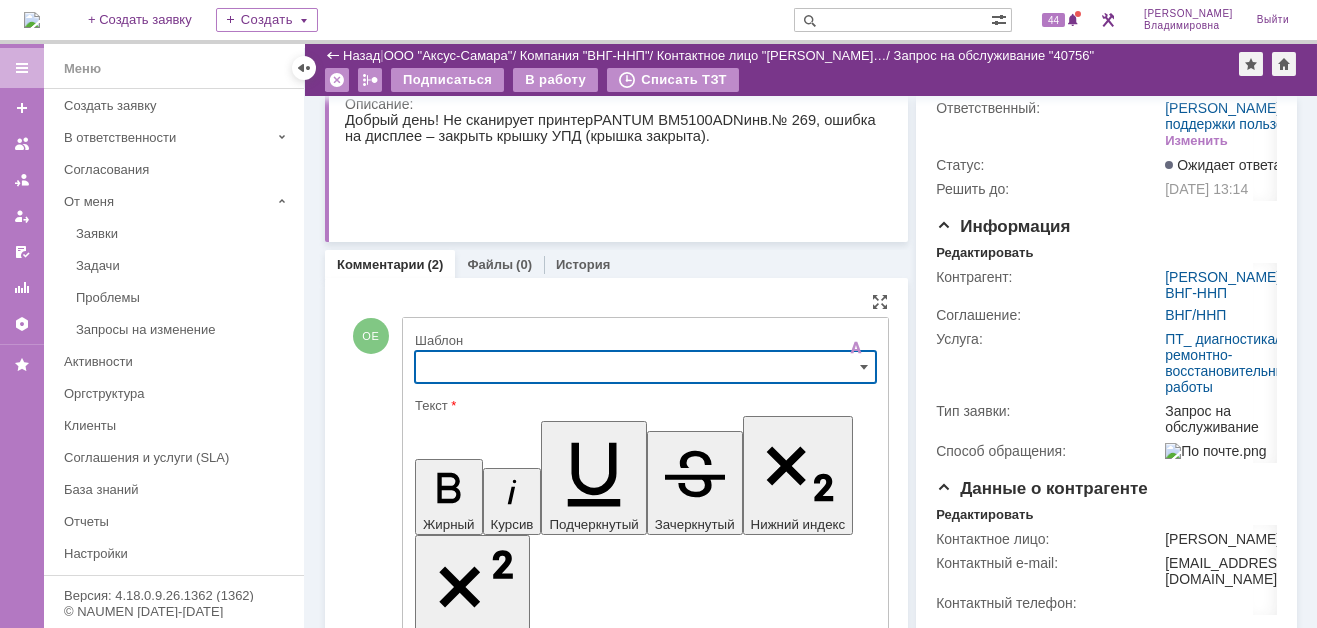 scroll, scrollTop: 142, scrollLeft: 0, axis: vertical 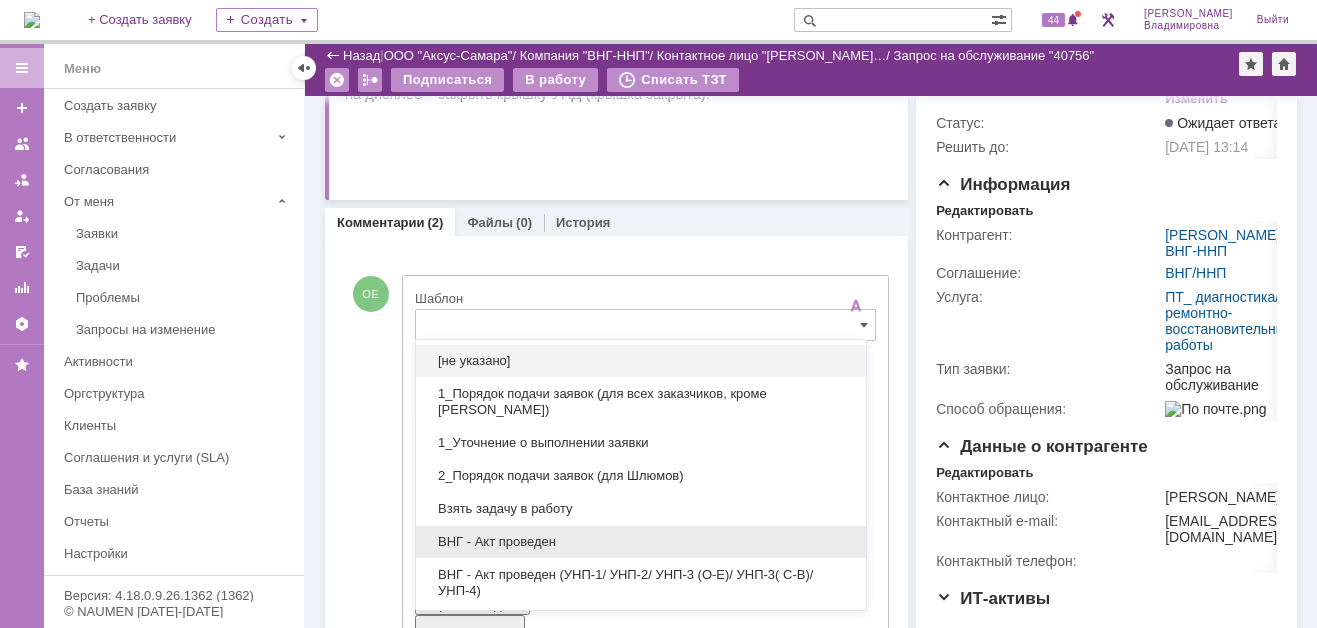 click on "ВНГ - Акт проведен" at bounding box center [641, 542] 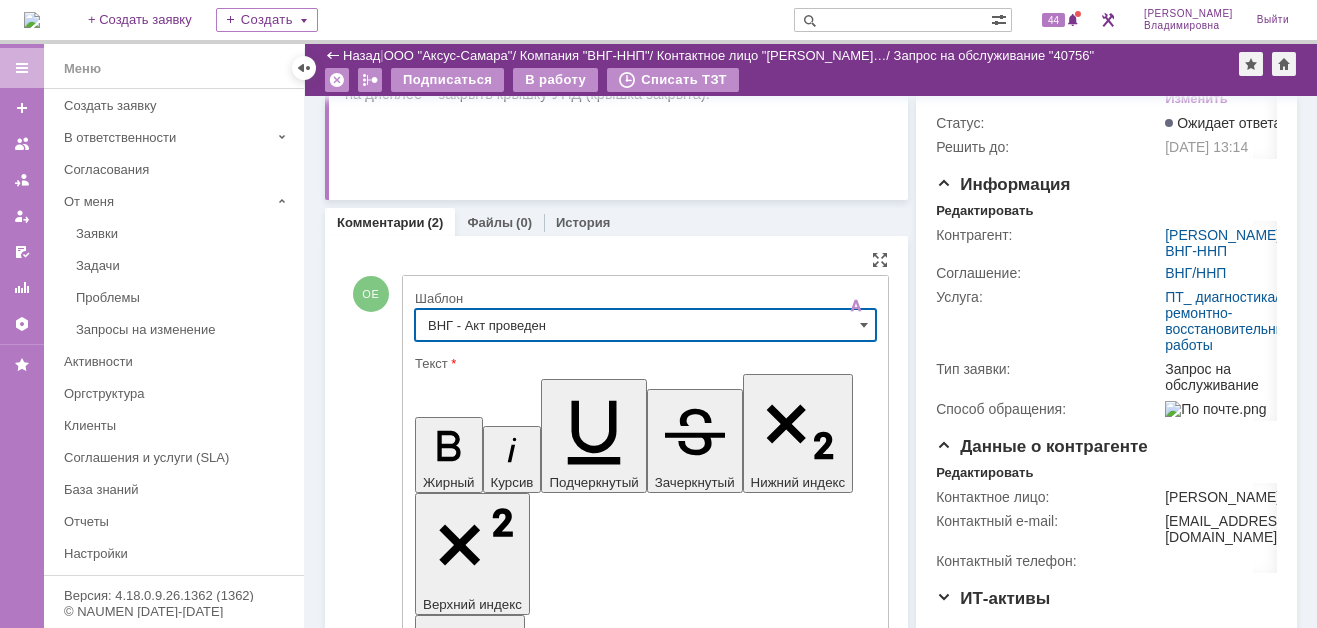 type on "ВНГ - Акт проведен" 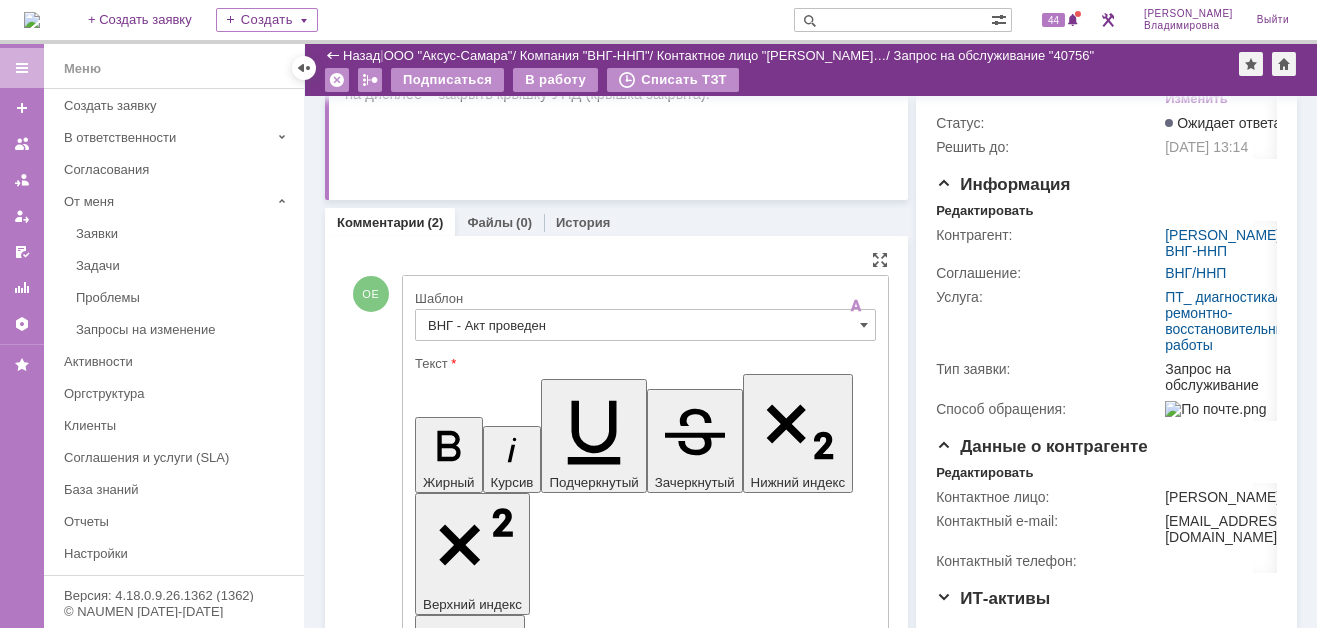 drag, startPoint x: 433, startPoint y: 4470, endPoint x: 513, endPoint y: 4523, distance: 95.96353 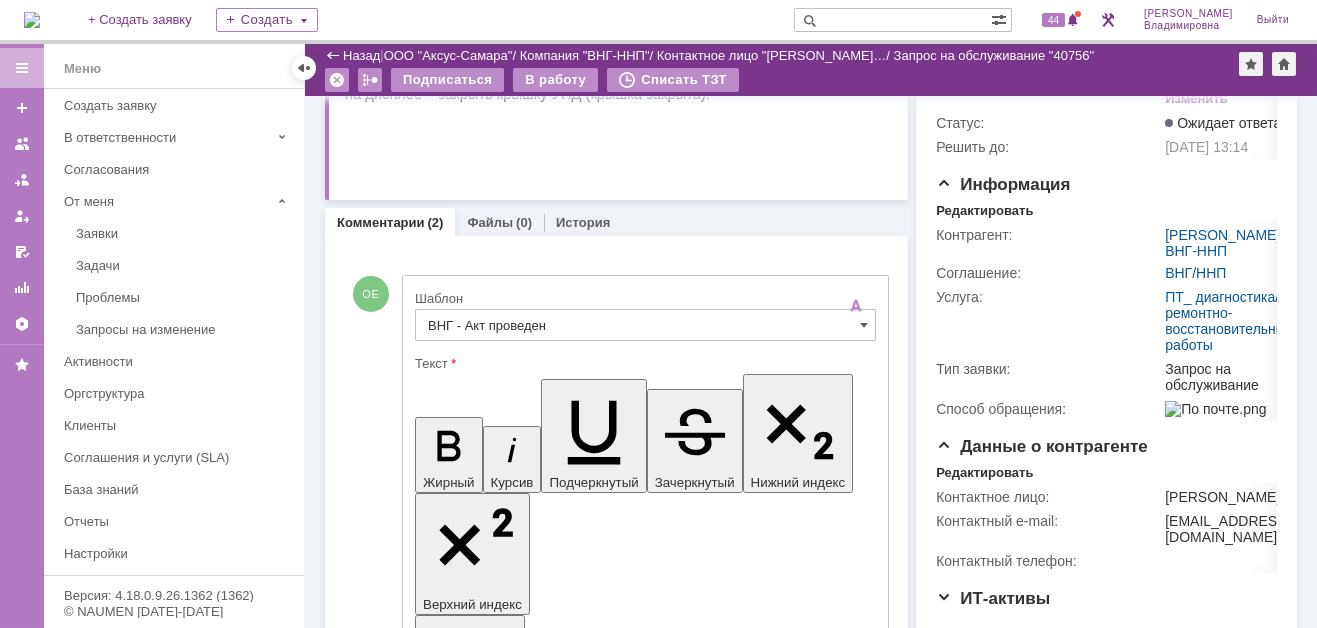 click on "[PERSON_NAME], прошу сообщить Ваш контактный номер телефона или перезвонить мне на 8-9198085076" at bounding box center (567, 4488) 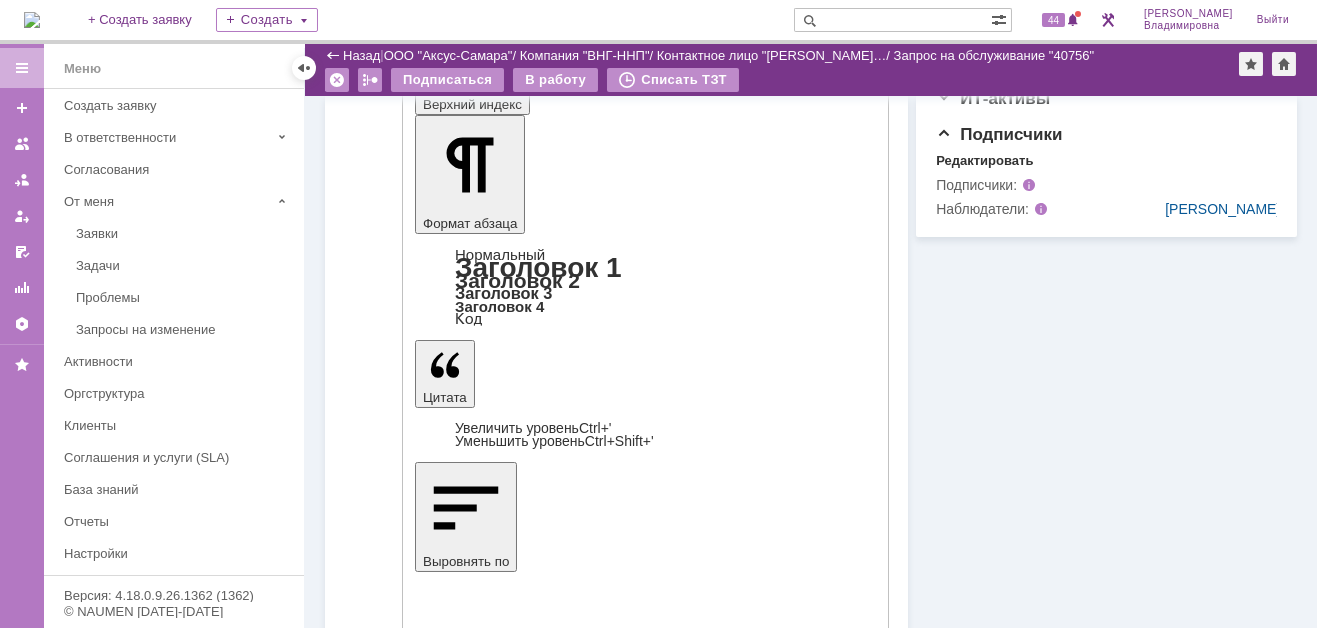click on "Отправить" at bounding box center [467, 4397] 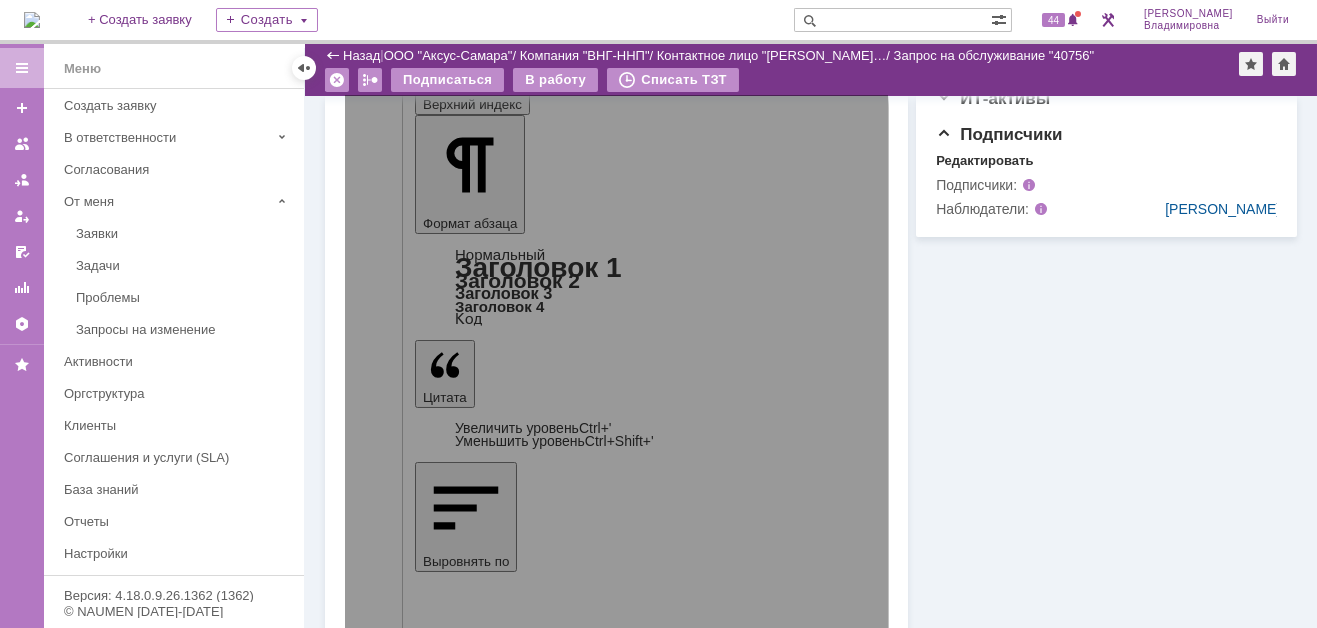 scroll, scrollTop: 350, scrollLeft: 0, axis: vertical 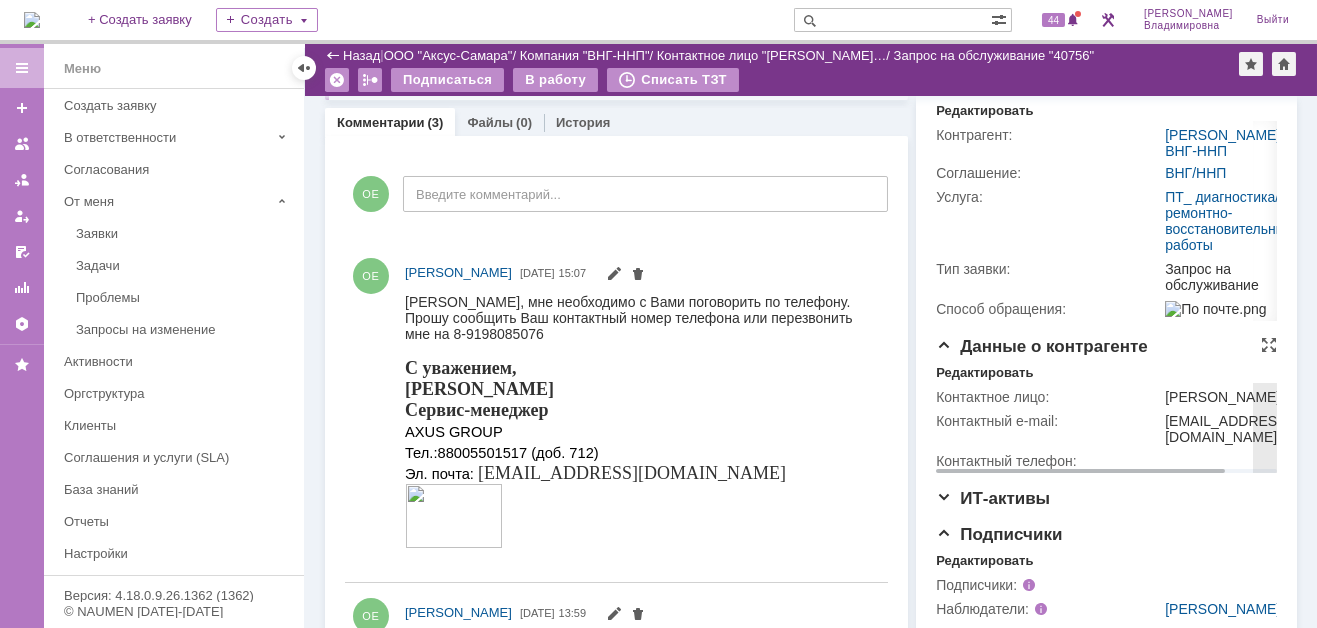 drag, startPoint x: 1157, startPoint y: 480, endPoint x: 1208, endPoint y: 502, distance: 55.542778 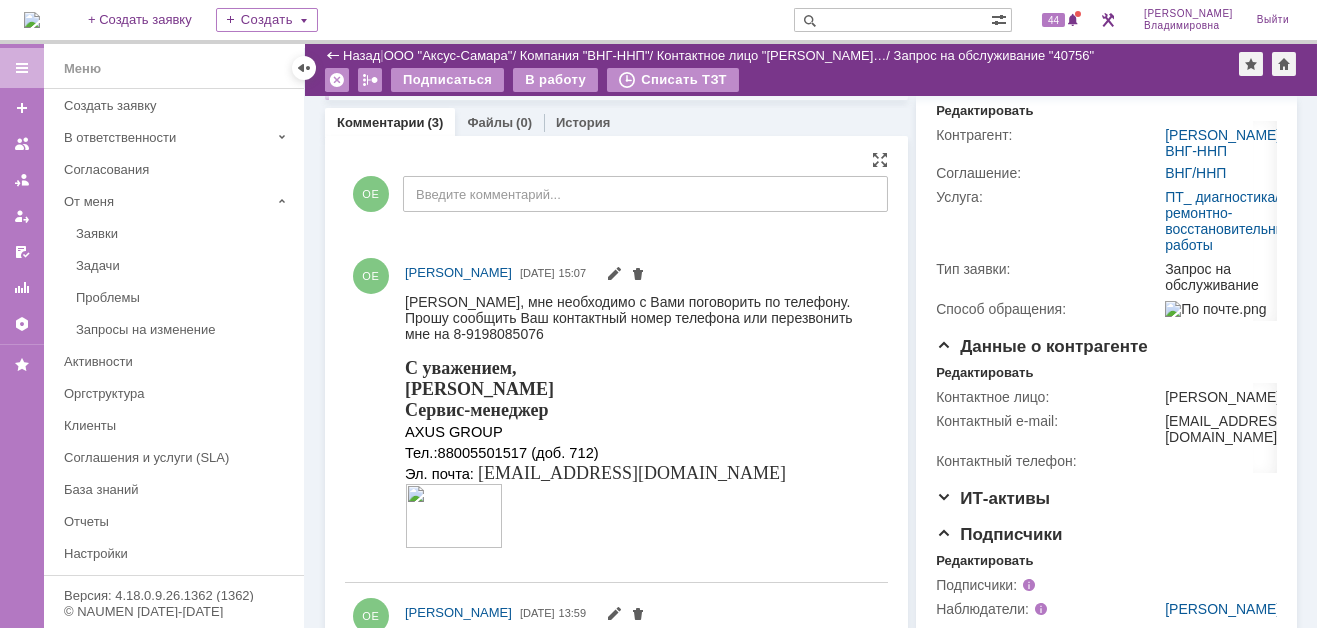 drag, startPoint x: 407, startPoint y: 296, endPoint x: 551, endPoint y: 336, distance: 149.45233 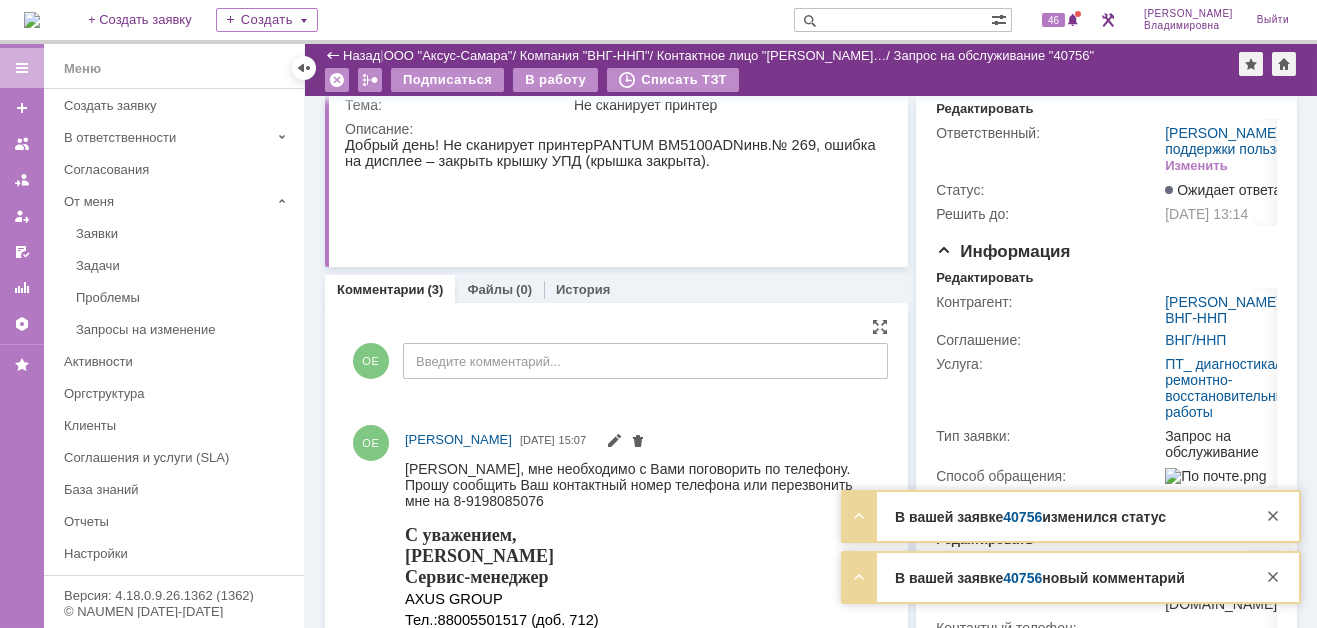 scroll, scrollTop: 0, scrollLeft: 0, axis: both 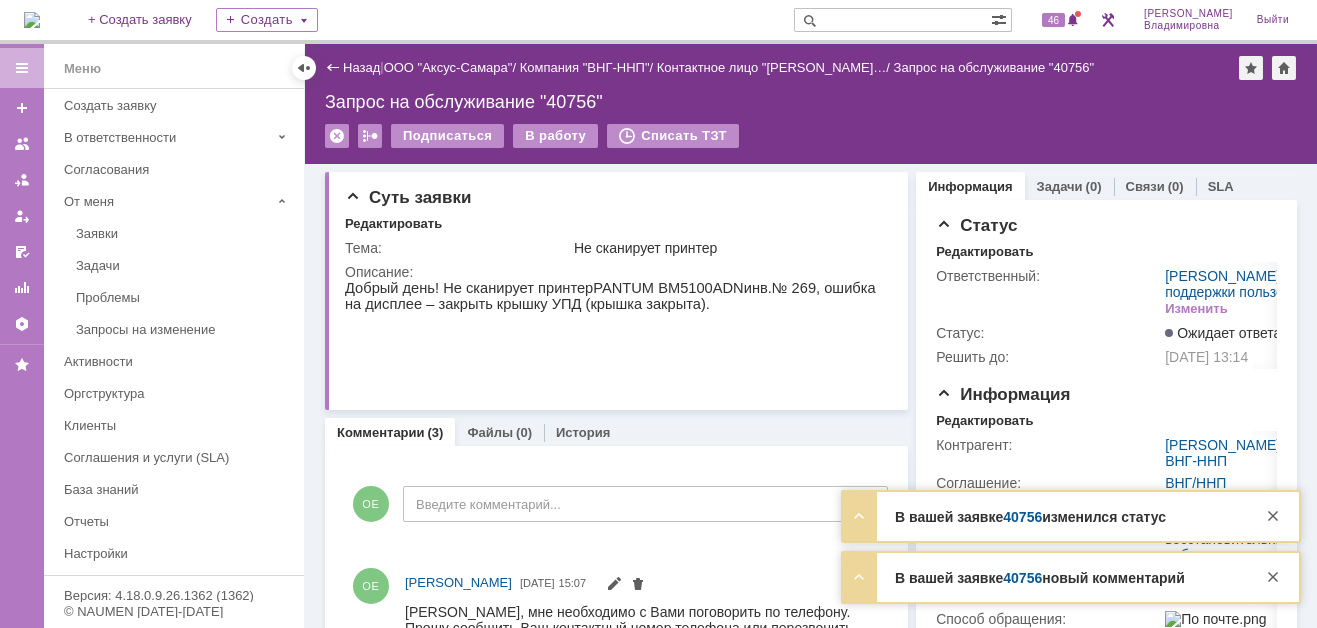 click on "40756" at bounding box center (1022, 517) 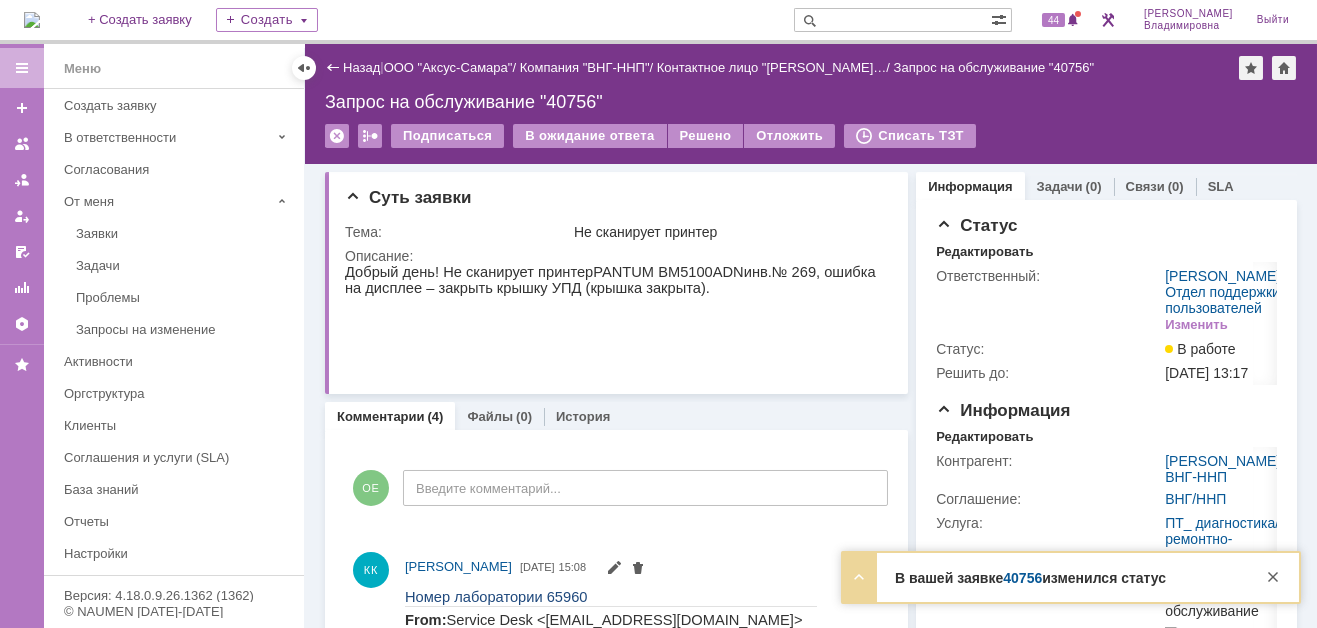 scroll, scrollTop: 0, scrollLeft: 0, axis: both 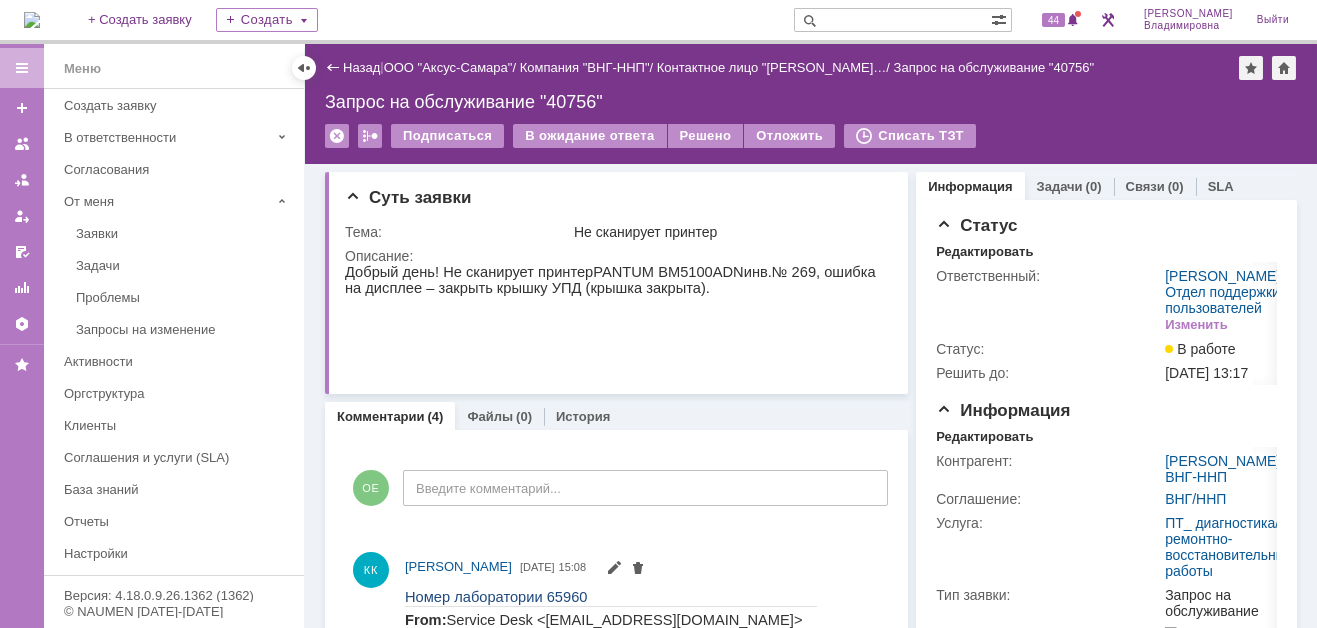 click at bounding box center (32, 20) 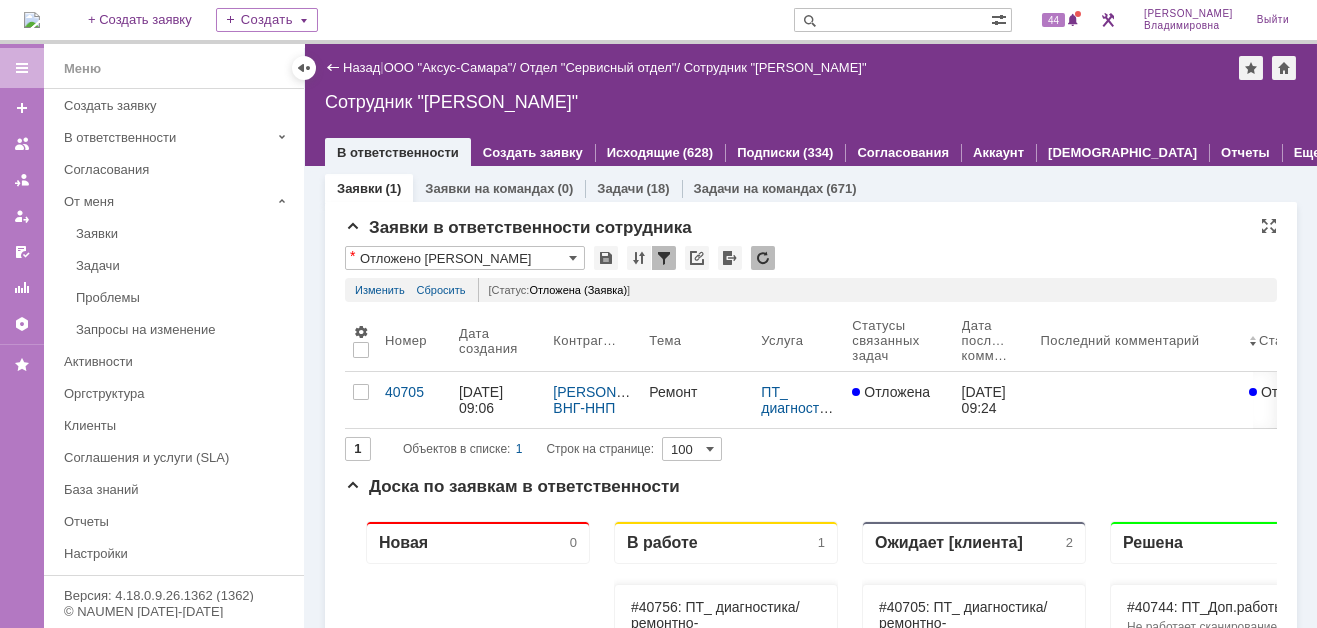 scroll, scrollTop: 0, scrollLeft: 0, axis: both 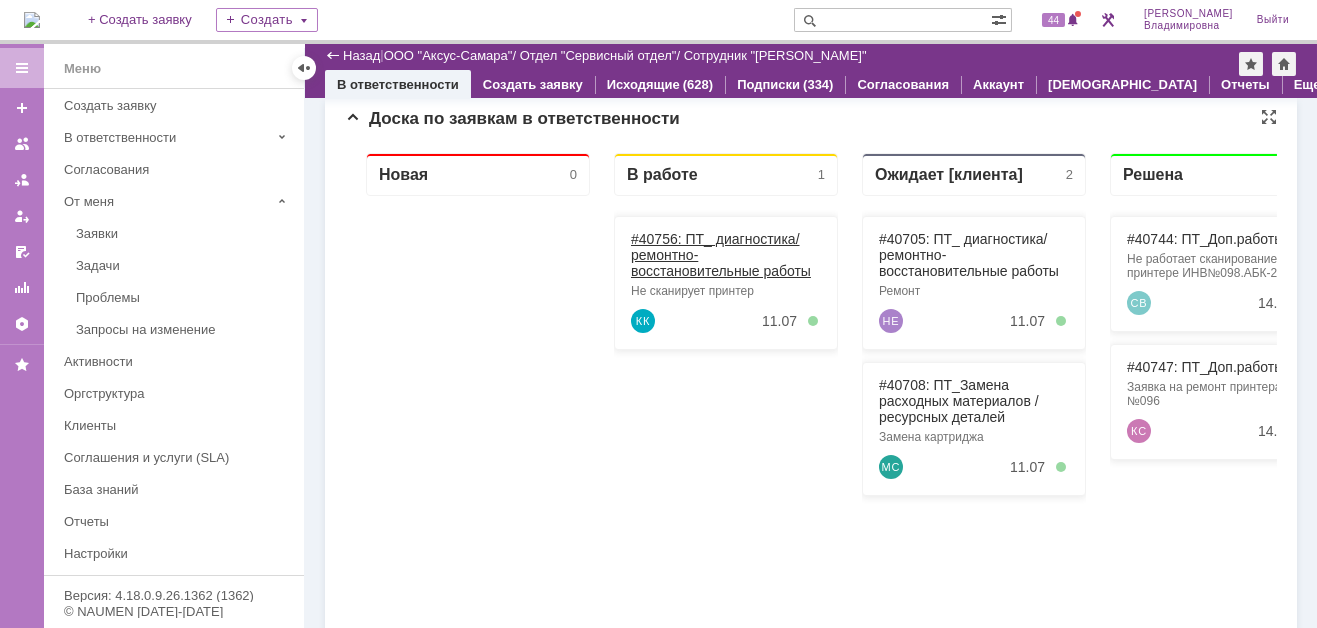 click on "#40756: ПТ_ диагностика/ ремонтно-восстановительные работы" at bounding box center [721, 255] 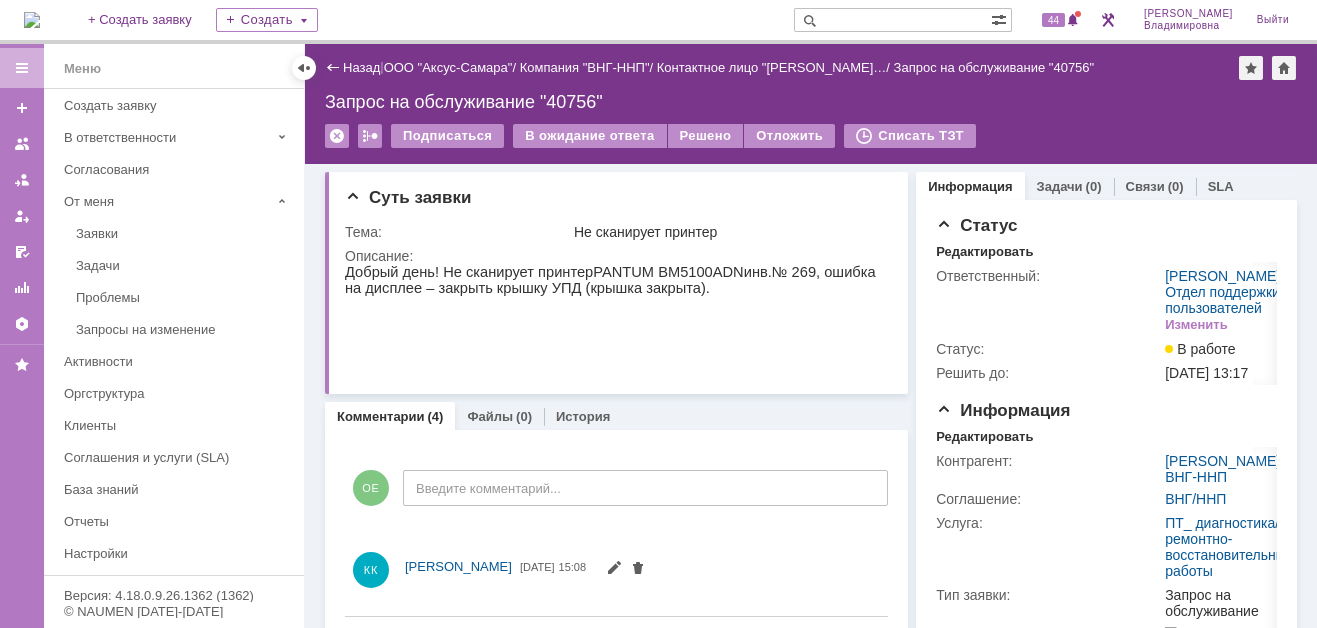 scroll, scrollTop: 0, scrollLeft: 0, axis: both 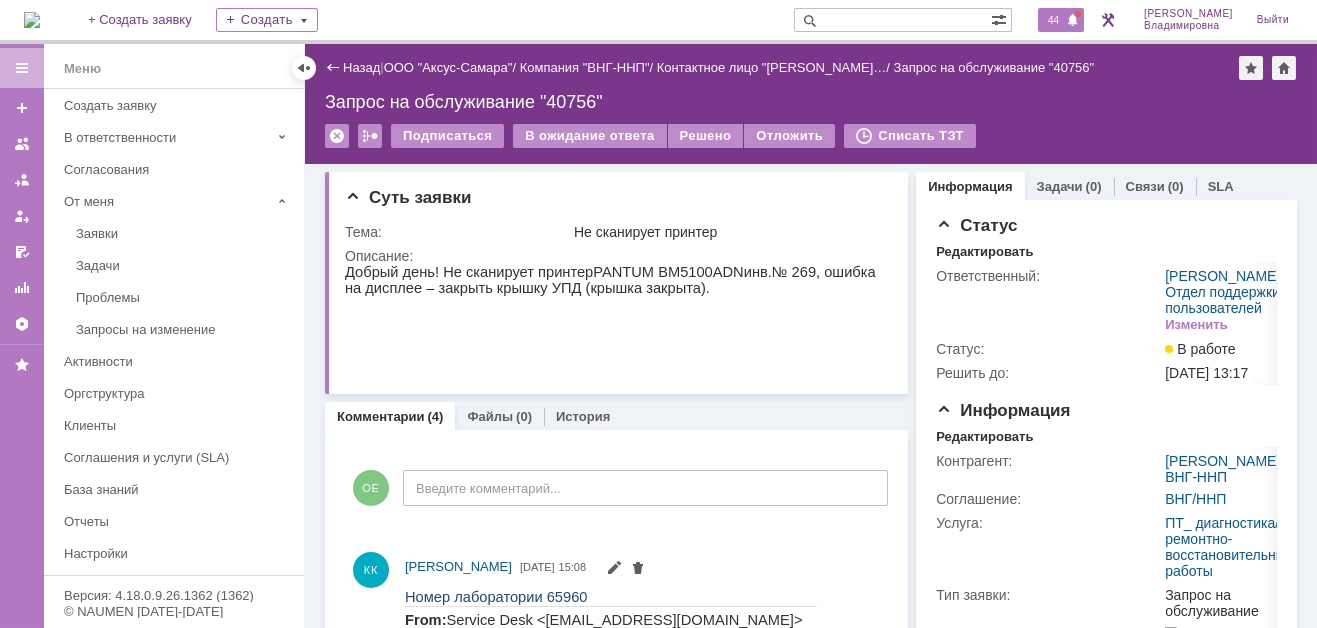 click on "44" at bounding box center [1053, 20] 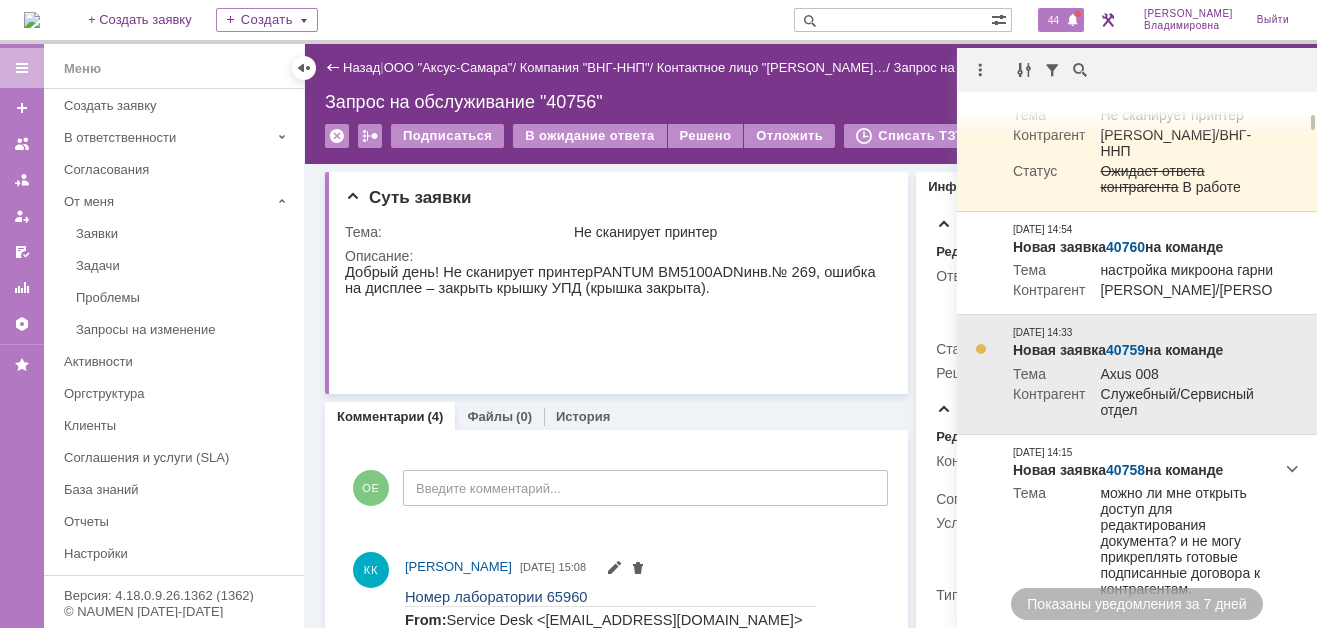 scroll, scrollTop: 700, scrollLeft: 0, axis: vertical 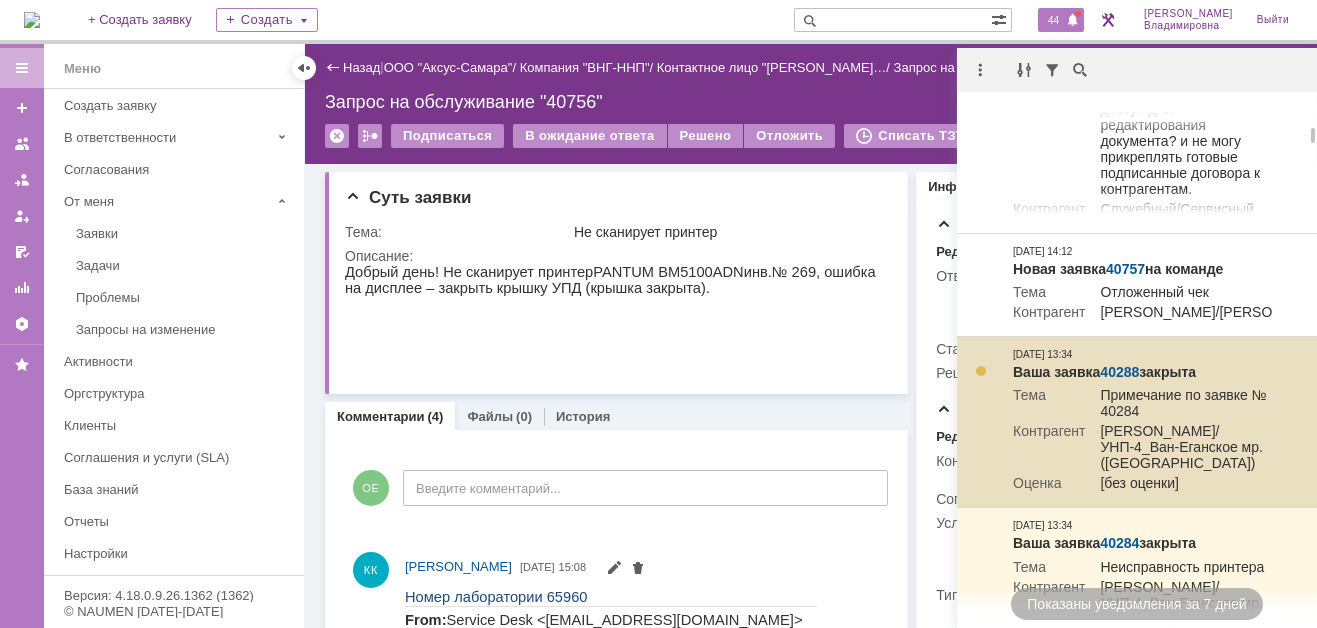 click on "40288" at bounding box center [1119, 372] 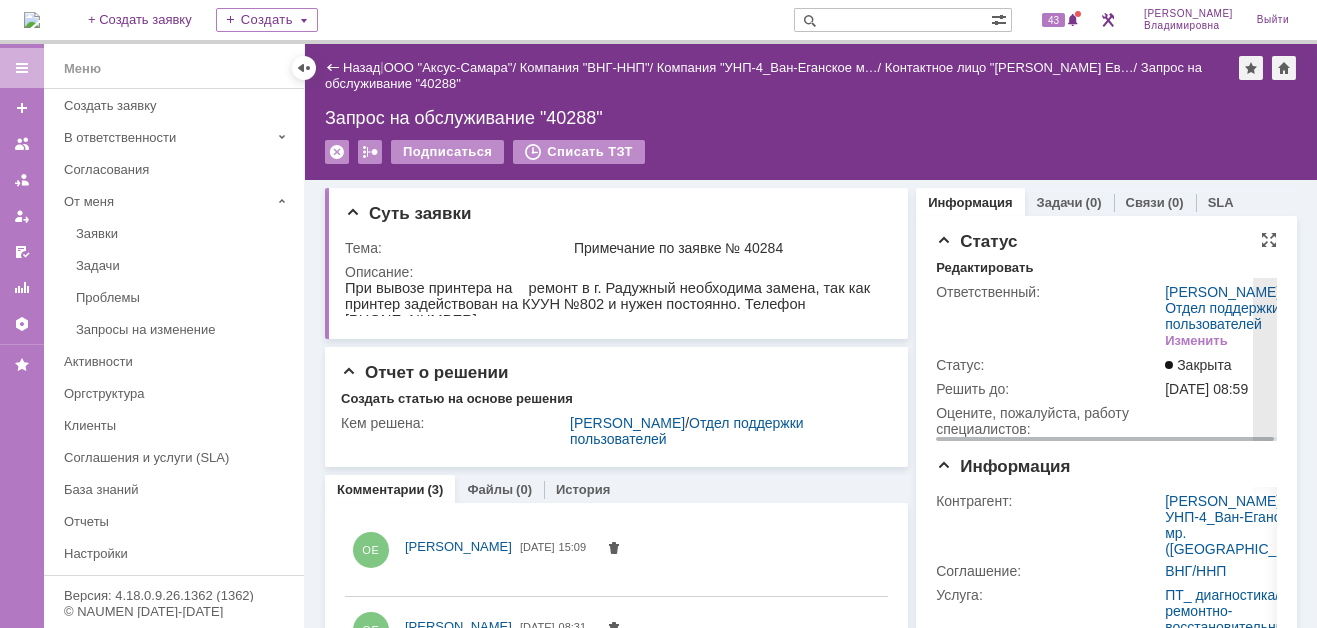 scroll, scrollTop: 0, scrollLeft: 0, axis: both 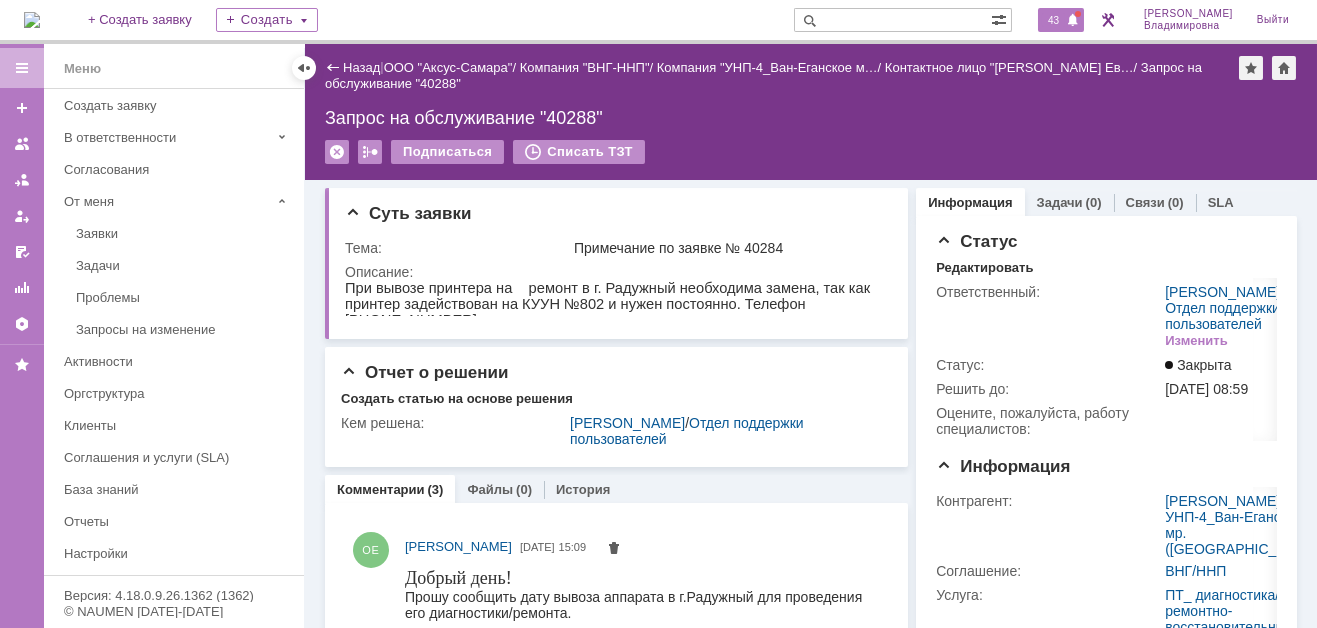 click on "43" at bounding box center [1053, 20] 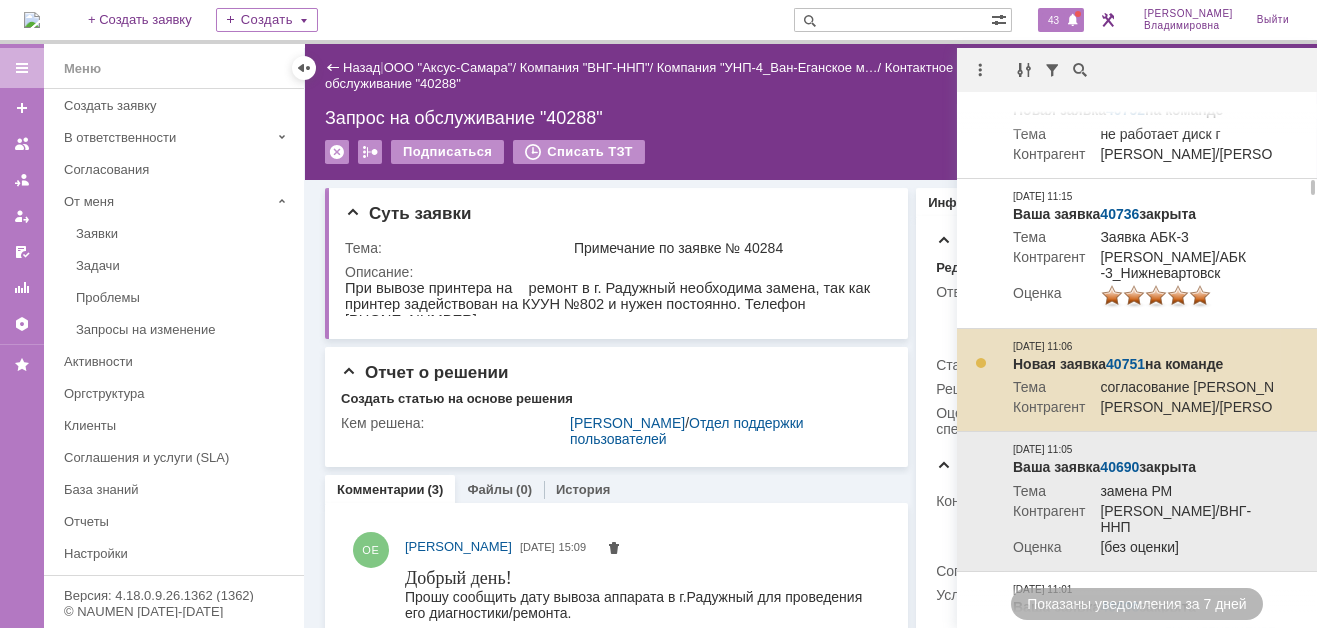 scroll, scrollTop: 2398, scrollLeft: 0, axis: vertical 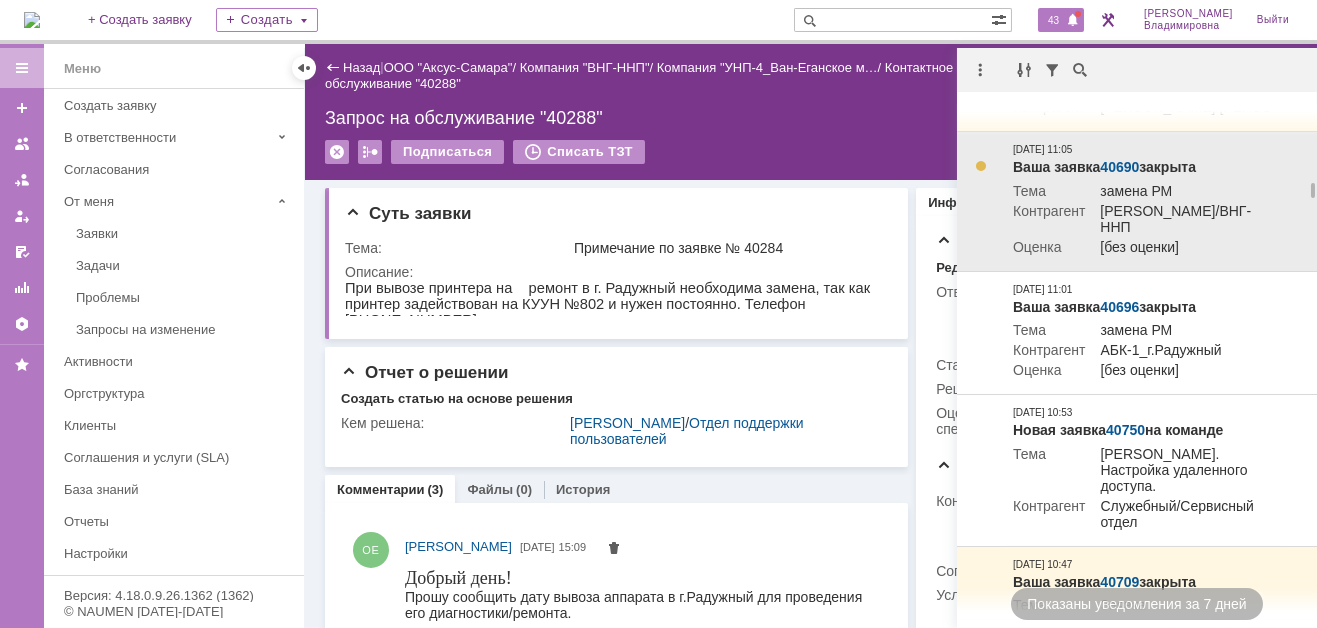 click on "40690" at bounding box center (1119, 167) 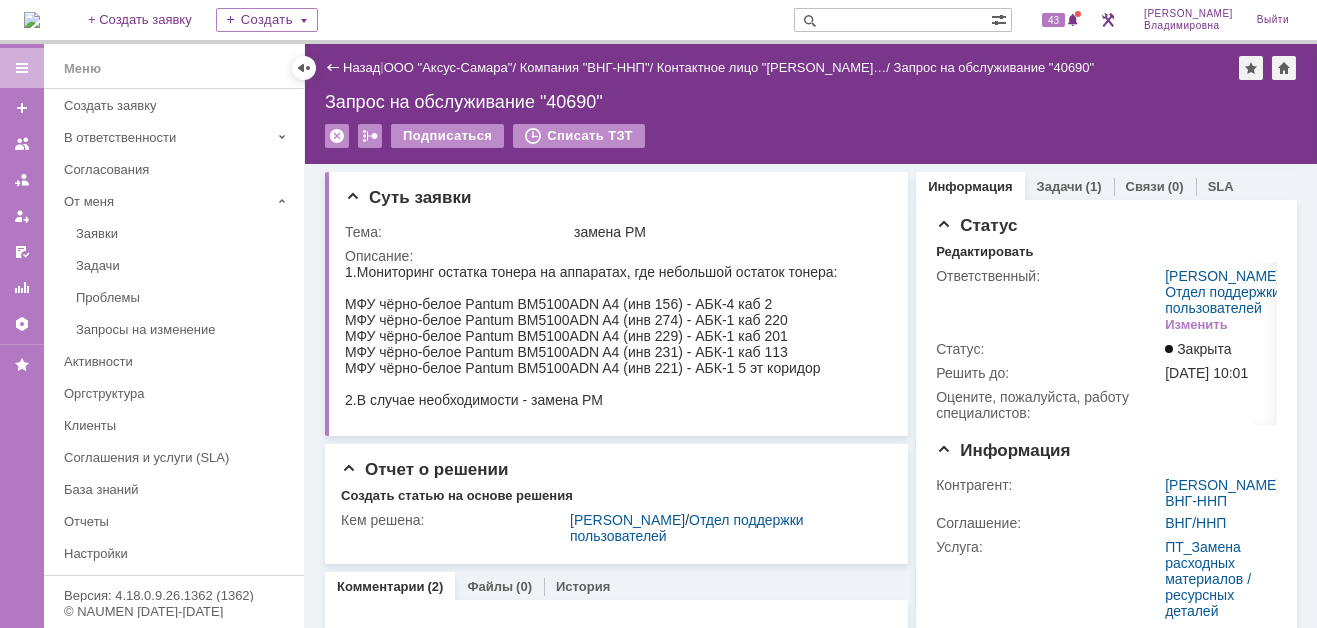 scroll, scrollTop: 0, scrollLeft: 0, axis: both 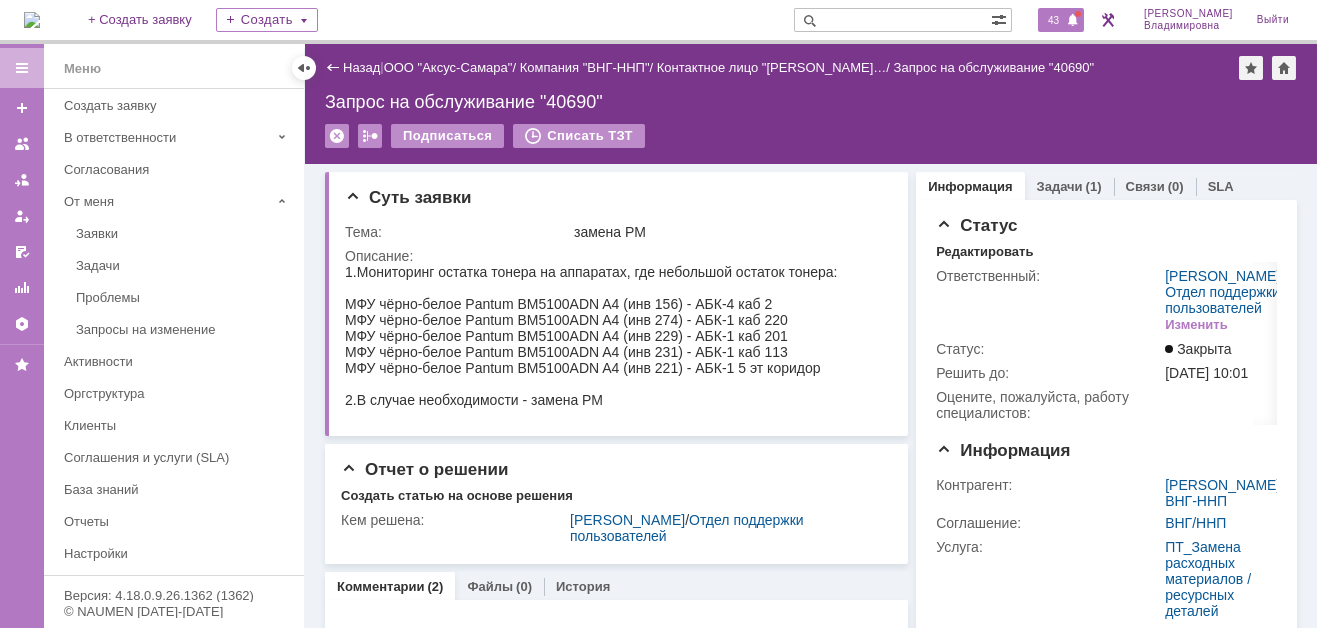 click on "43" at bounding box center (1053, 20) 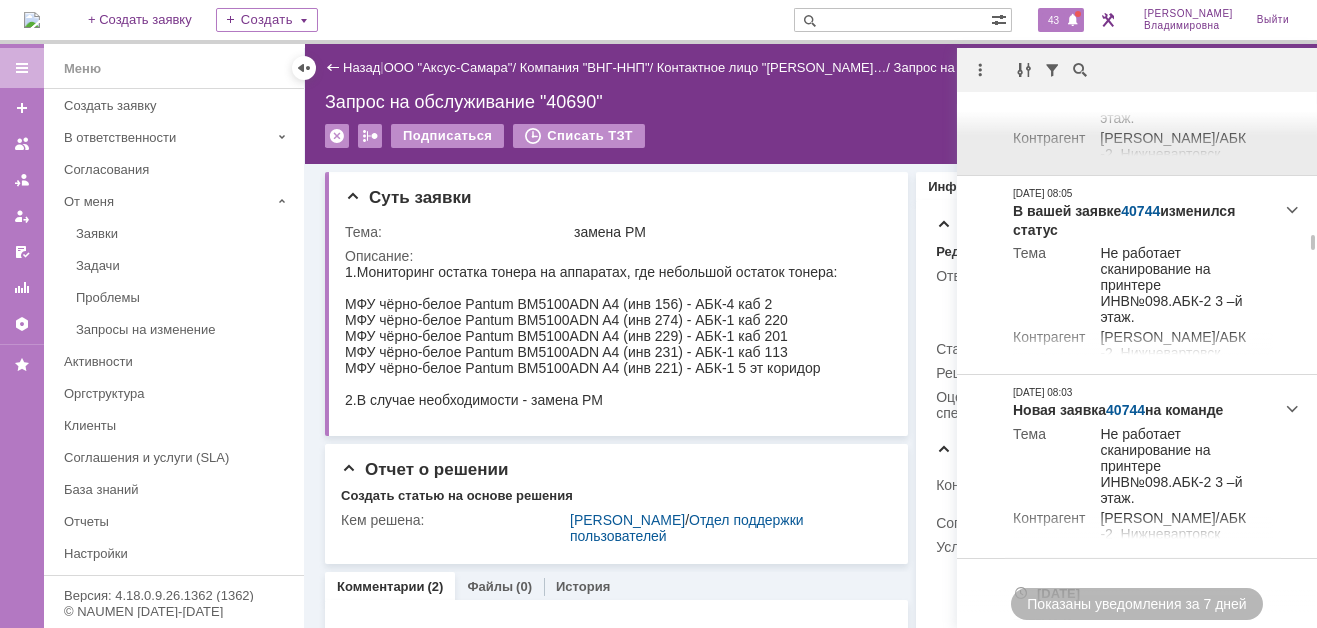 scroll, scrollTop: 4196, scrollLeft: 0, axis: vertical 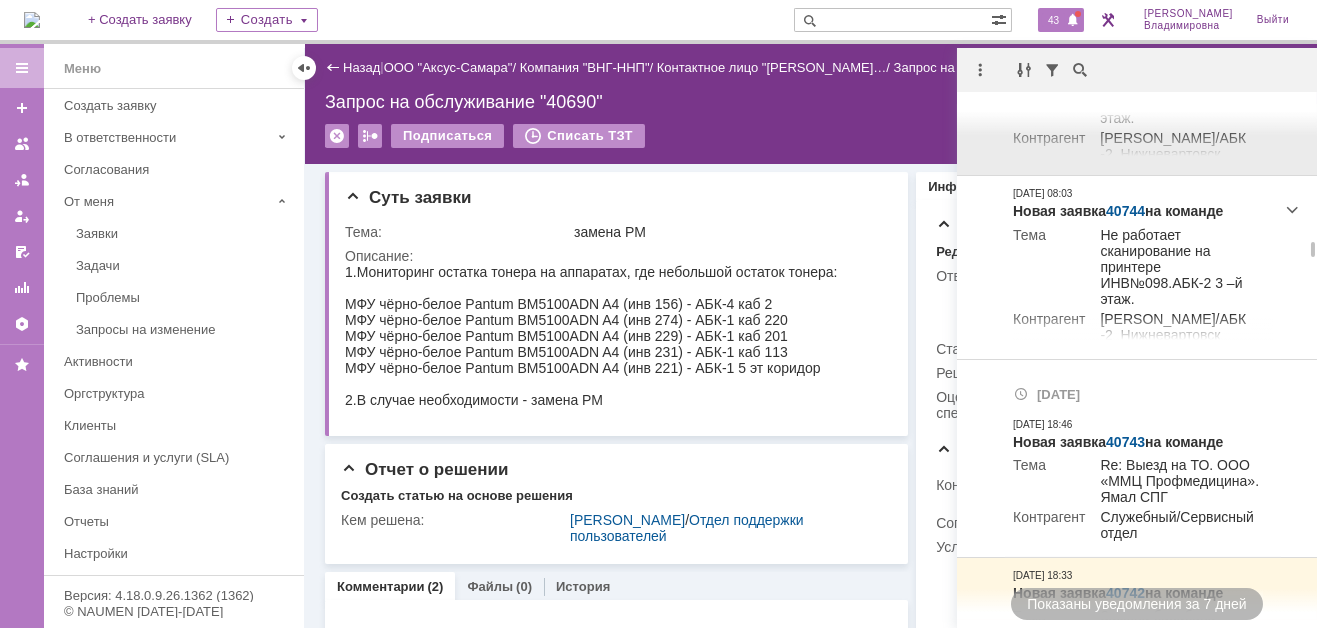 click on "40744" at bounding box center (1140, 12) 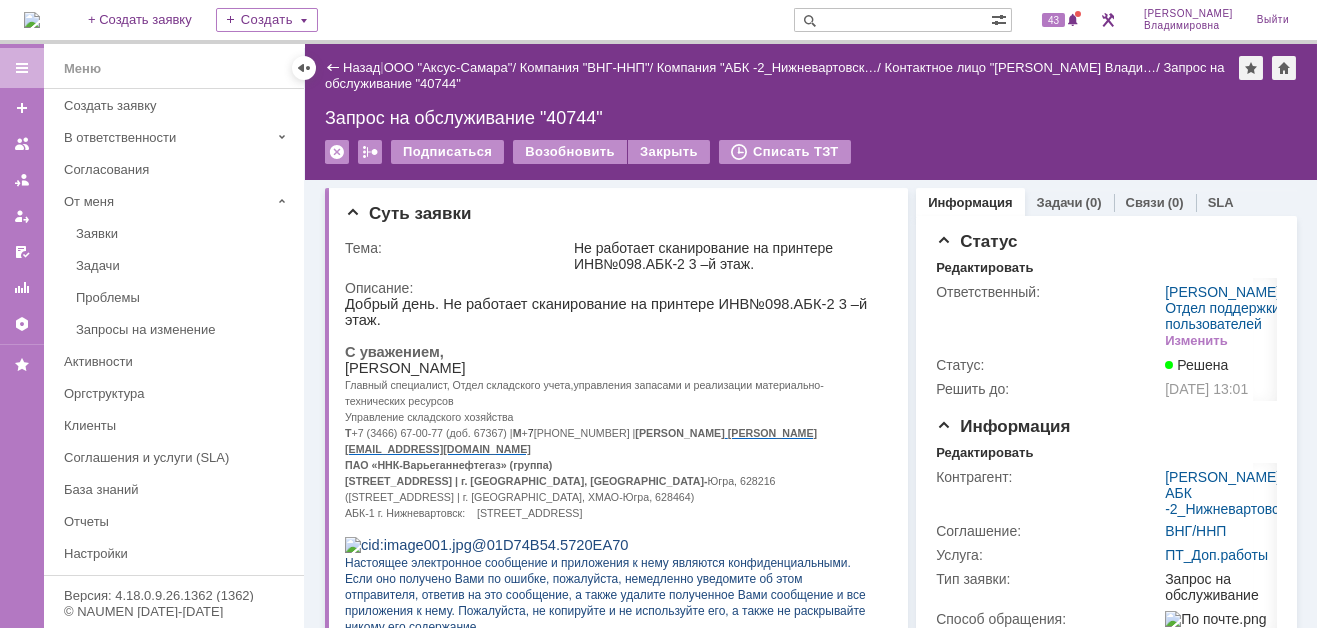 scroll, scrollTop: 0, scrollLeft: 0, axis: both 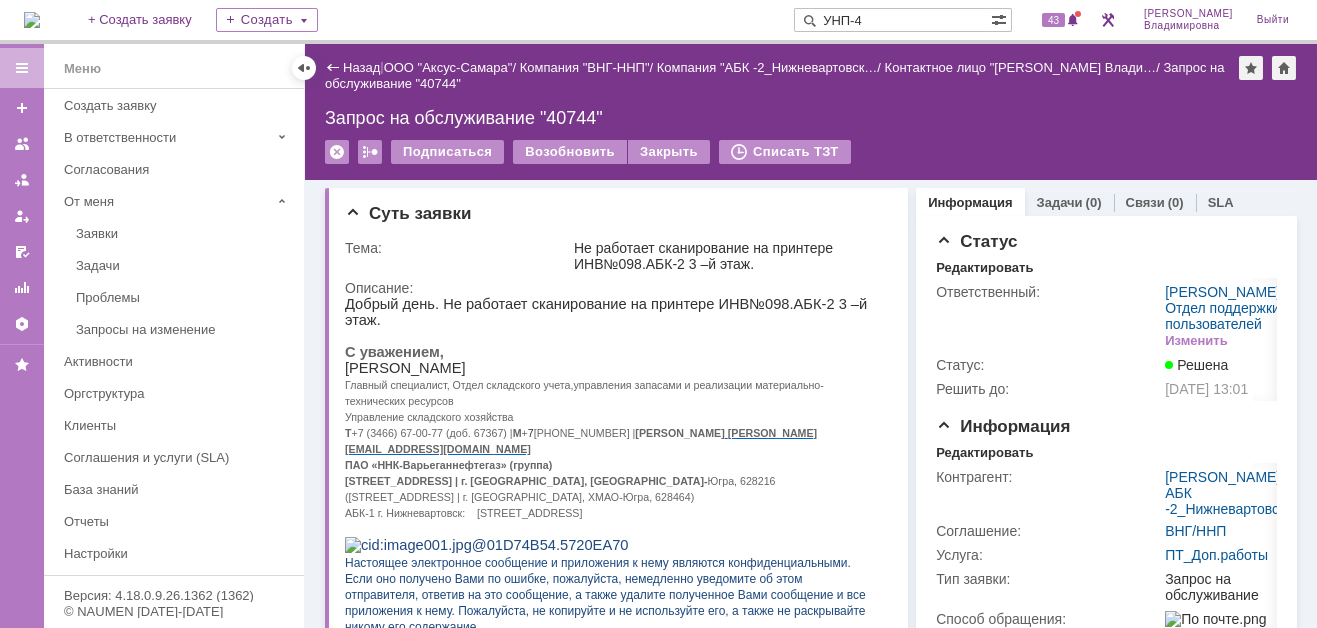 type on "УНП-4" 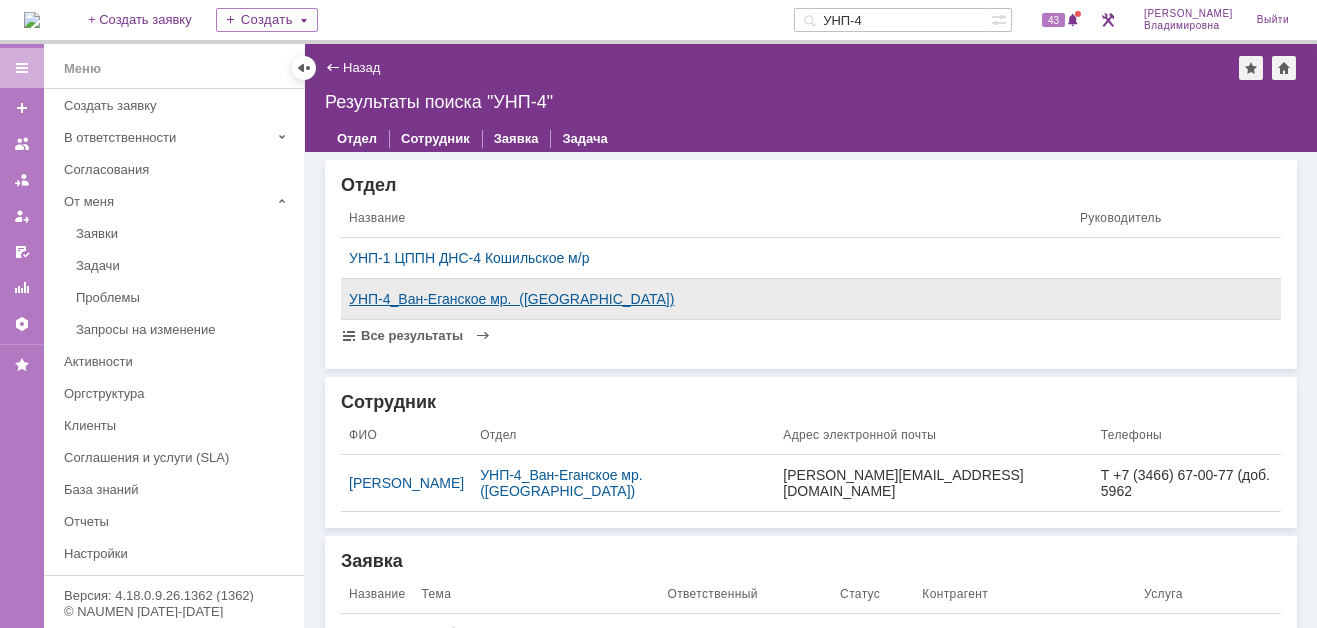 click on "УНП-4_Ван-Еганское мр.  ([GEOGRAPHIC_DATA])" at bounding box center (706, 299) 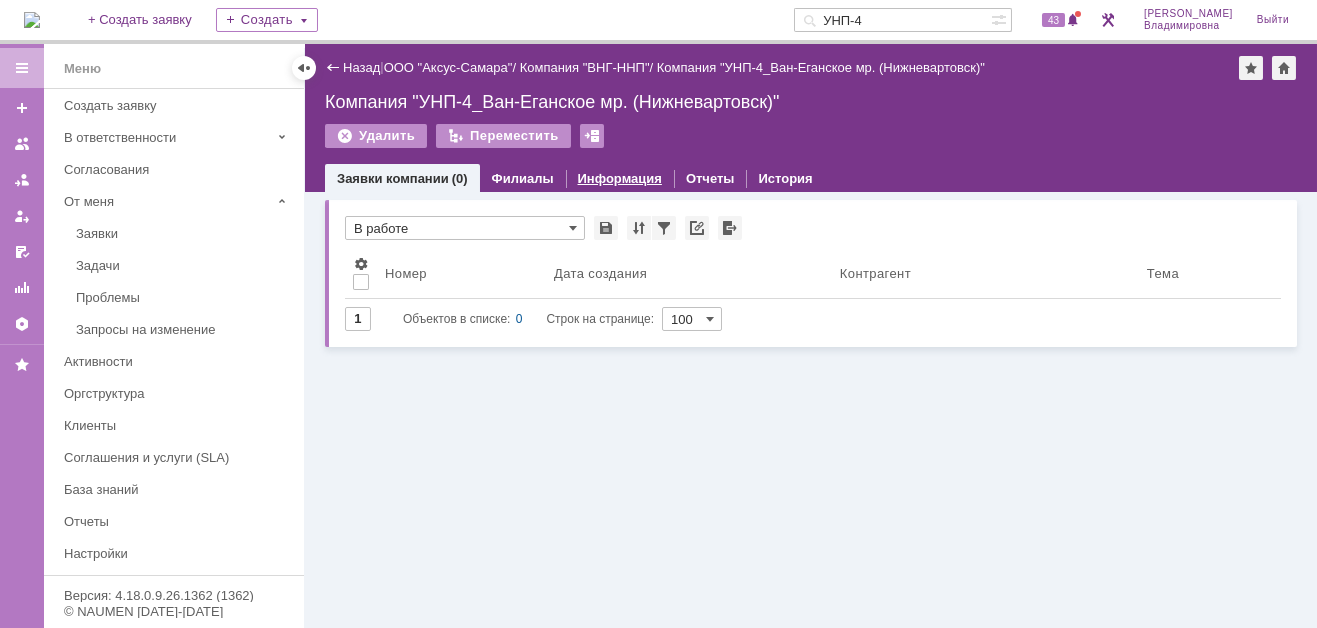 click on "Информация" at bounding box center (620, 178) 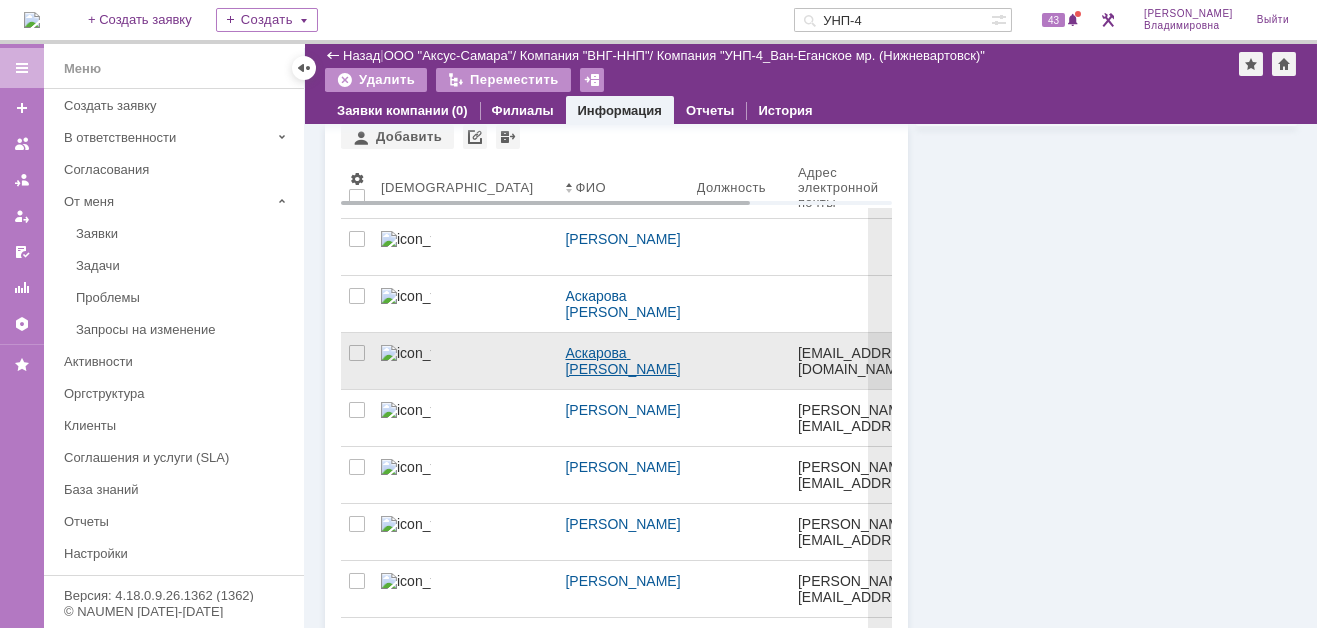 scroll, scrollTop: 300, scrollLeft: 0, axis: vertical 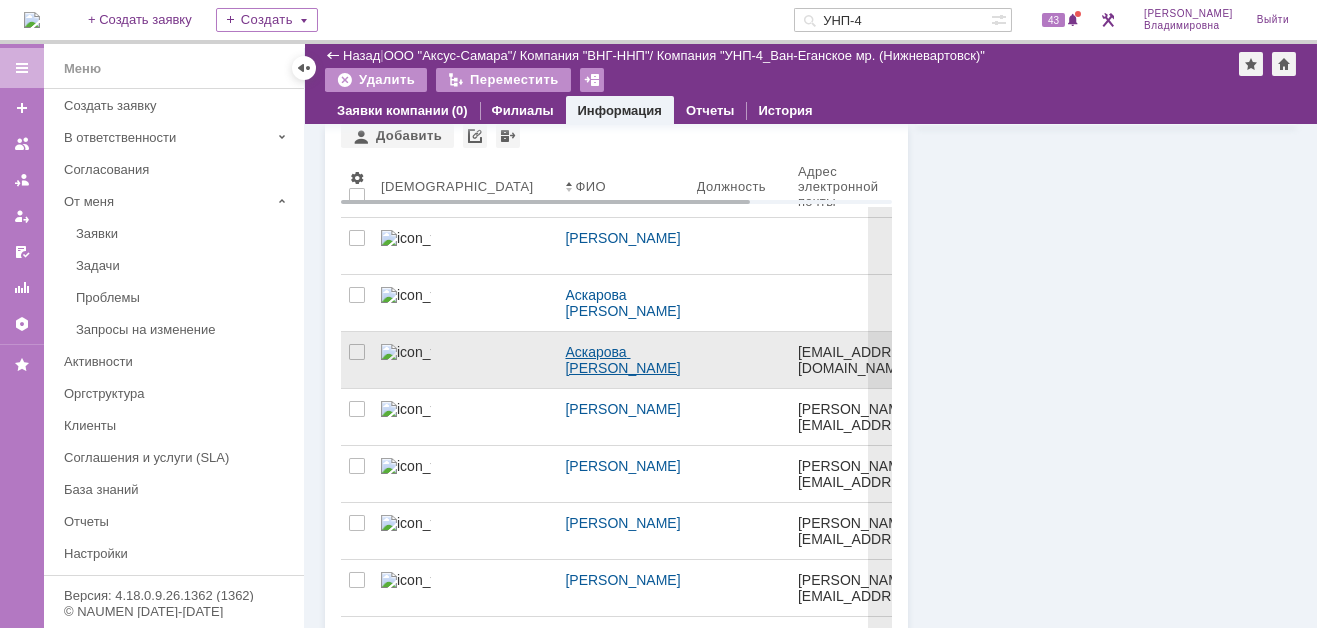 click on "Аскарова Оксана Зуфаровна" at bounding box center [622, 360] 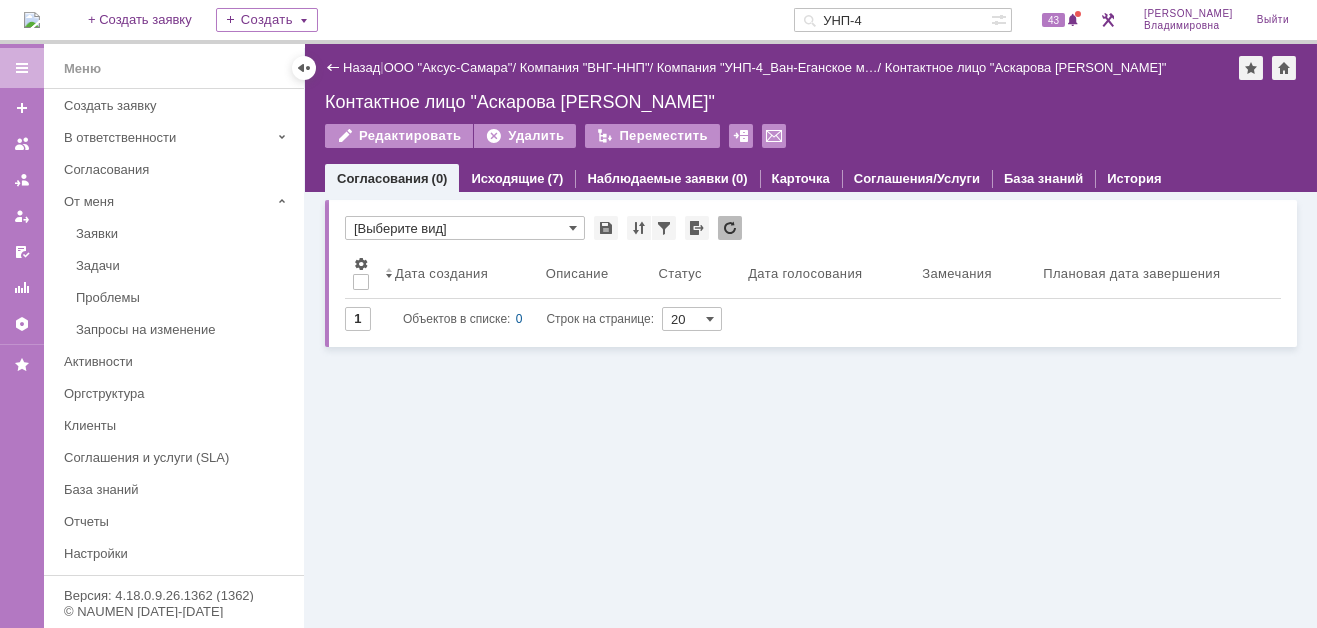 click on "Назад" at bounding box center (352, 67) 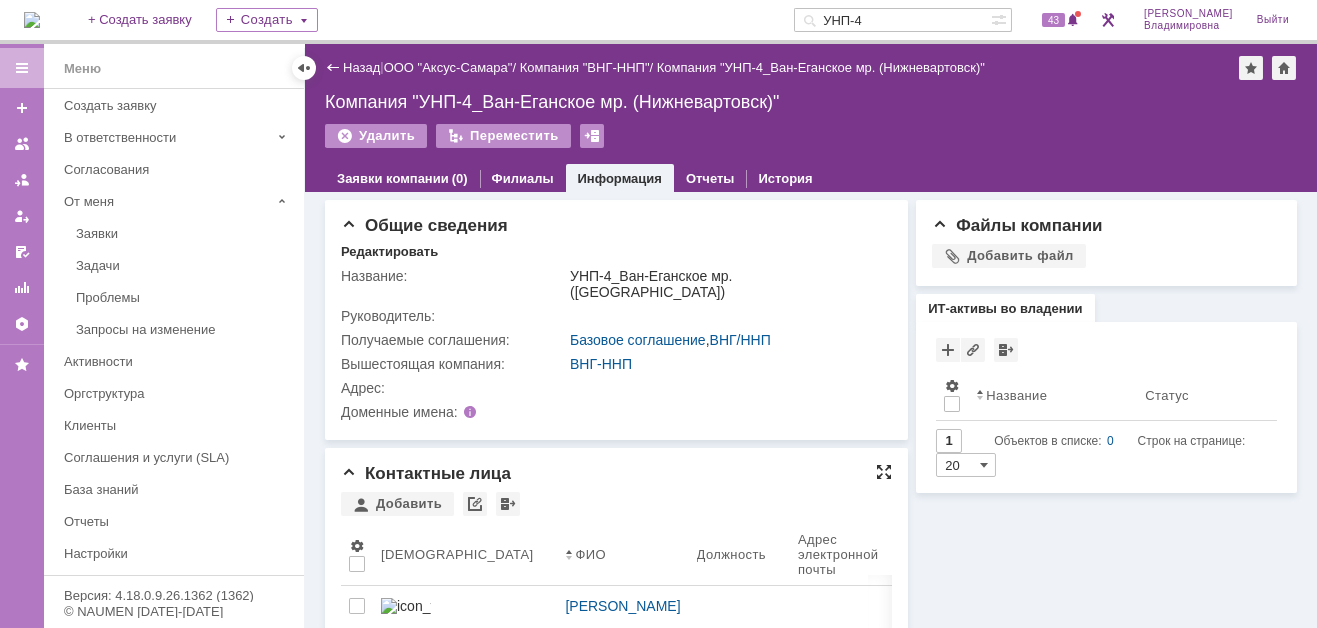 click at bounding box center (884, 472) 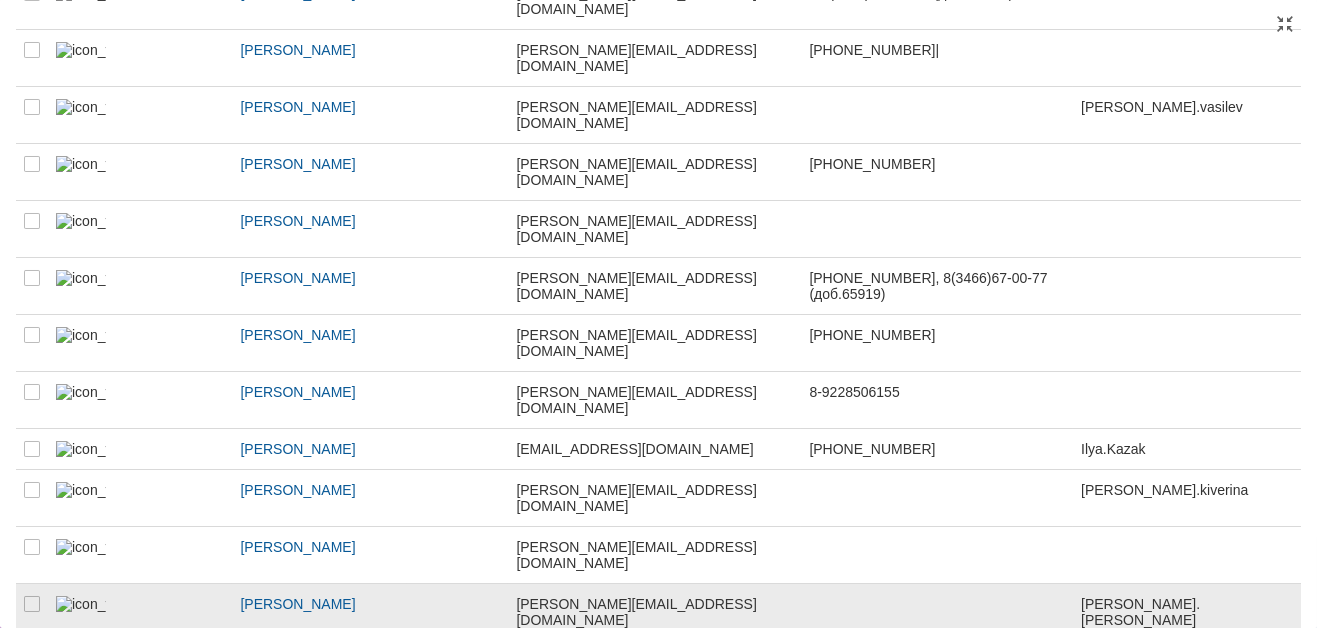 scroll, scrollTop: 500, scrollLeft: 0, axis: vertical 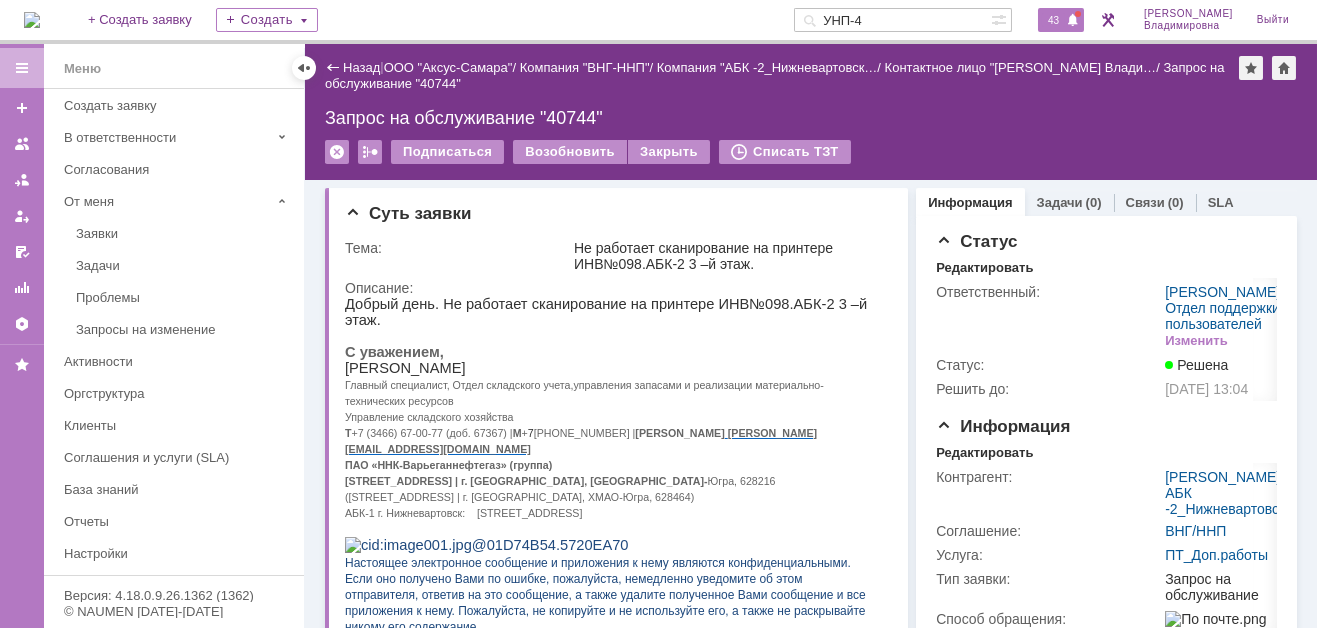 click on "43" at bounding box center [1053, 20] 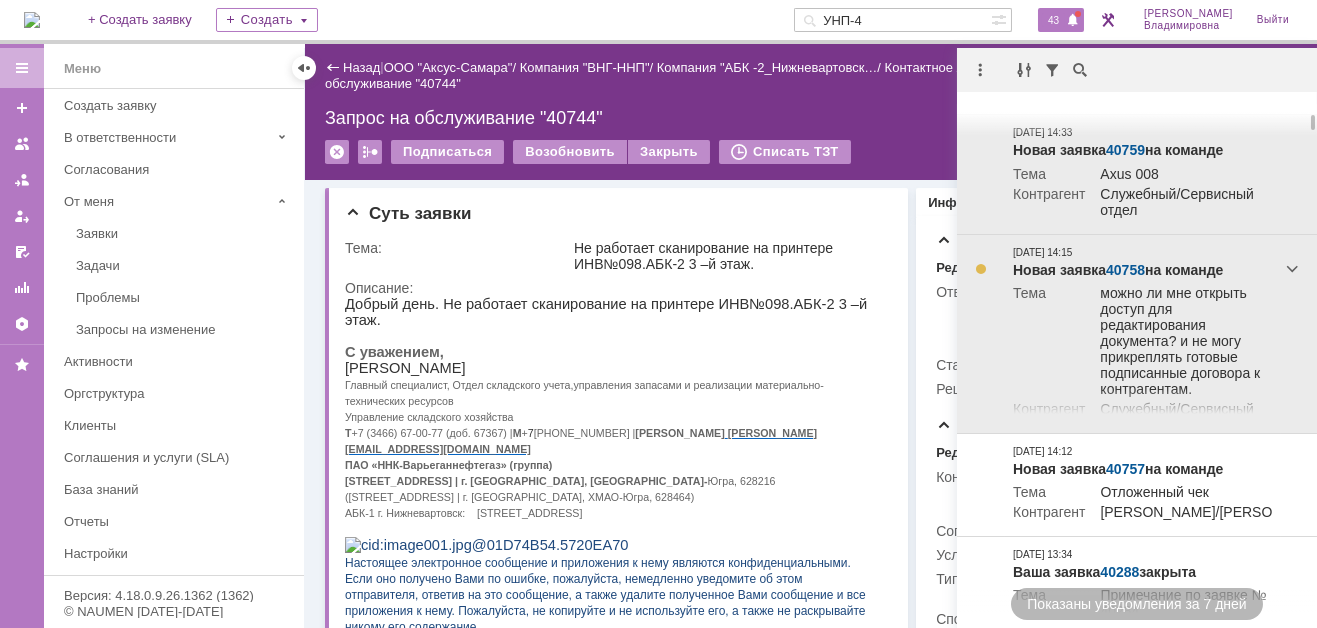 scroll, scrollTop: 0, scrollLeft: 0, axis: both 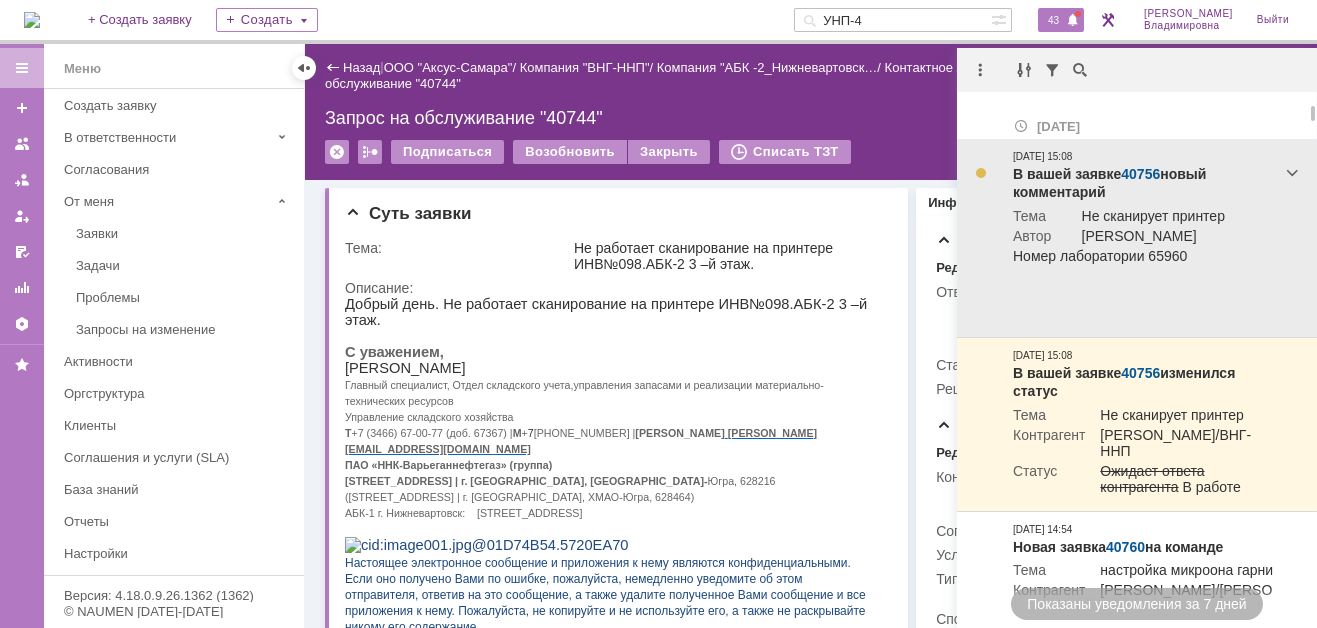 click on "40756" at bounding box center (1140, 174) 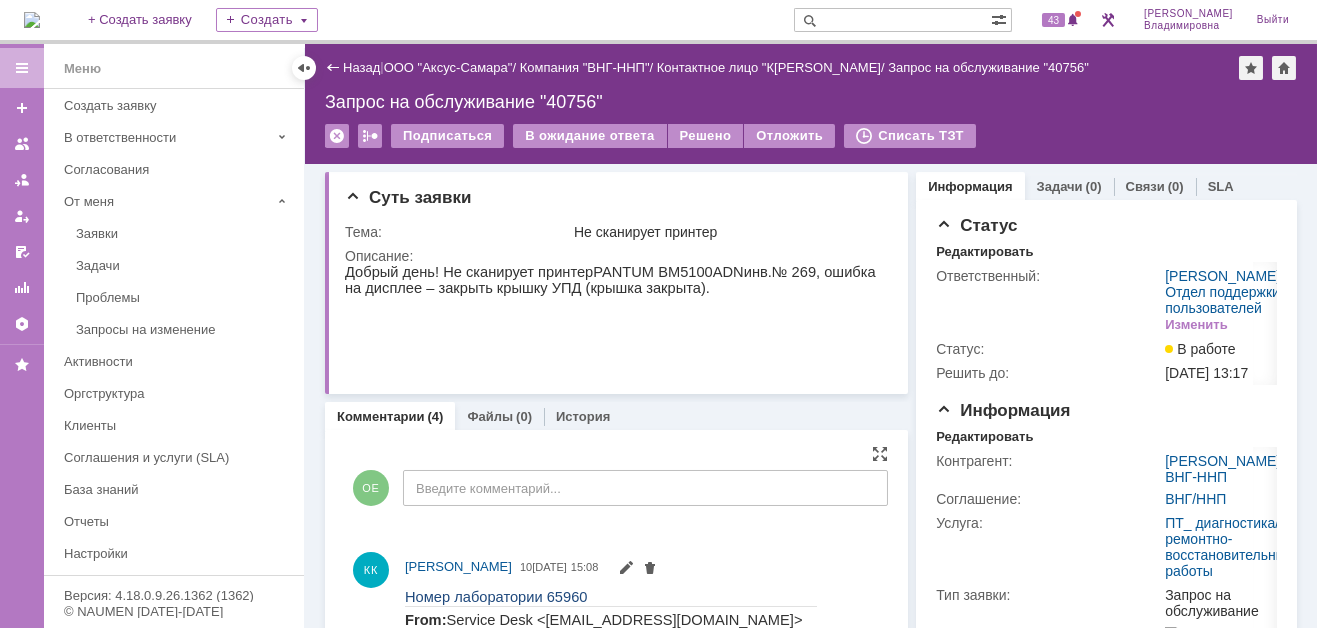 scroll, scrollTop: 0, scrollLeft: 0, axis: both 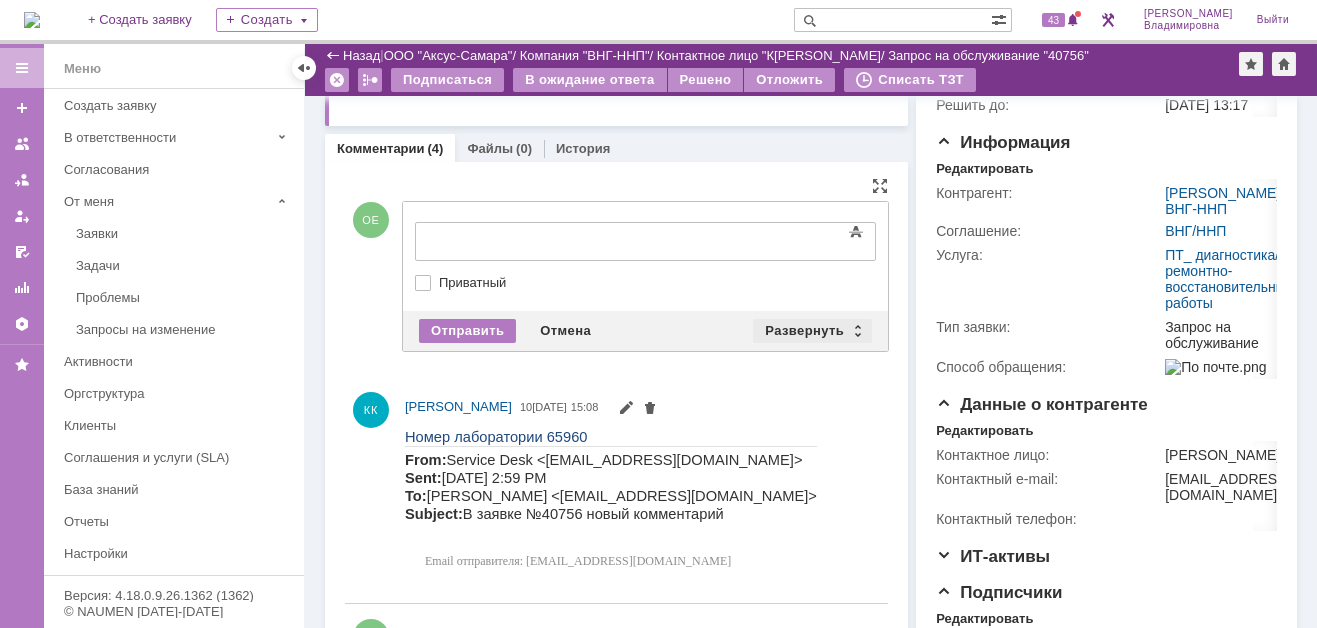 click on "Развернуть" at bounding box center (812, 331) 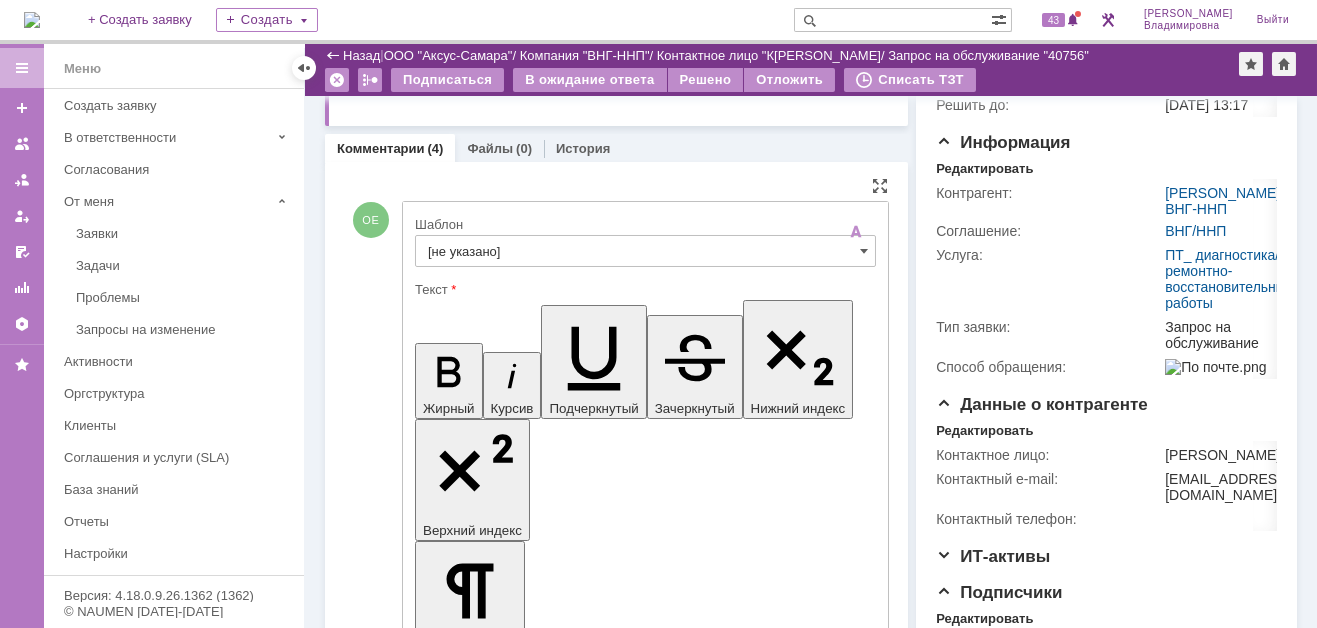 scroll, scrollTop: 0, scrollLeft: 0, axis: both 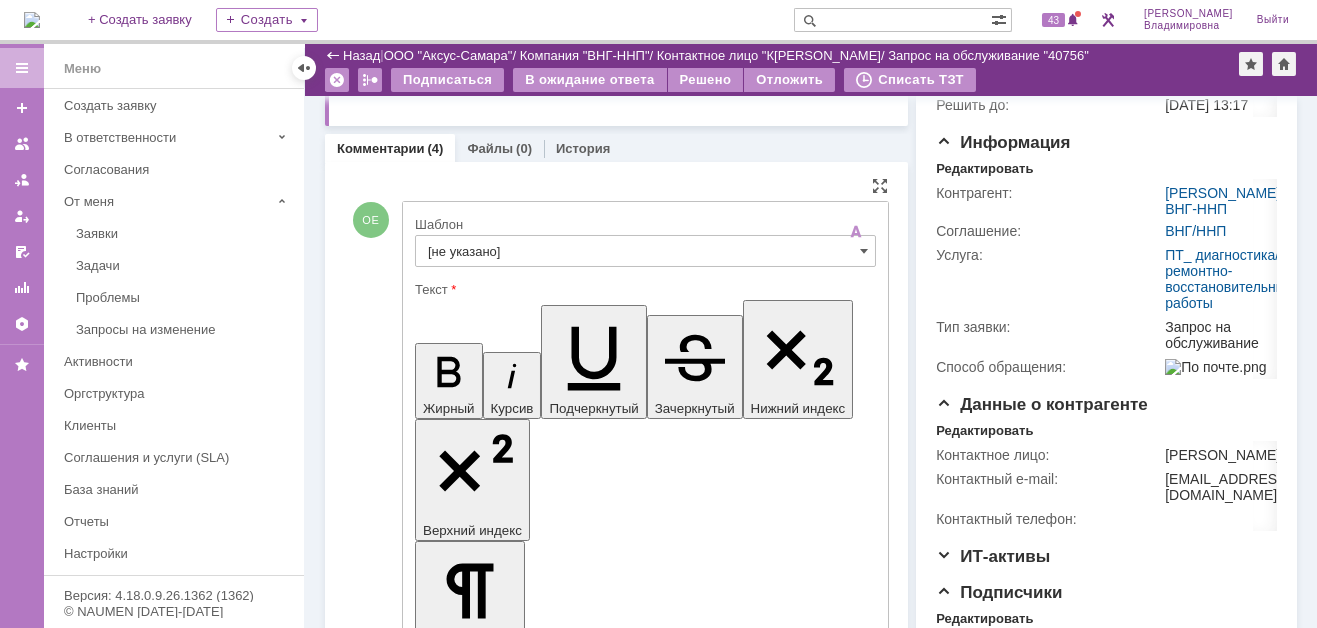 click on "[не указано]" at bounding box center [645, 251] 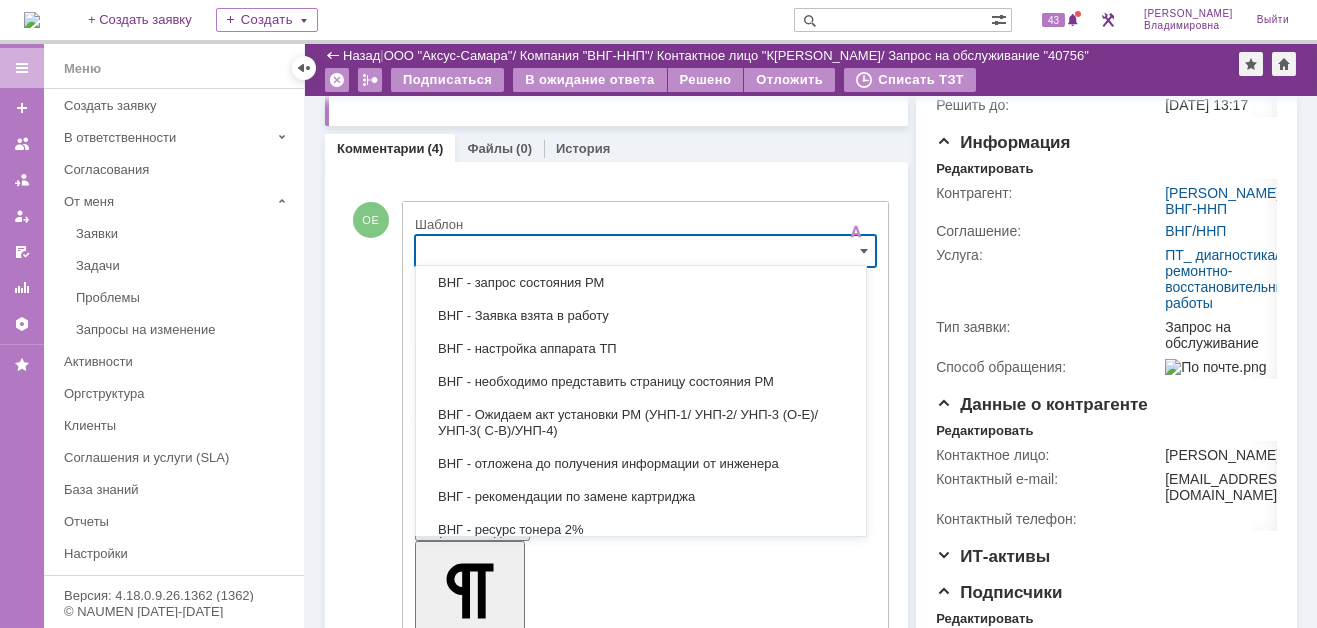 scroll, scrollTop: 500, scrollLeft: 0, axis: vertical 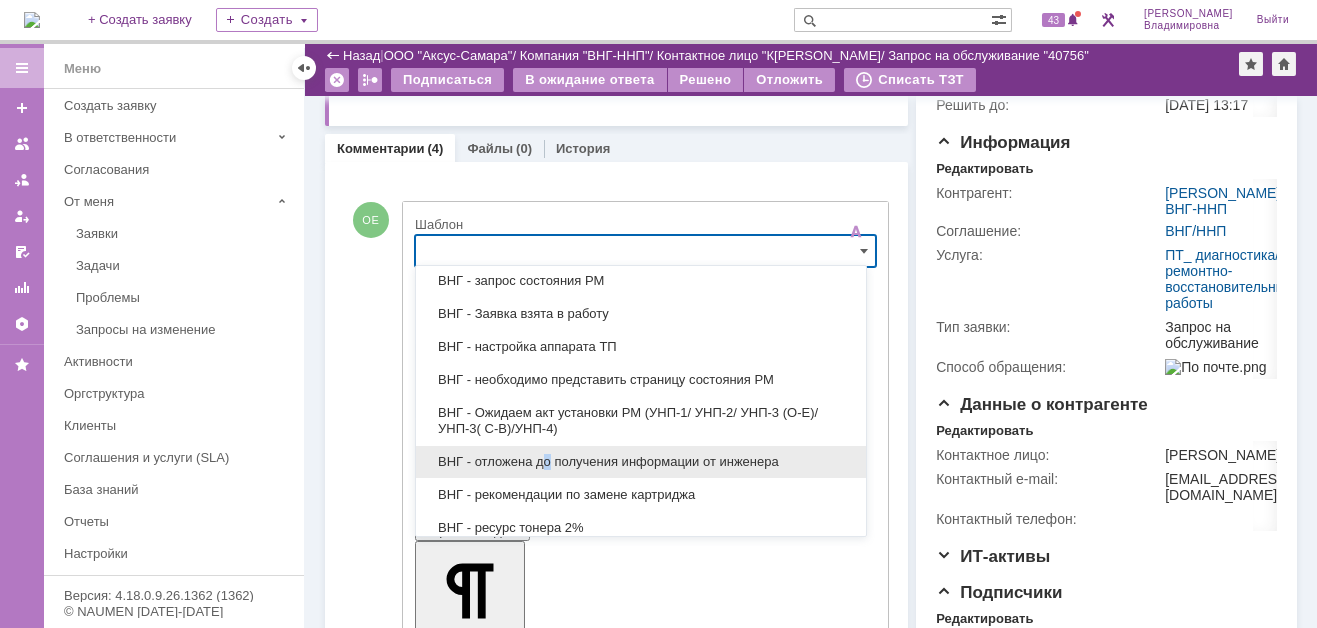 click on "ВНГ - отложена до получения информации от инженера" at bounding box center [641, 462] 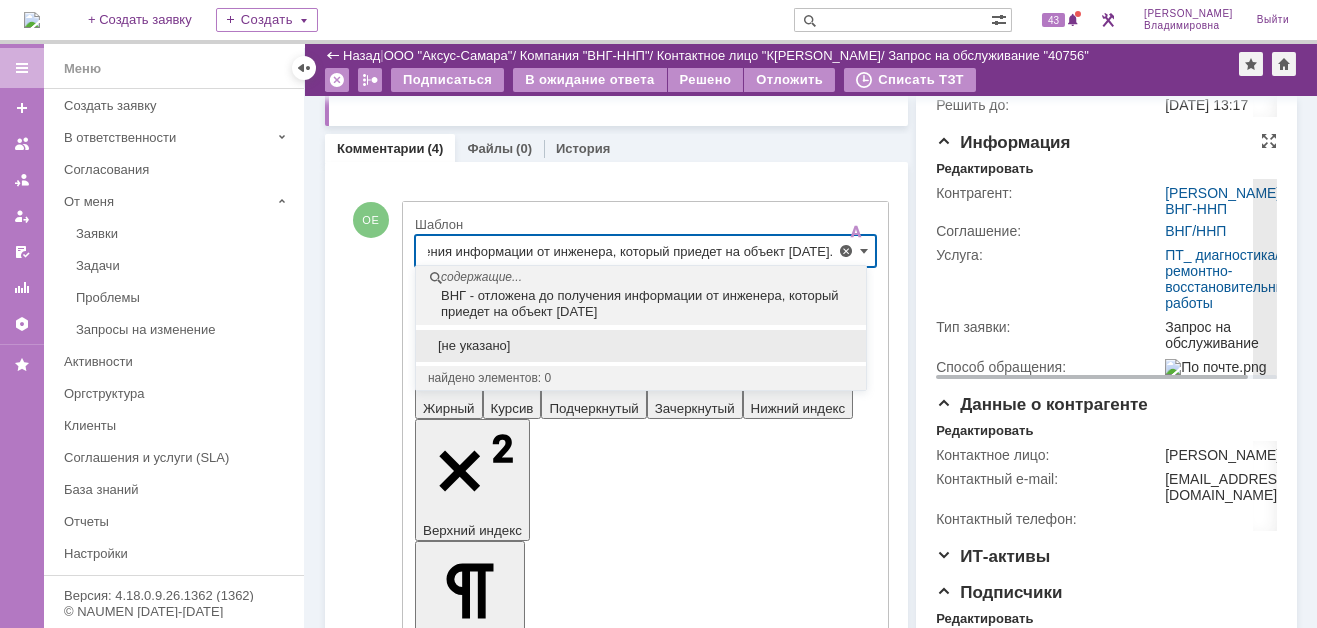 scroll, scrollTop: 0, scrollLeft: 192, axis: horizontal 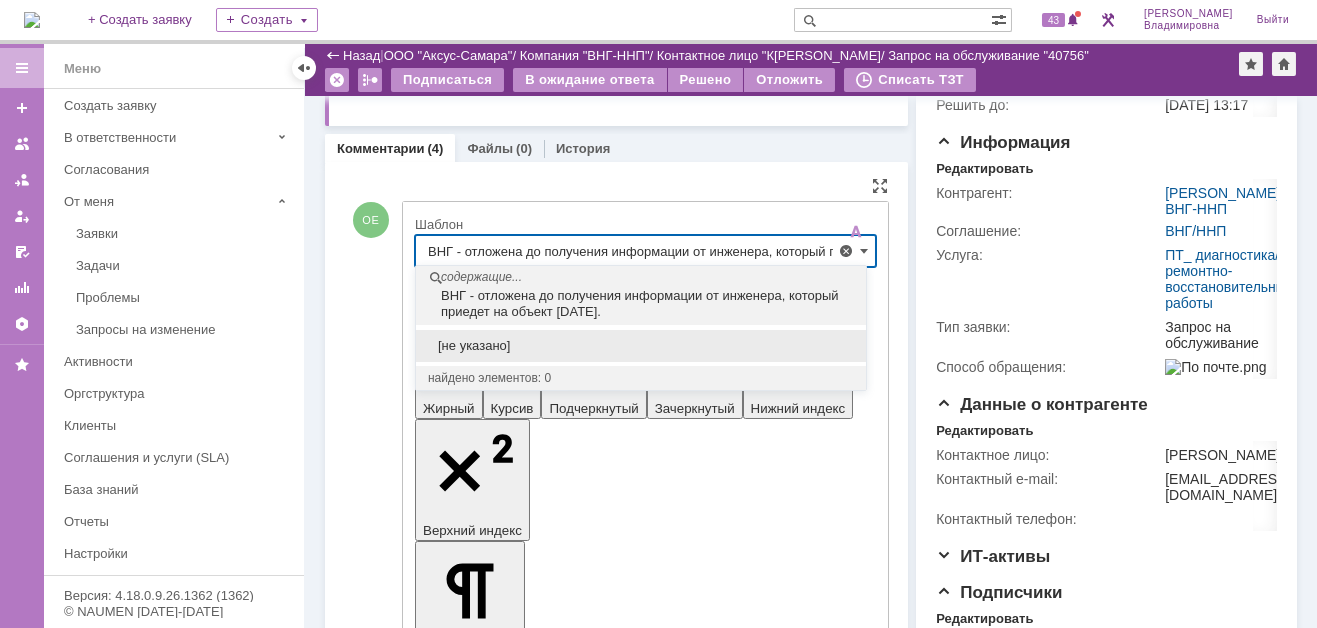 click on "С уважением, Орлова Елена Сервис-менеджер  AXUS GROUP Тел.:  88005501517 (доб. 712) Эл. почта:   orlovaev@axus.name" at bounding box center [577, 4578] 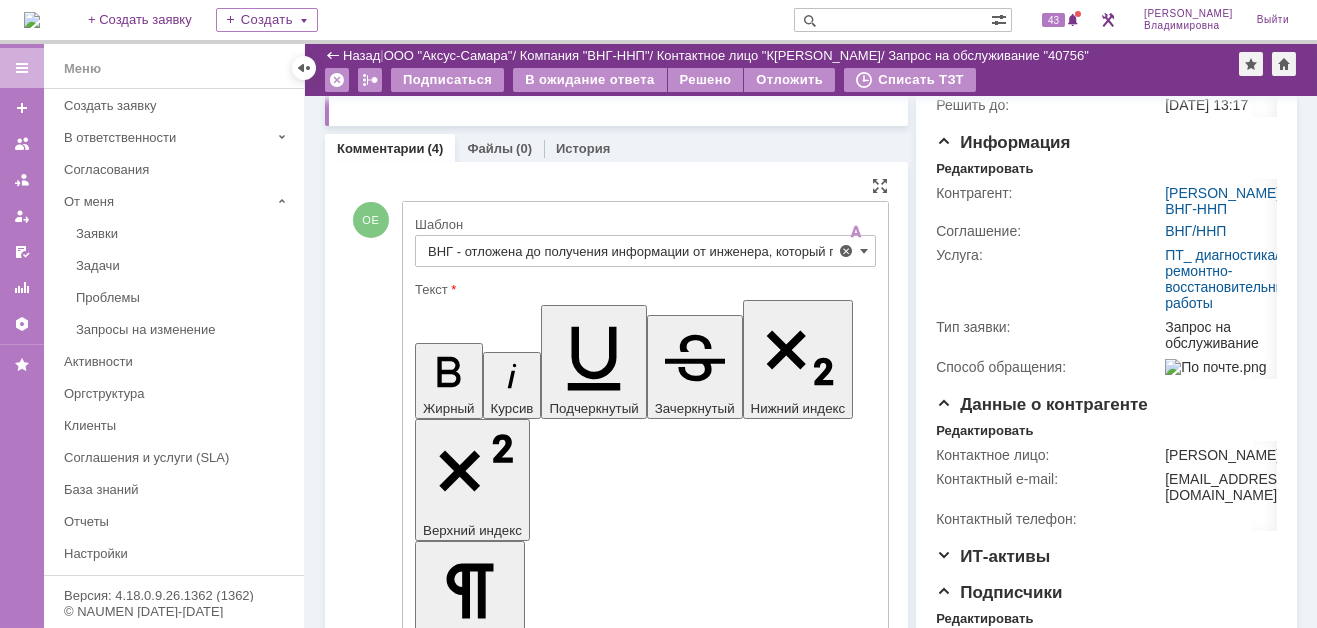 type on "ВНГ - отложена до получения информации от инженера" 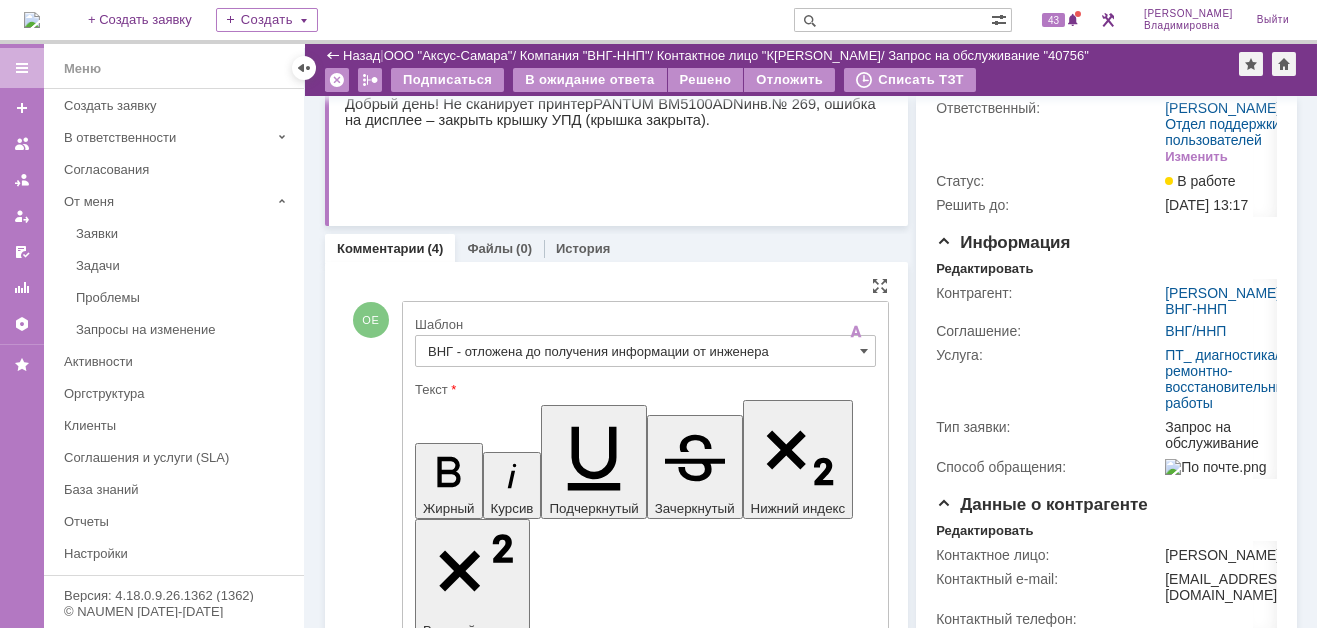 scroll, scrollTop: 300, scrollLeft: 0, axis: vertical 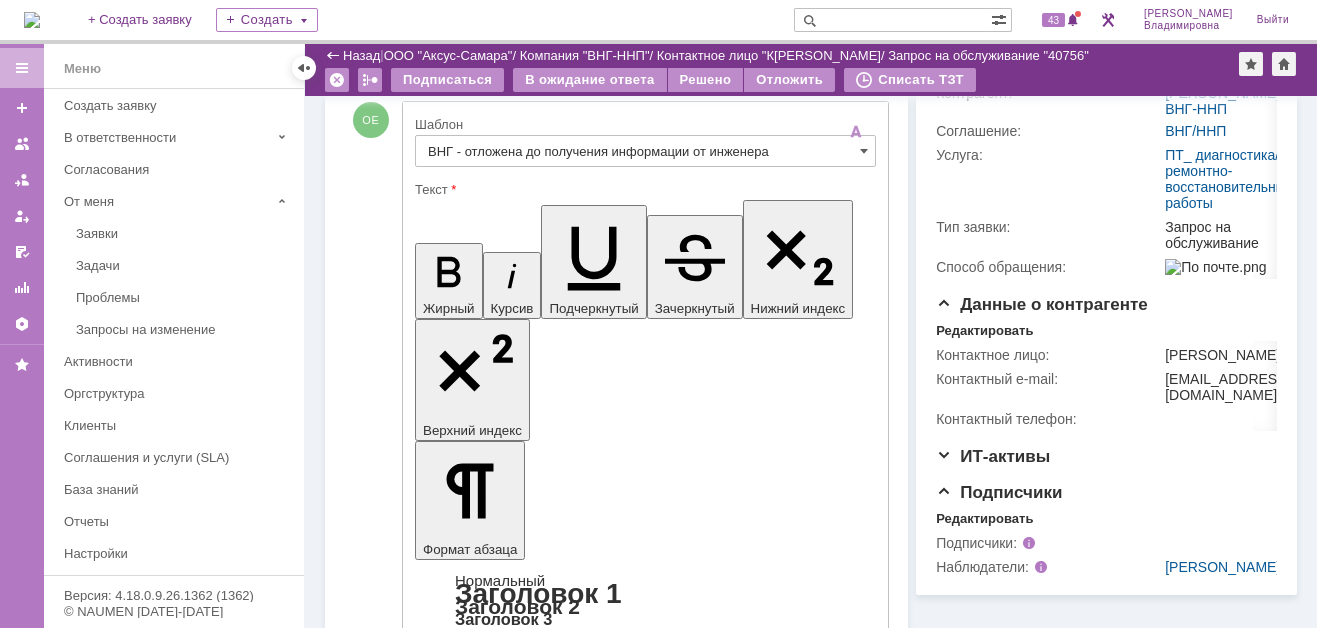 click on "Заявка отложена до момента получения информации о выполненных работах от инженера" at bounding box center (567, 4330) 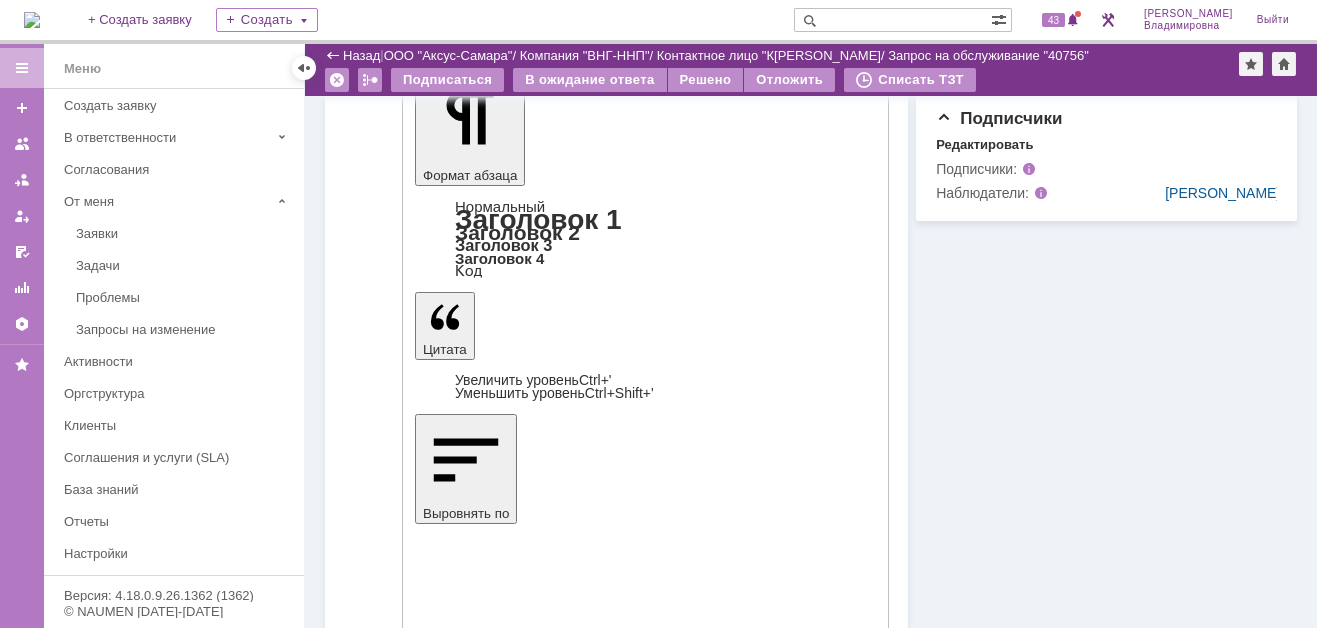 scroll, scrollTop: 700, scrollLeft: 0, axis: vertical 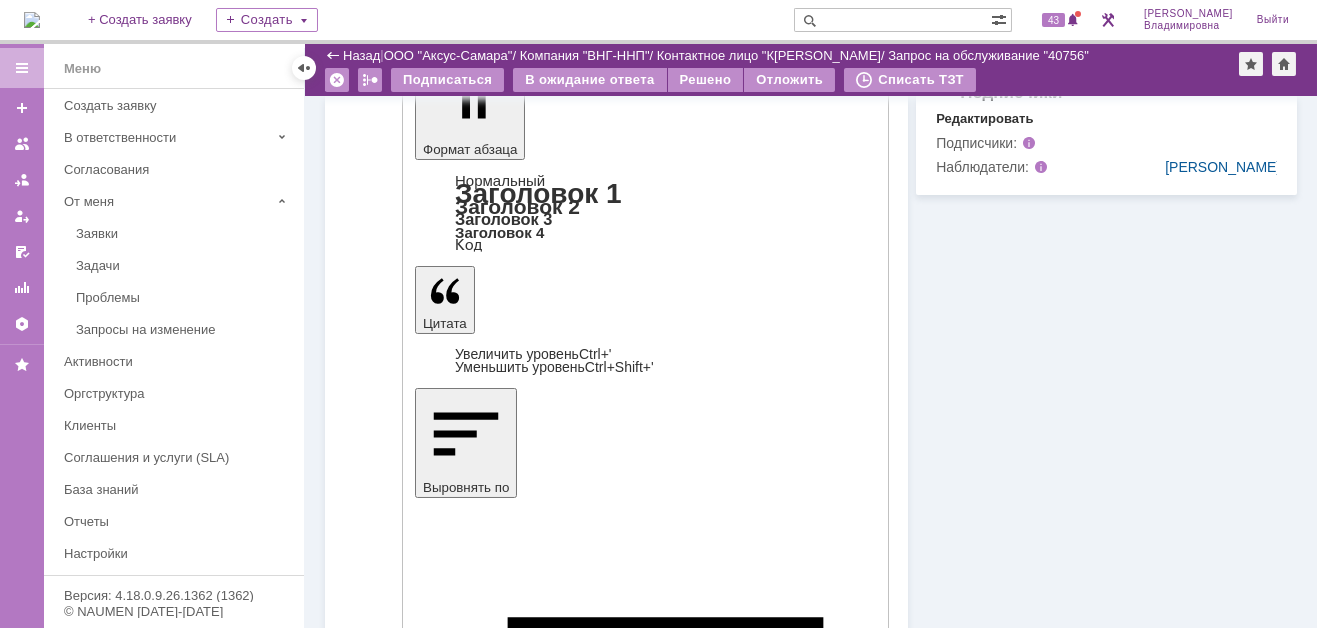 click on "Отправить" at bounding box center (467, 4334) 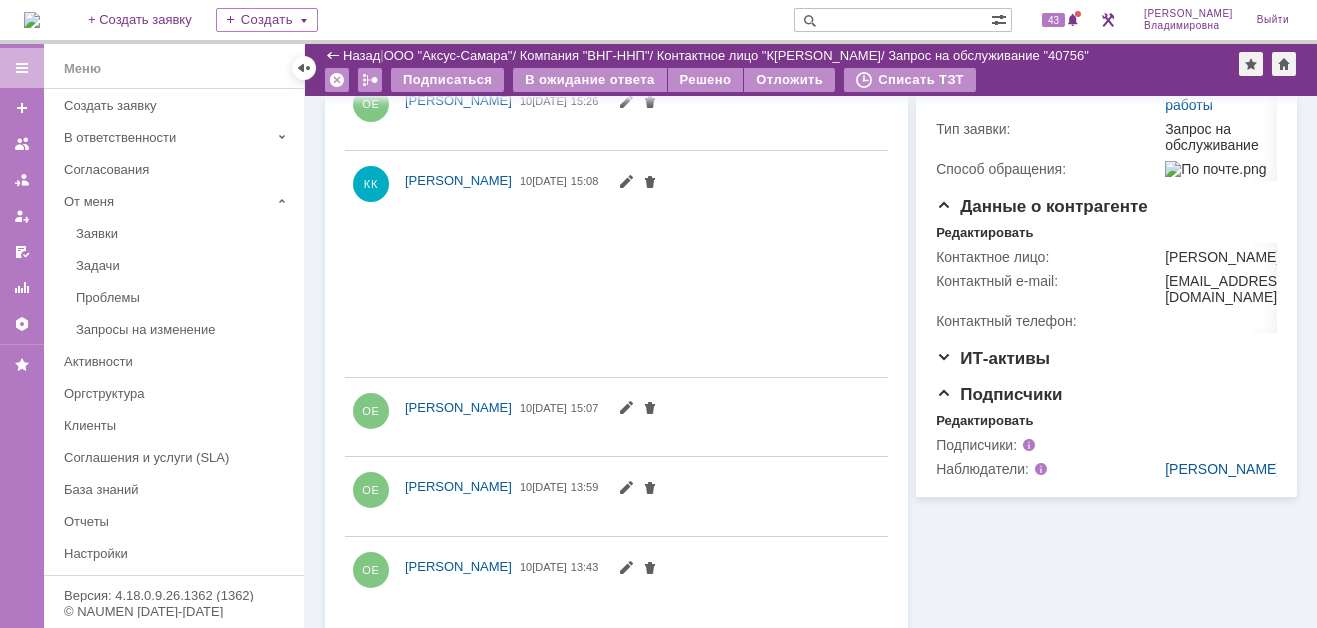 scroll, scrollTop: 405, scrollLeft: 0, axis: vertical 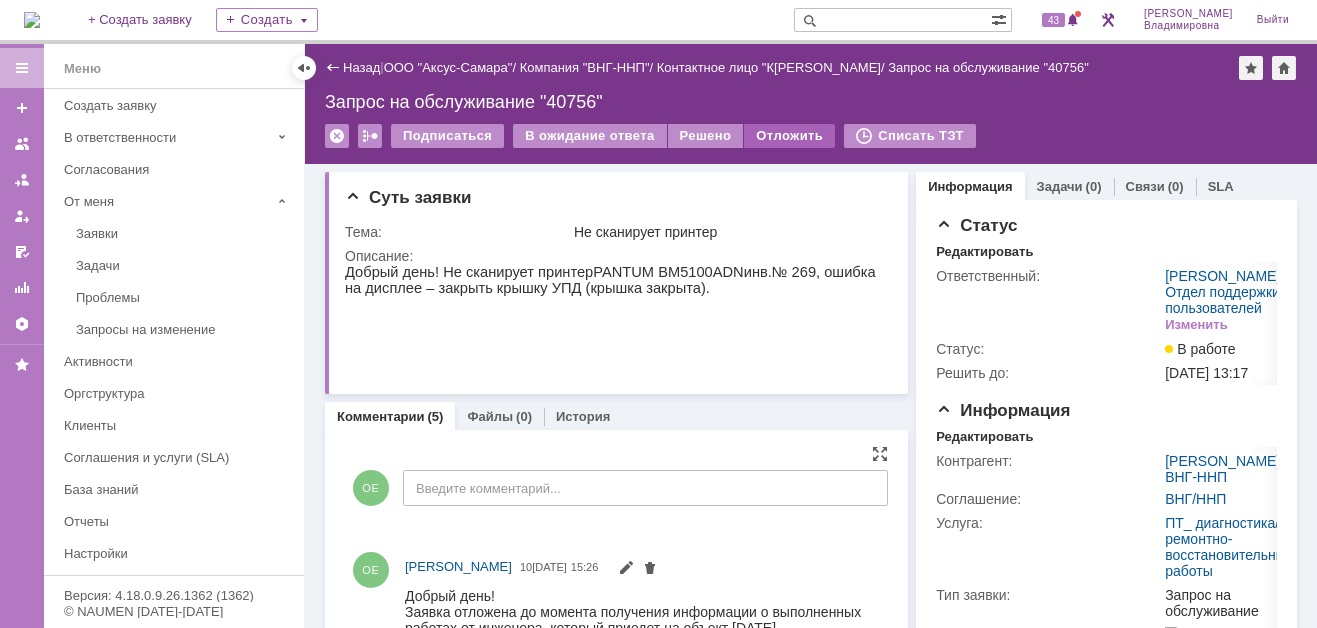 click on "Отложить" at bounding box center (789, 136) 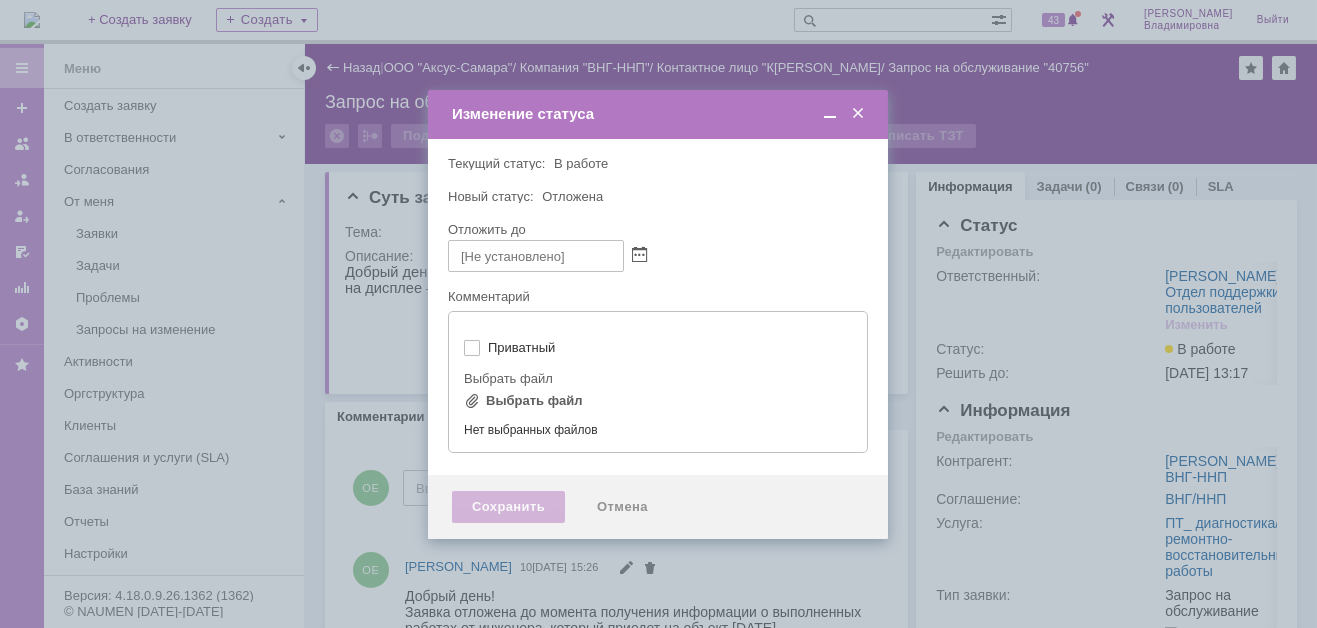 type on "[не указано]" 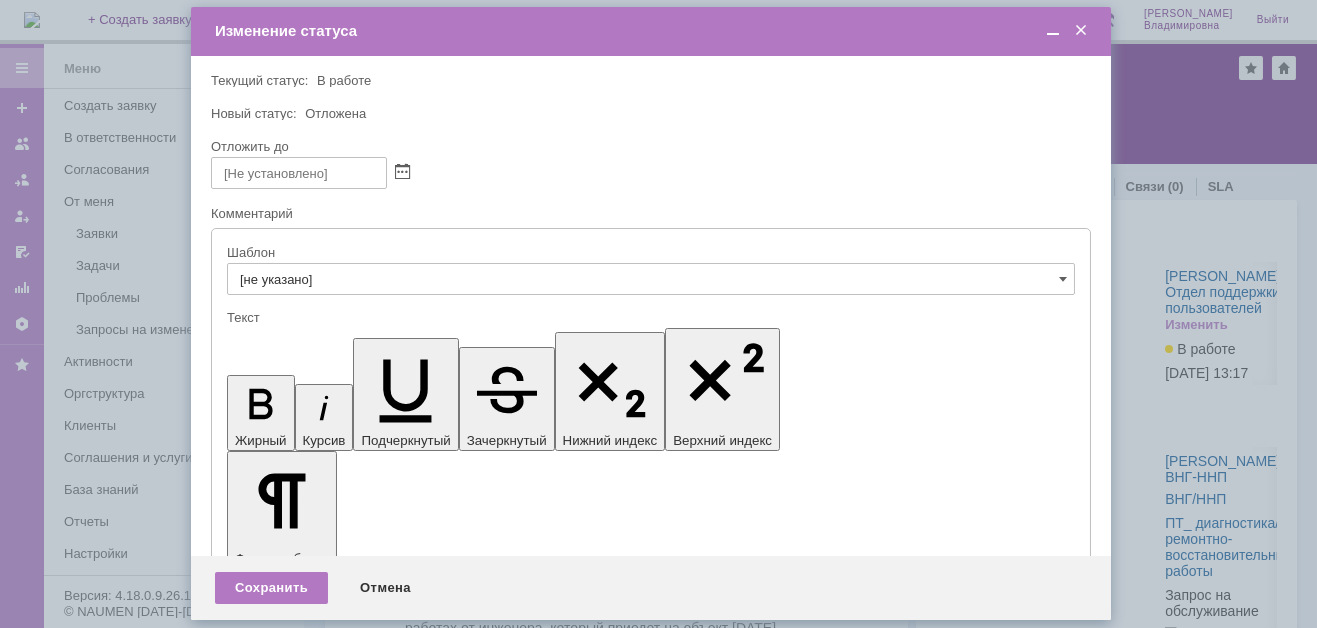 scroll, scrollTop: 0, scrollLeft: 0, axis: both 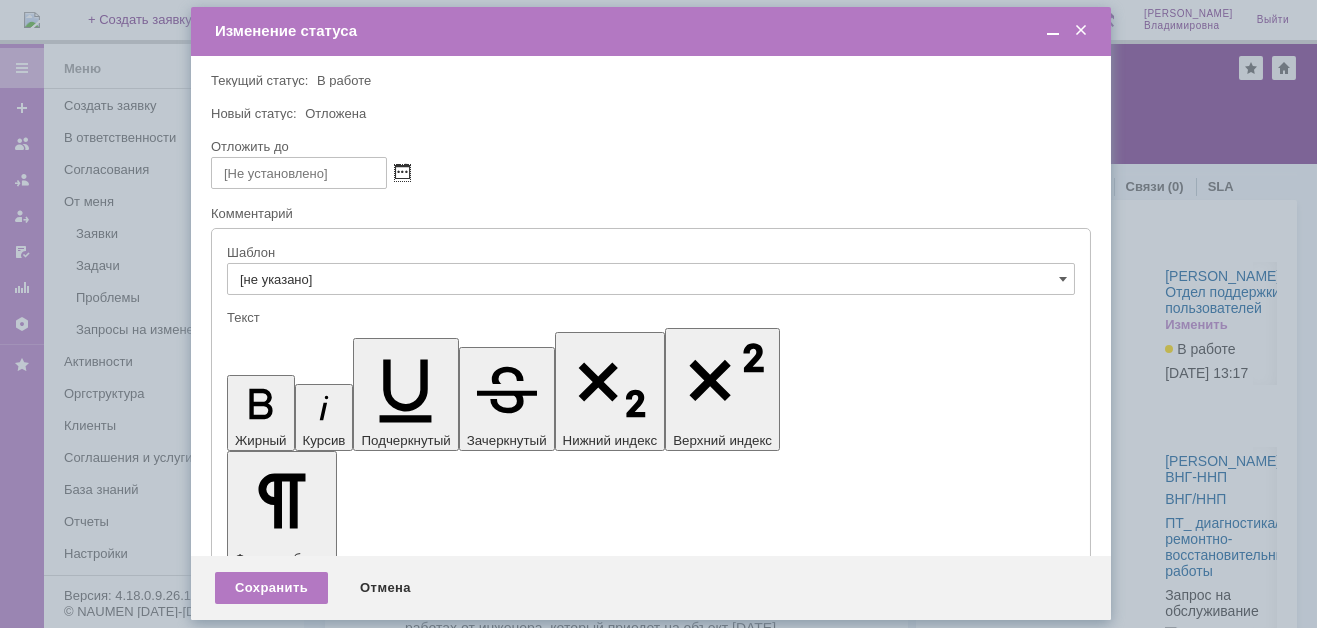 click at bounding box center [402, 173] 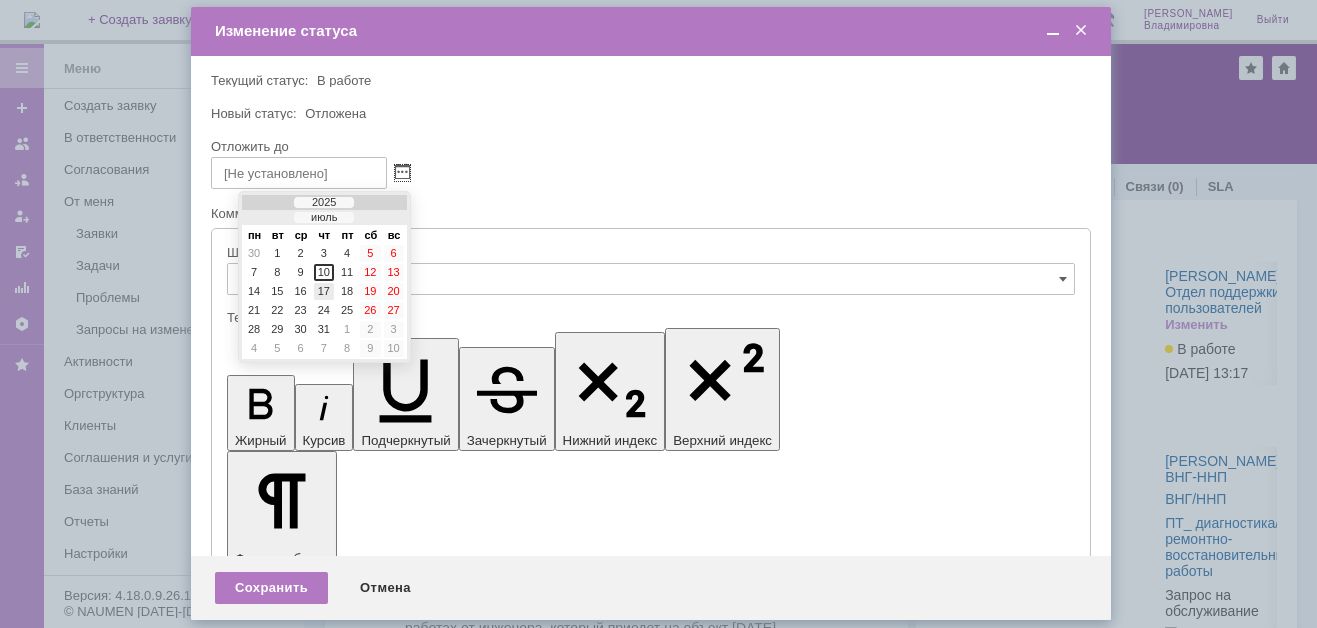 click on "17" at bounding box center (324, 291) 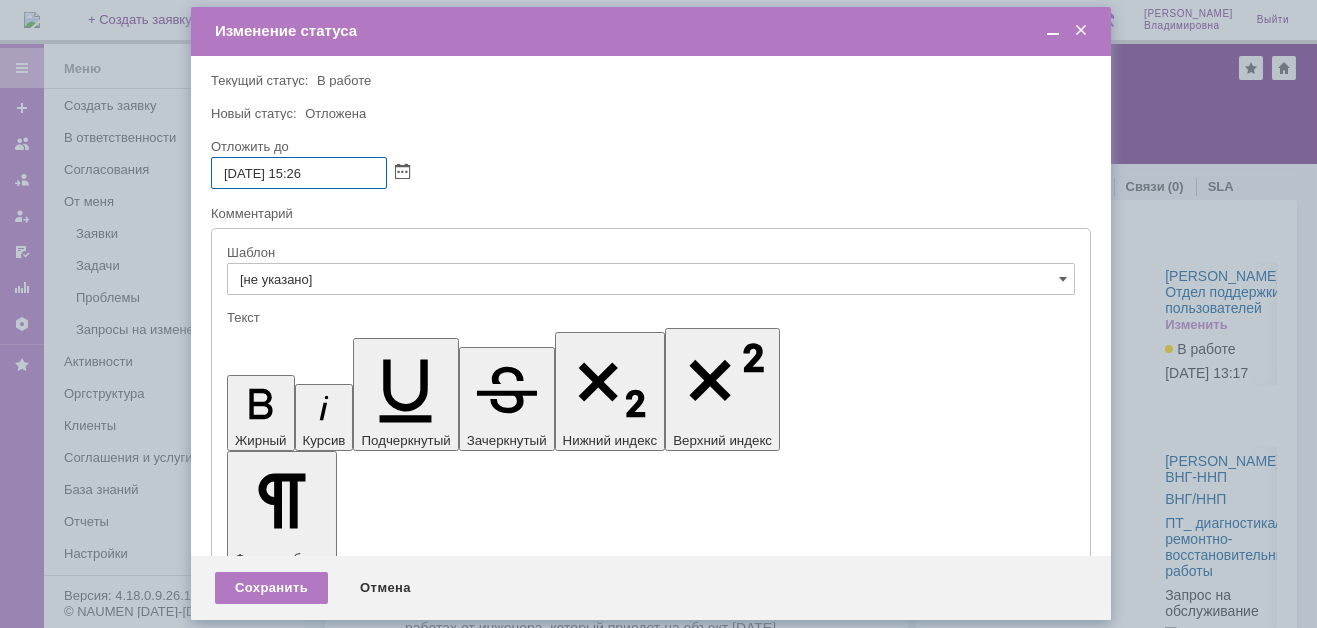 click on "17.07.2025 15:26" at bounding box center (299, 173) 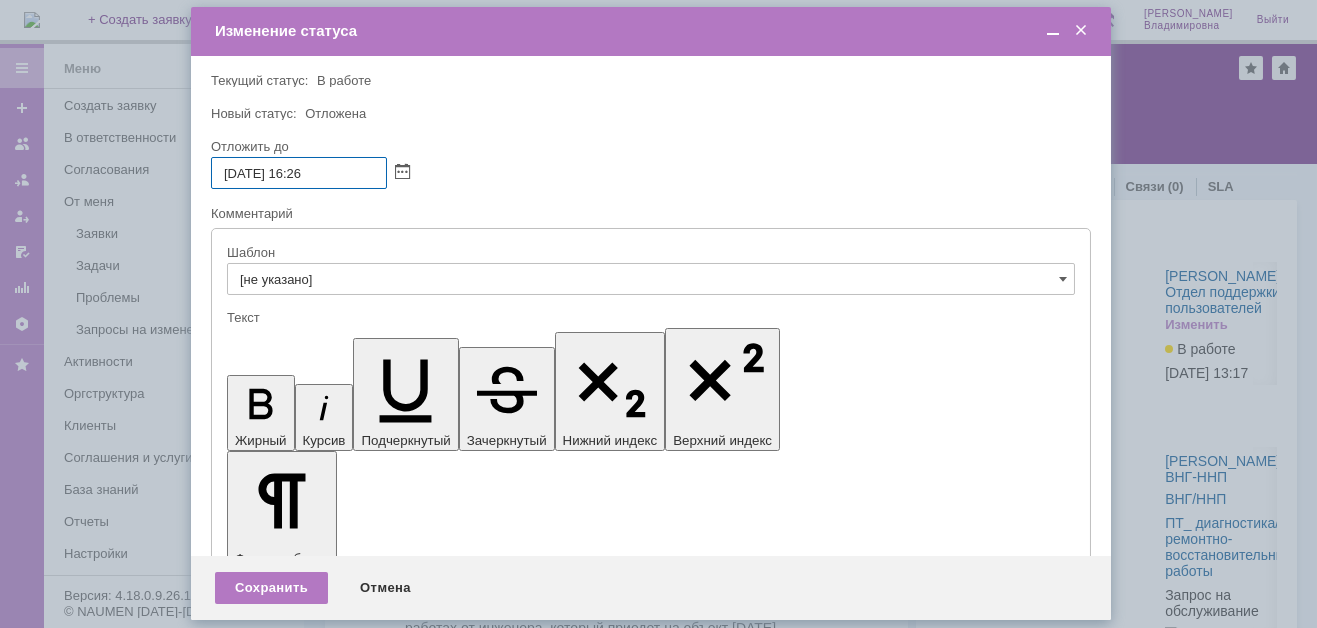 drag, startPoint x: 311, startPoint y: 171, endPoint x: 322, endPoint y: 174, distance: 11.401754 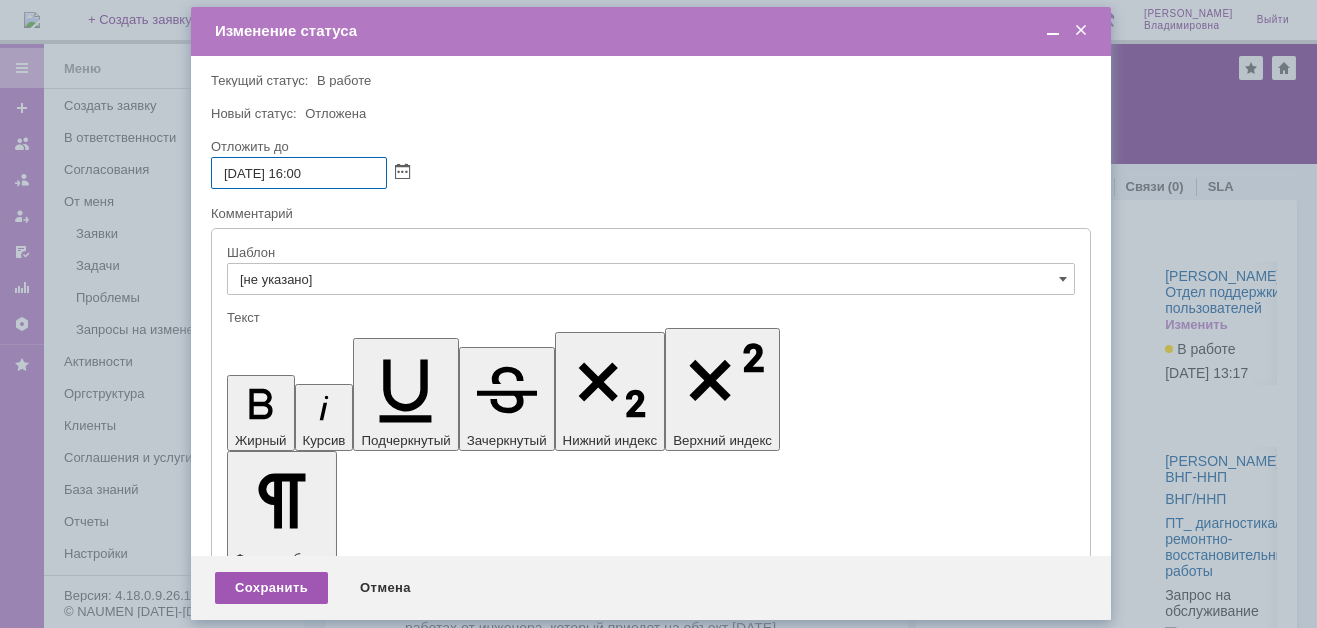 type on "[DATE] 16:00" 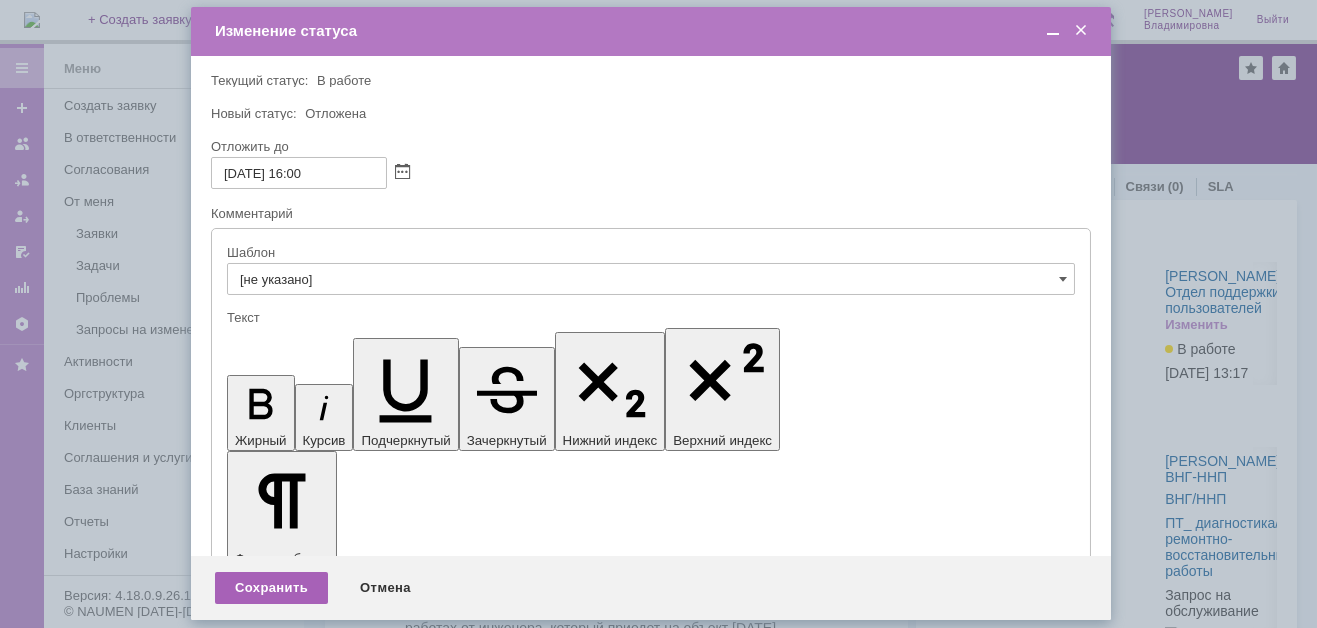click on "Сохранить" at bounding box center (271, 588) 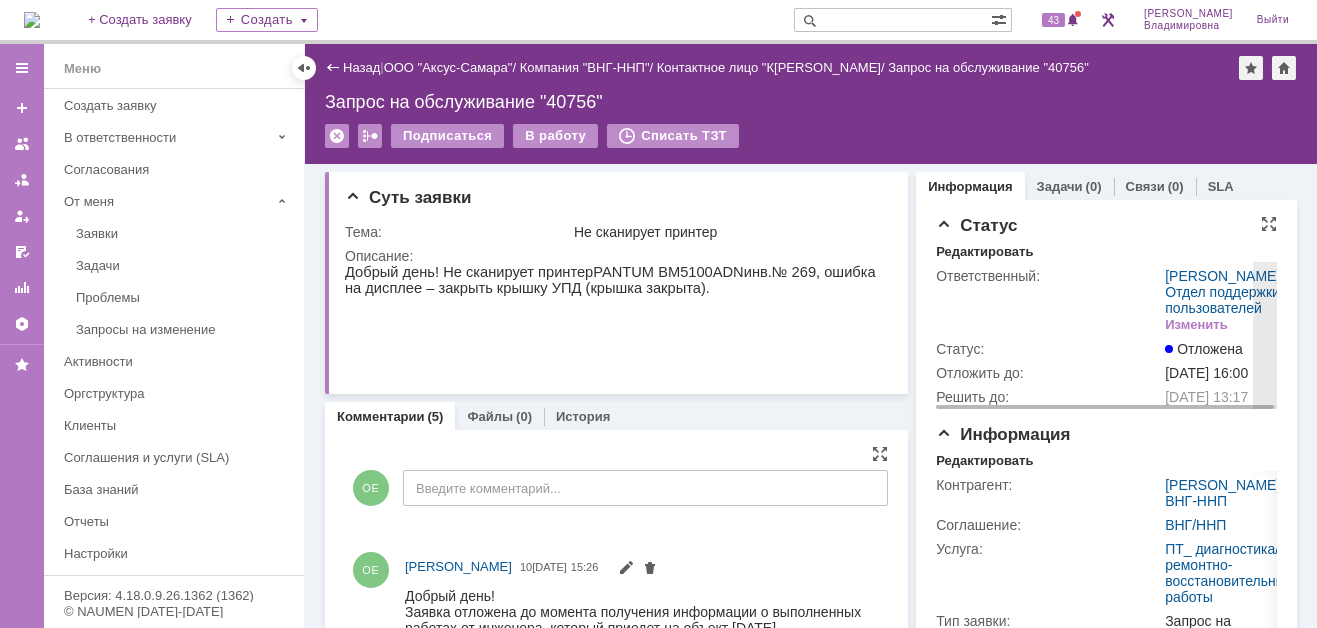 scroll, scrollTop: 0, scrollLeft: 0, axis: both 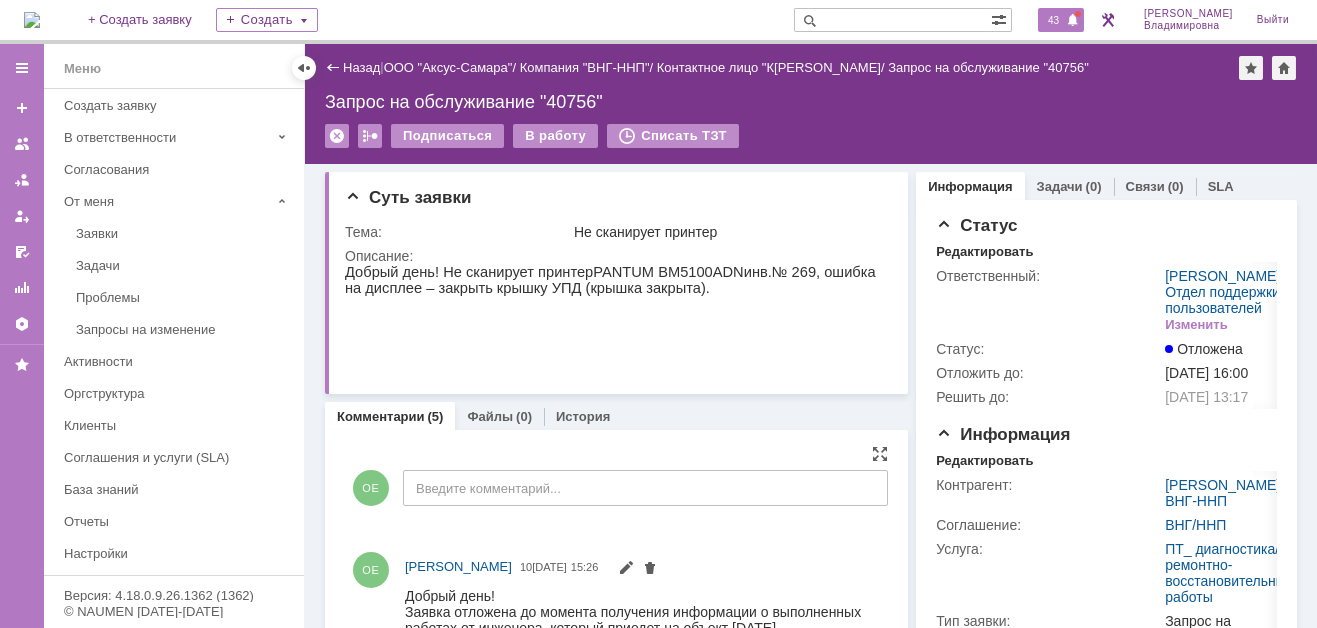 click on "43" at bounding box center (1053, 20) 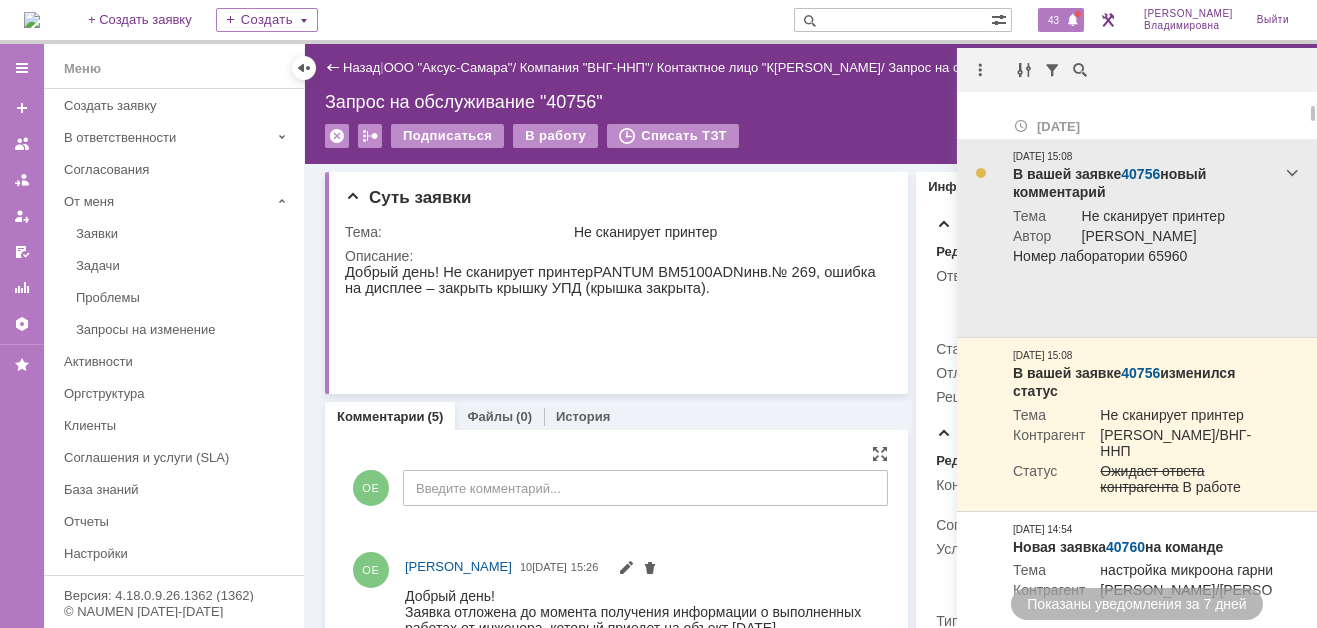 click on "В вашей заявке  40756  новый комментарий
Тема
Не сканирует принтер
Автор
Коханевич Ксения Романовна
Номер лаборатории 65960
From: Service Desk
Sent: Thursday, July 10, 2025 2:59 PM
To: Коханевич Ксения Романовна
Subject: В заявке №40756 новый комментарий
Email отправителя: kseniya.kokhanevich@ipc-oil.ru
10.07.2025 15:08" at bounding box center [1143, 238] 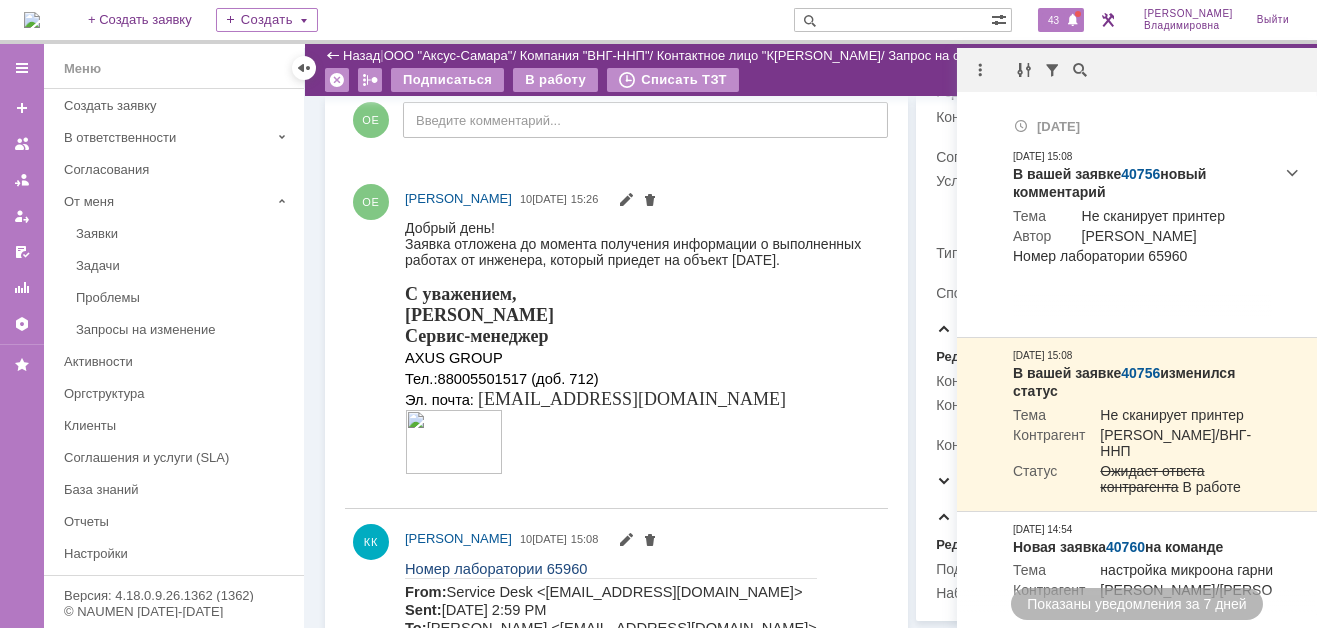 scroll, scrollTop: 0, scrollLeft: 0, axis: both 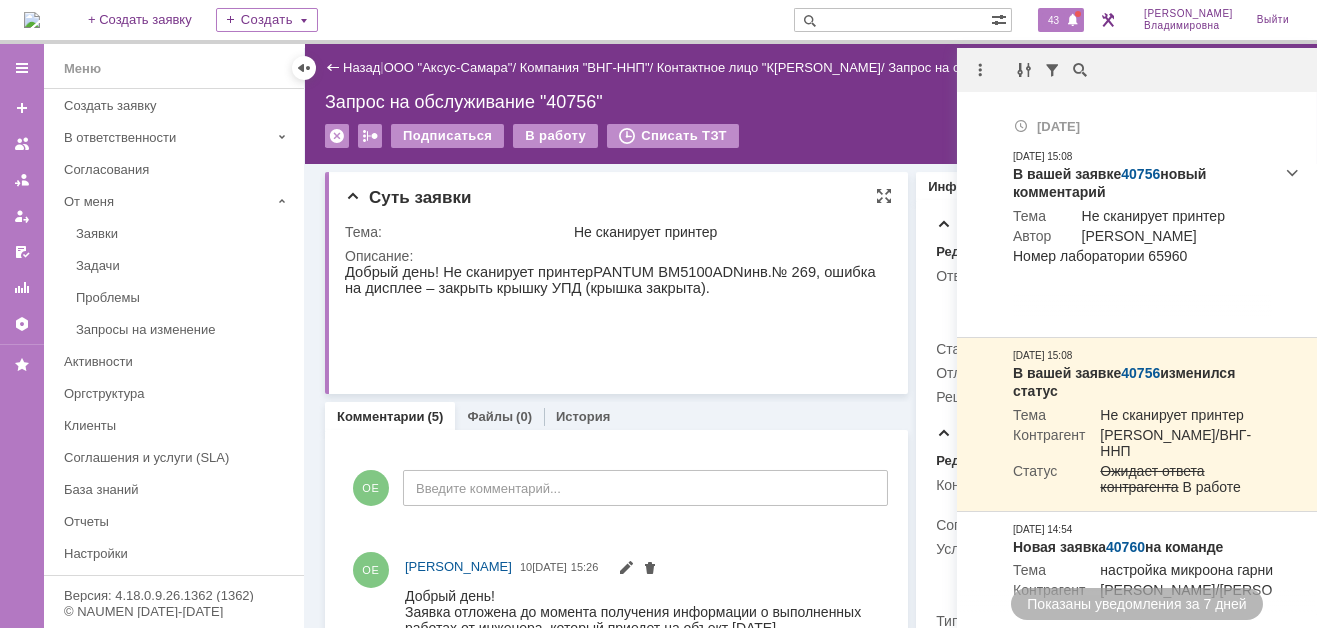 click on "Суть заявки" at bounding box center [618, 198] 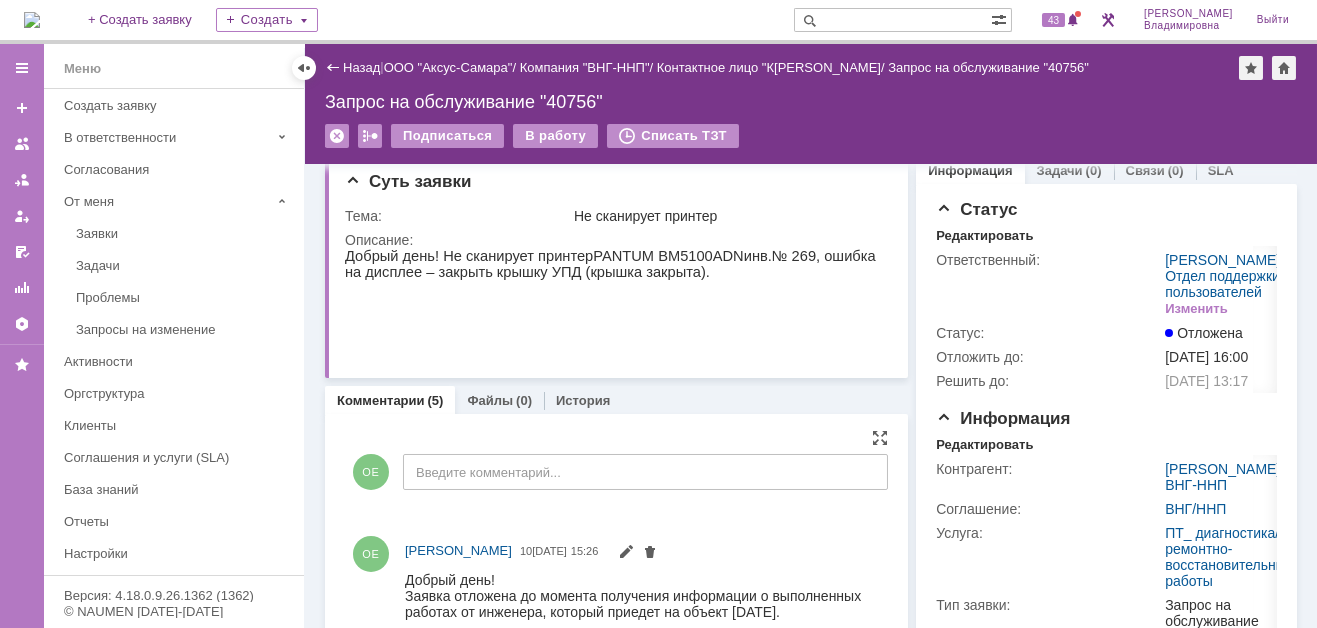 scroll, scrollTop: 0, scrollLeft: 0, axis: both 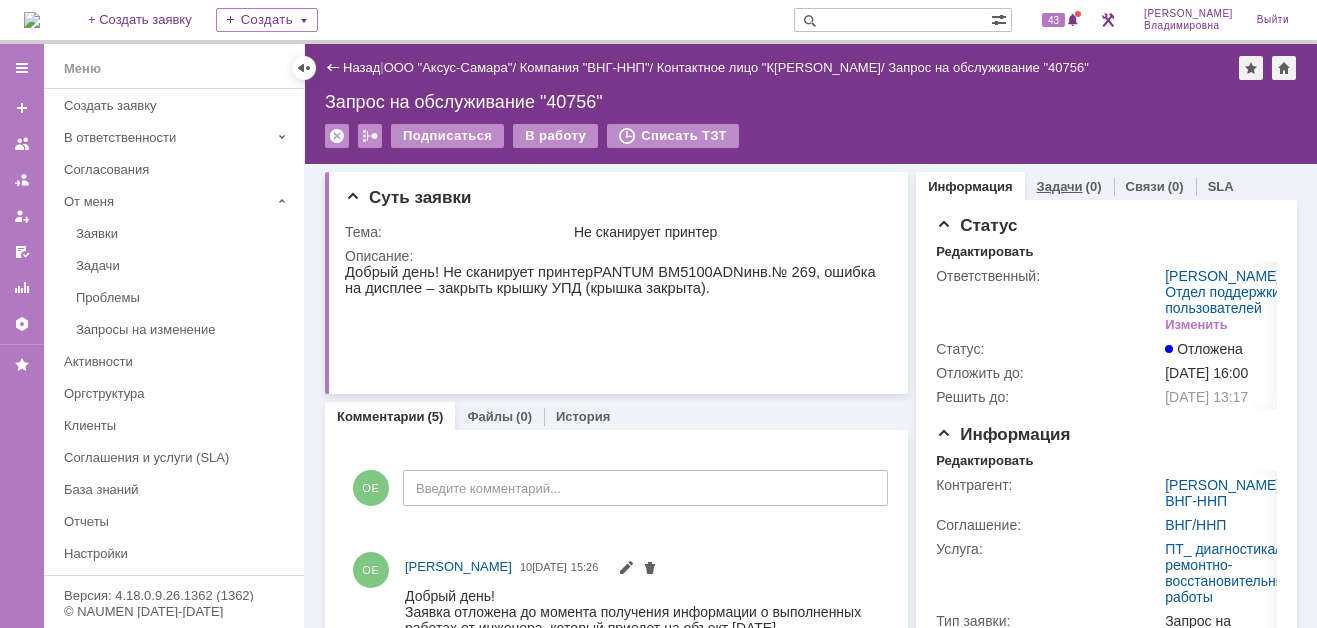 click on "Задачи" at bounding box center [1060, 186] 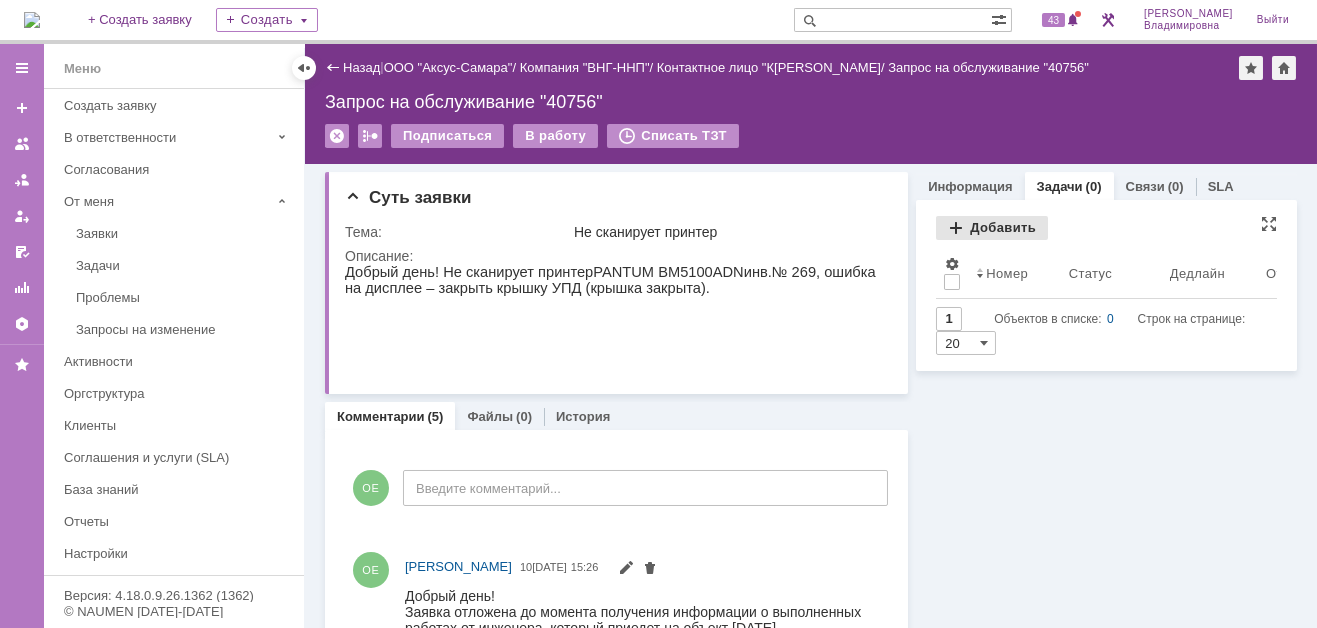click on "Добавить" at bounding box center [992, 228] 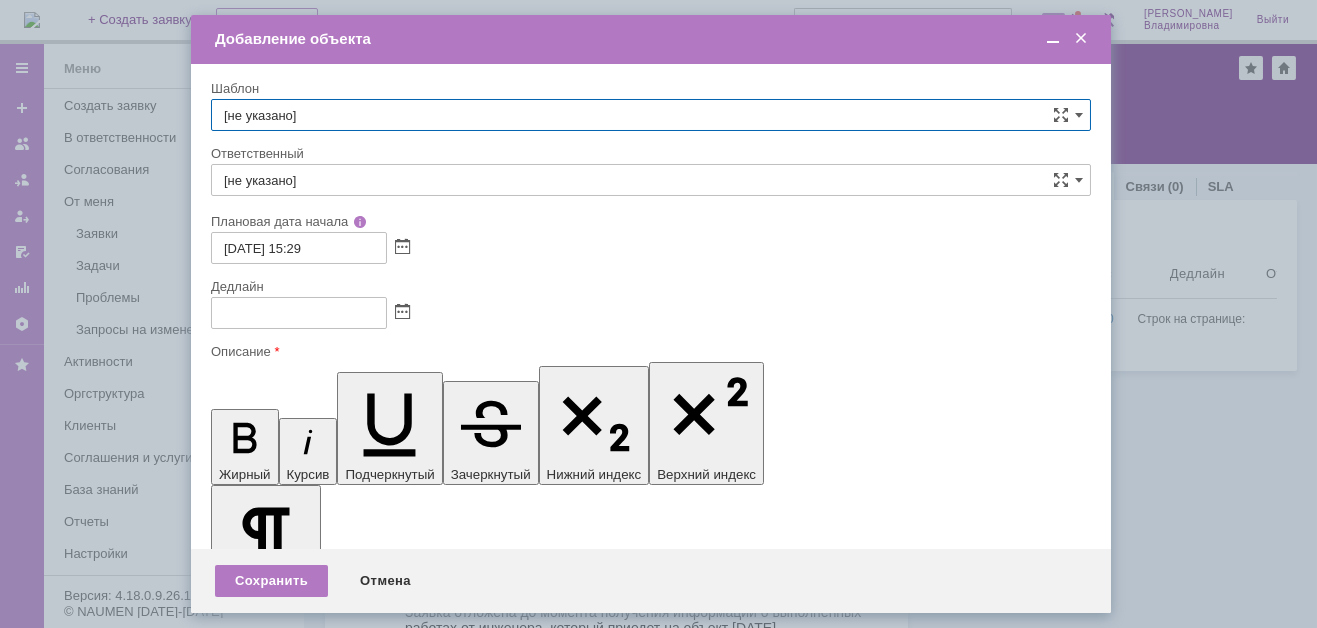 scroll, scrollTop: 0, scrollLeft: 0, axis: both 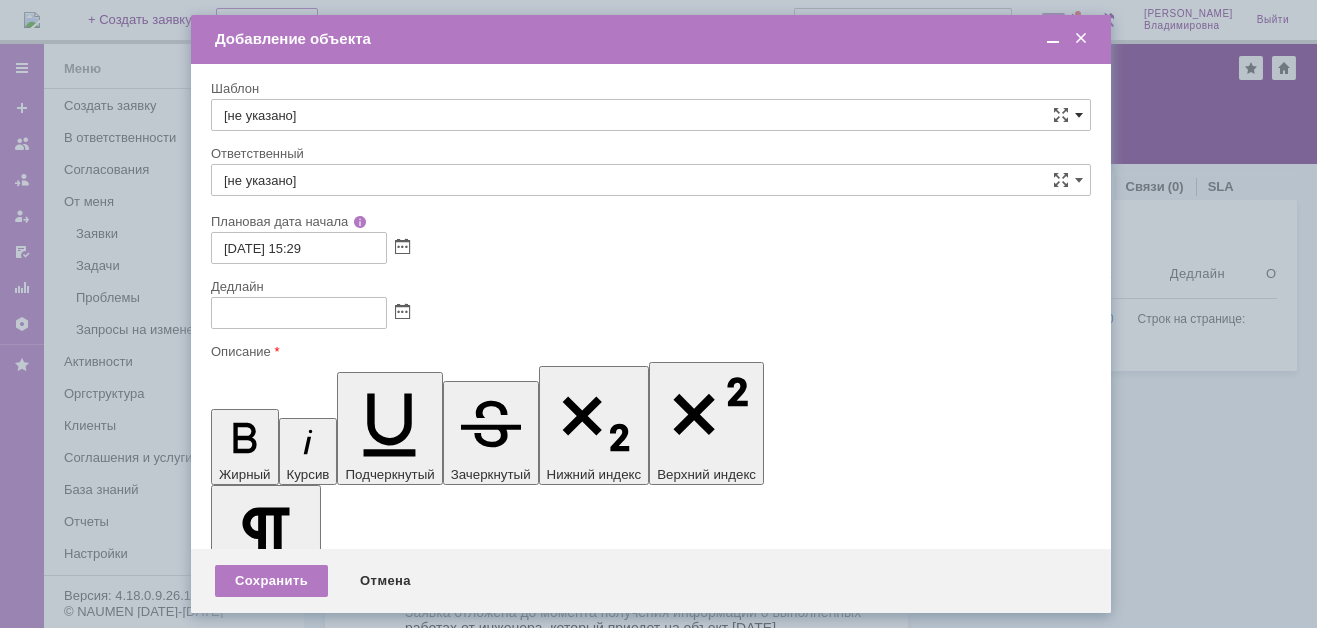 click at bounding box center (1079, 115) 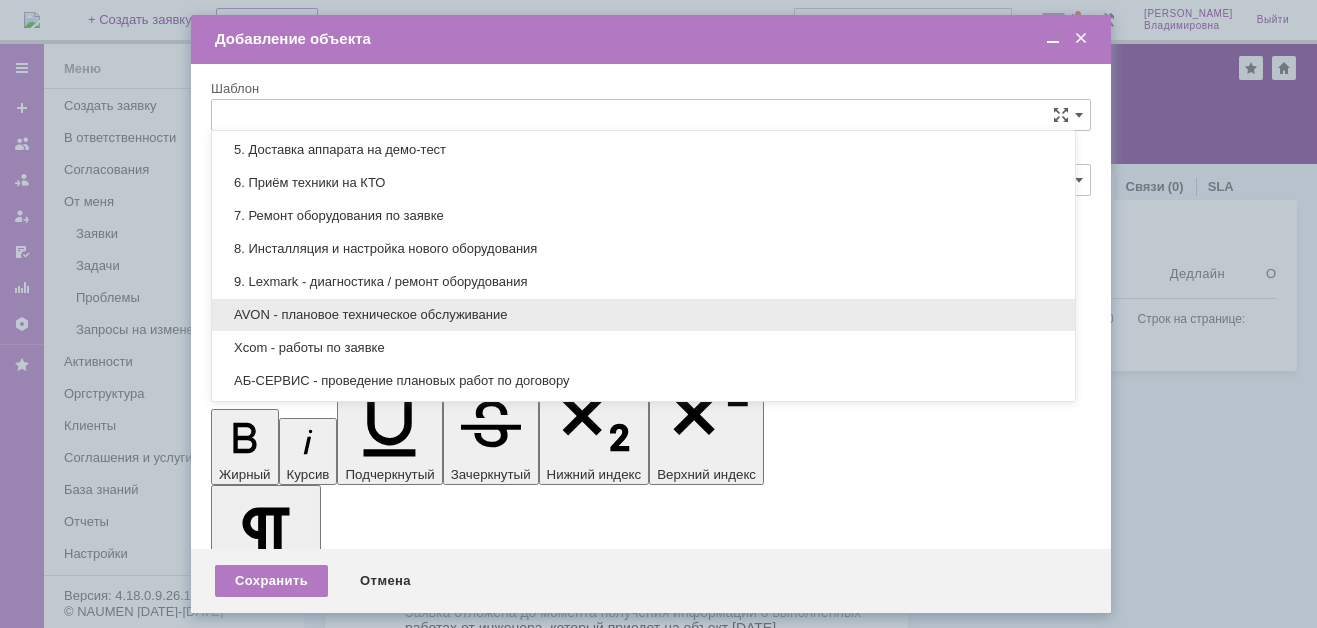 scroll, scrollTop: 579, scrollLeft: 0, axis: vertical 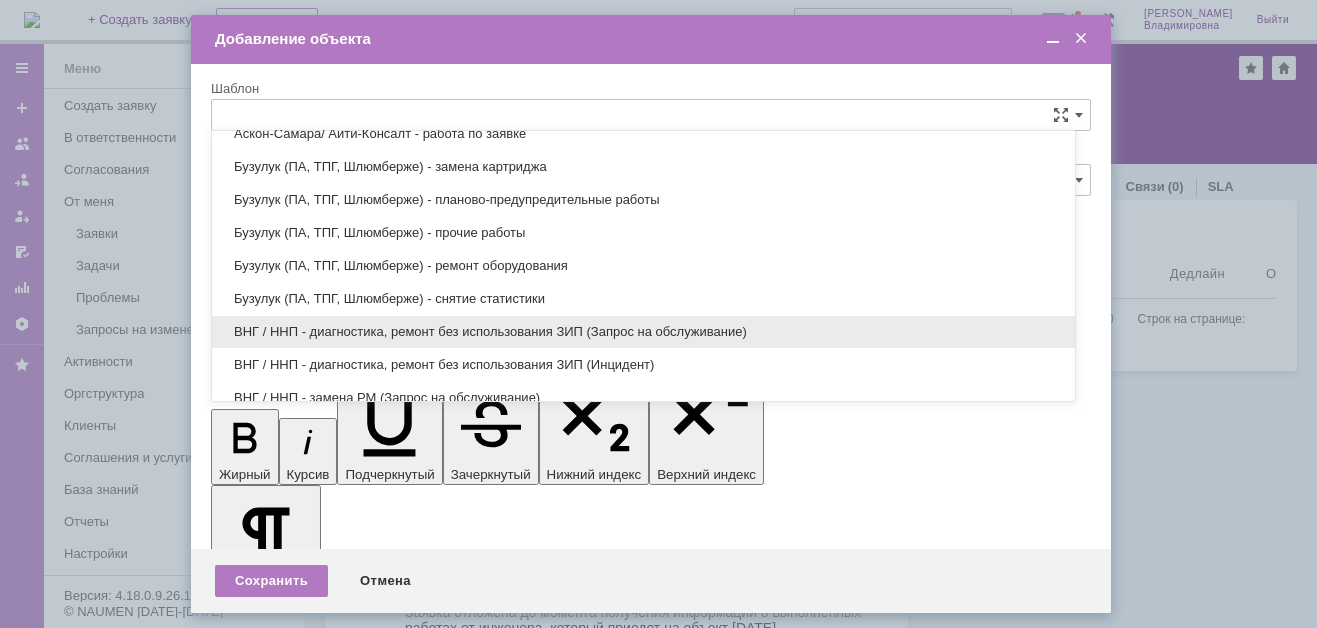 click on "ВНГ / ННП - диагностика, ремонт без использования ЗИП (Запрос на обслуживание)" at bounding box center (643, 332) 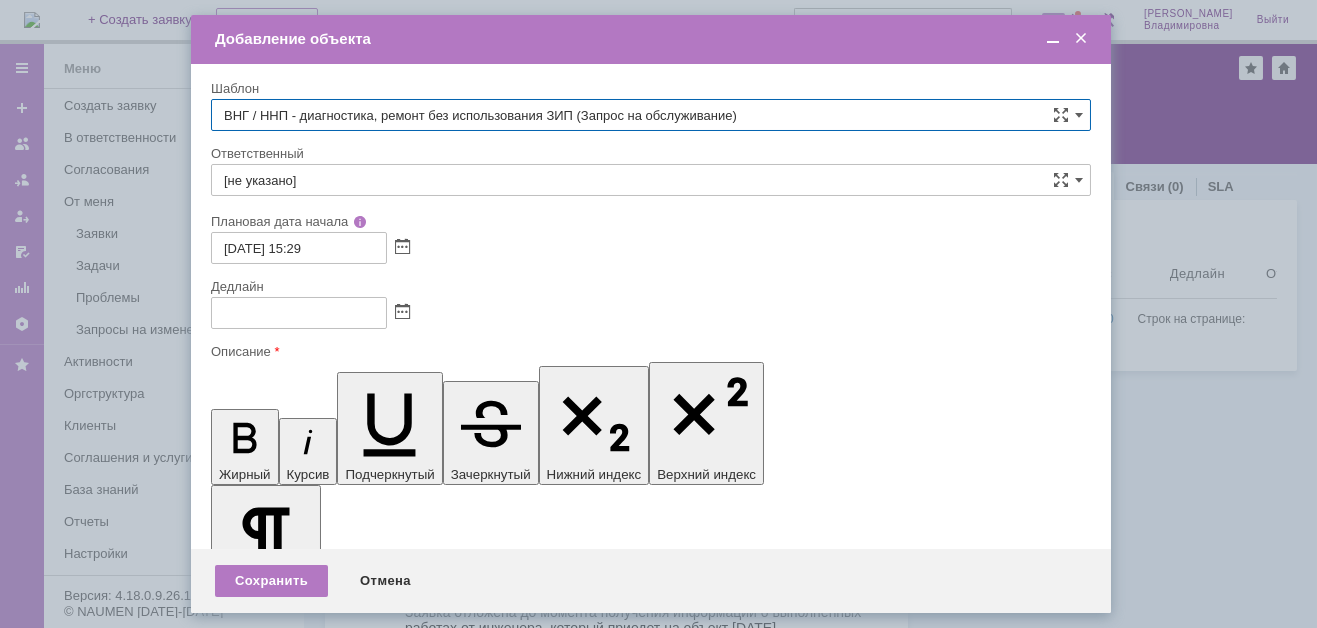 type on "ВНГ / ННП - диагностика, ремонт без использования ЗИП (Запрос на обслуживание)" 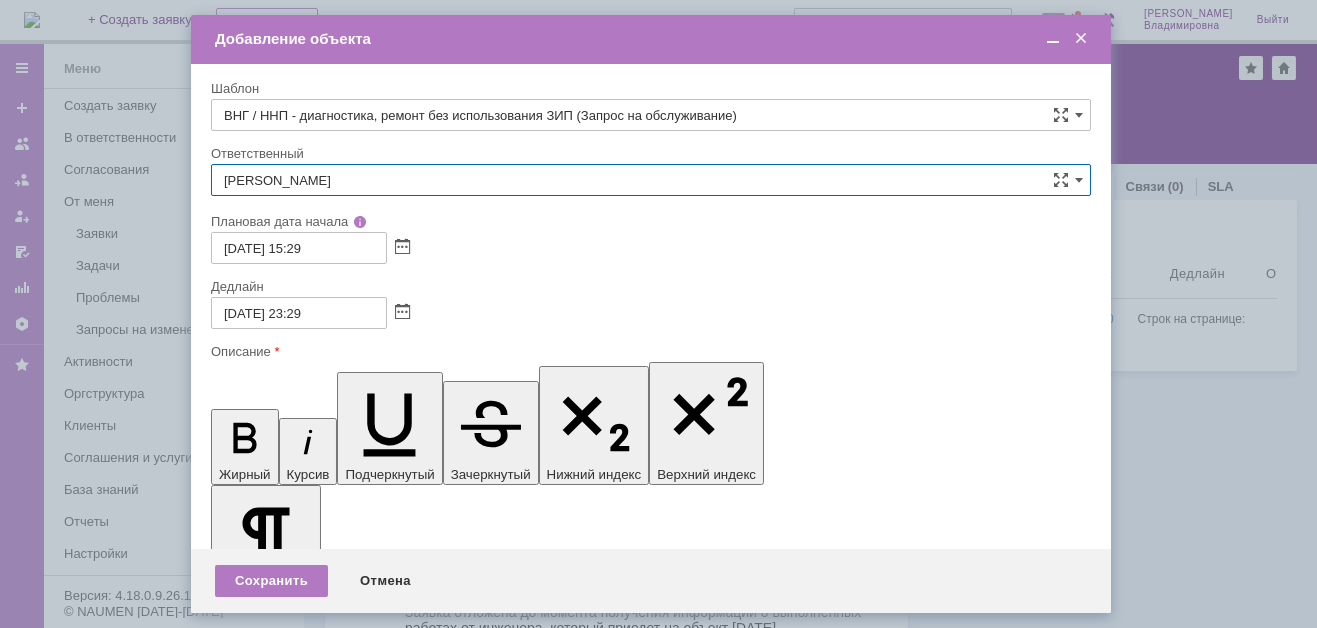 click on "[PERSON_NAME]" at bounding box center (651, 180) 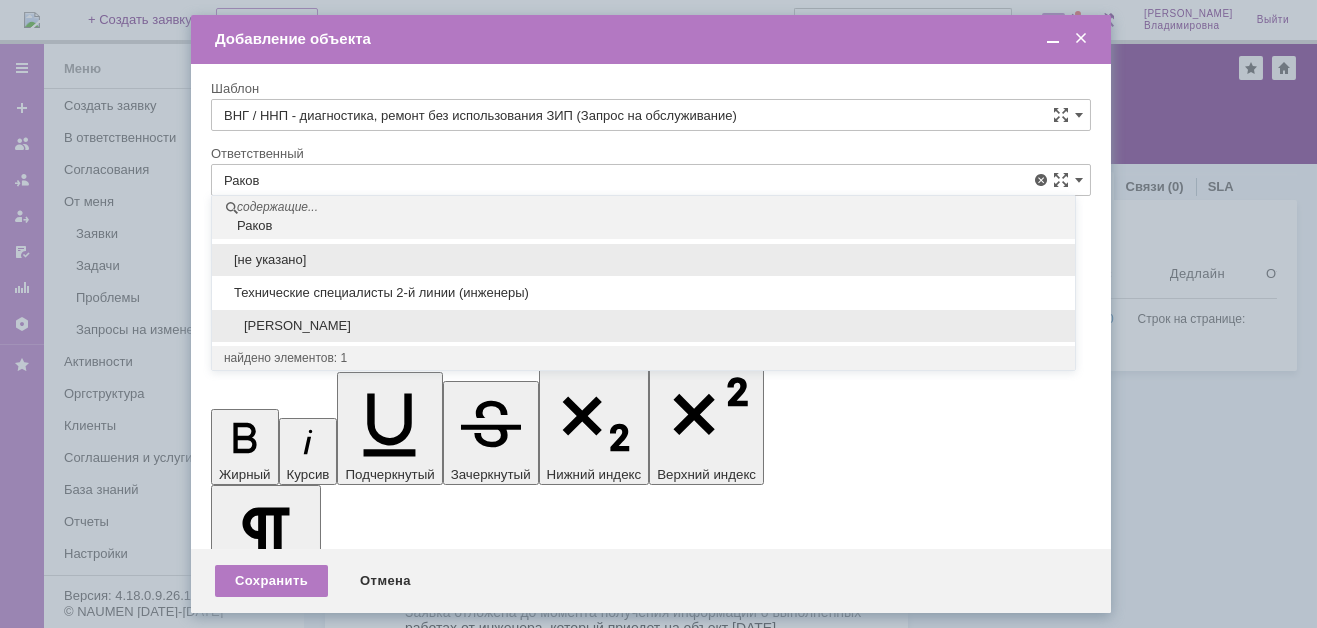click on "[PERSON_NAME]" at bounding box center [643, 326] 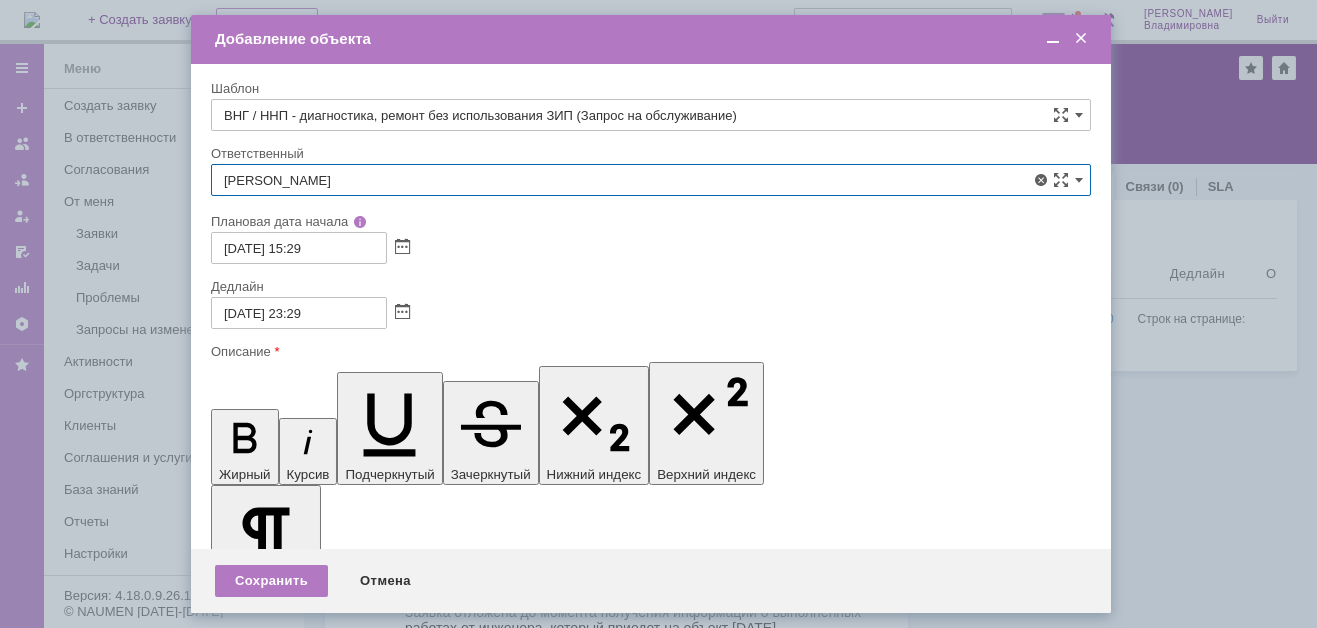 type on "[PERSON_NAME]" 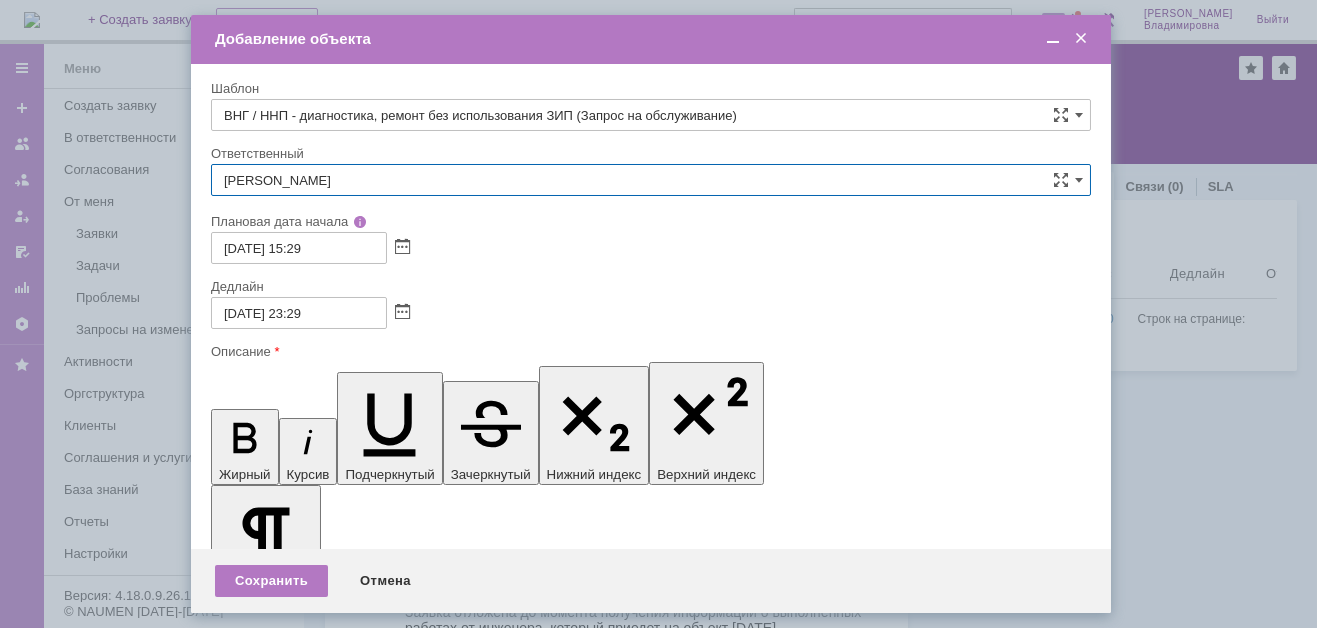 click at bounding box center (374, 5767) 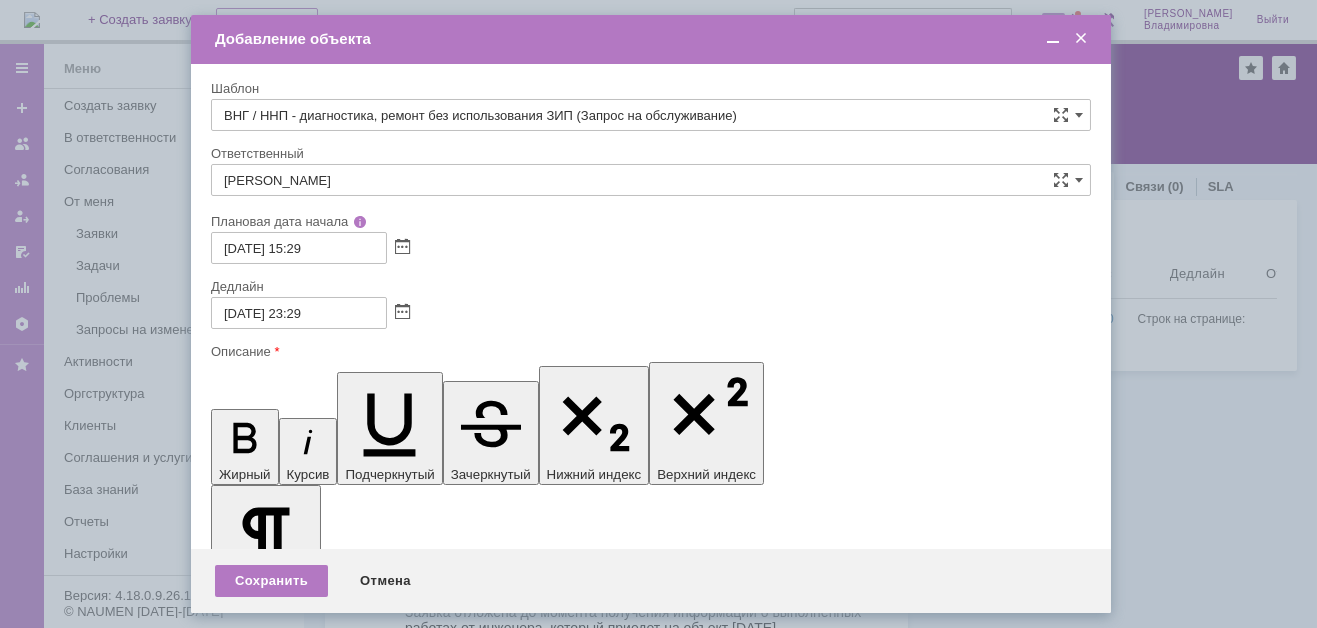 click at bounding box center [374, 5767] 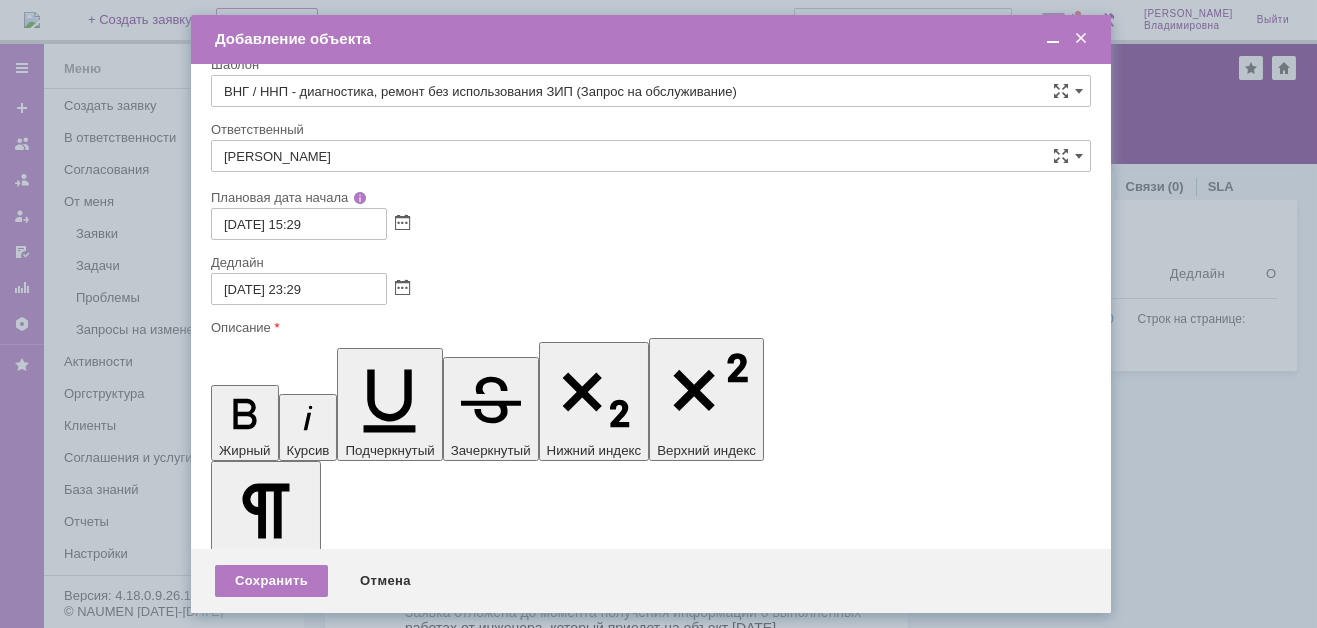 click on "ВНГ / ННП - диагностика аппарата и устранение неисправности согласно заявки:" at bounding box center (374, 5711) 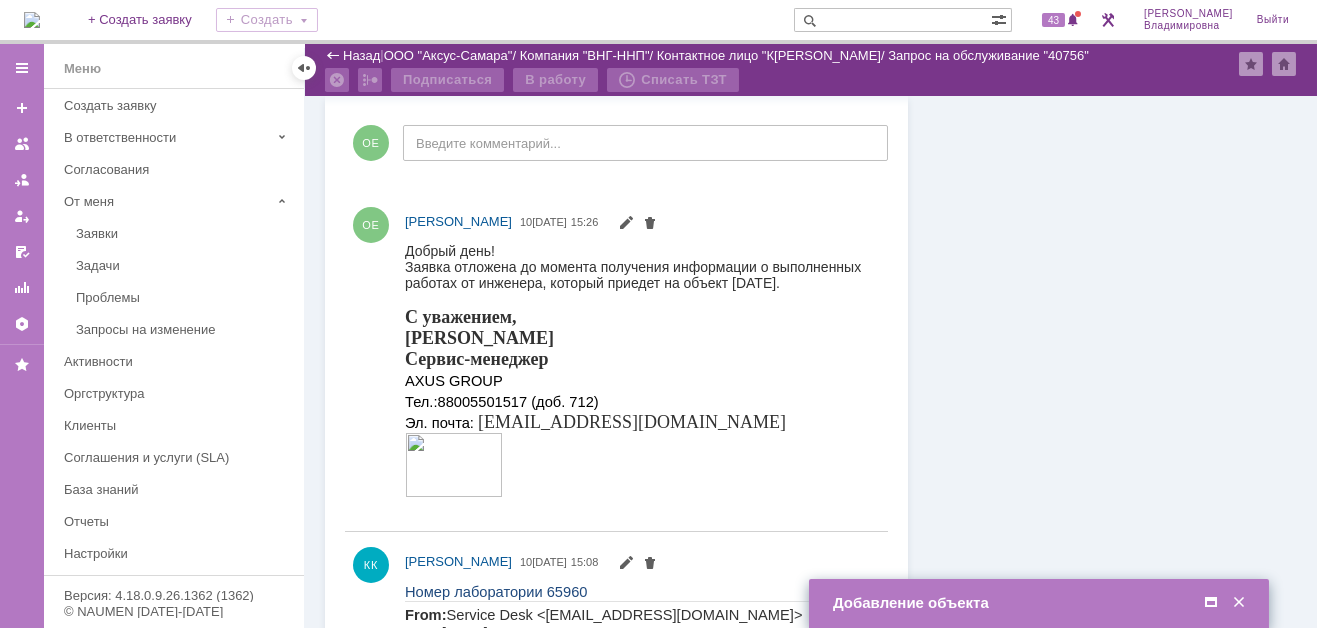 scroll, scrollTop: 400, scrollLeft: 0, axis: vertical 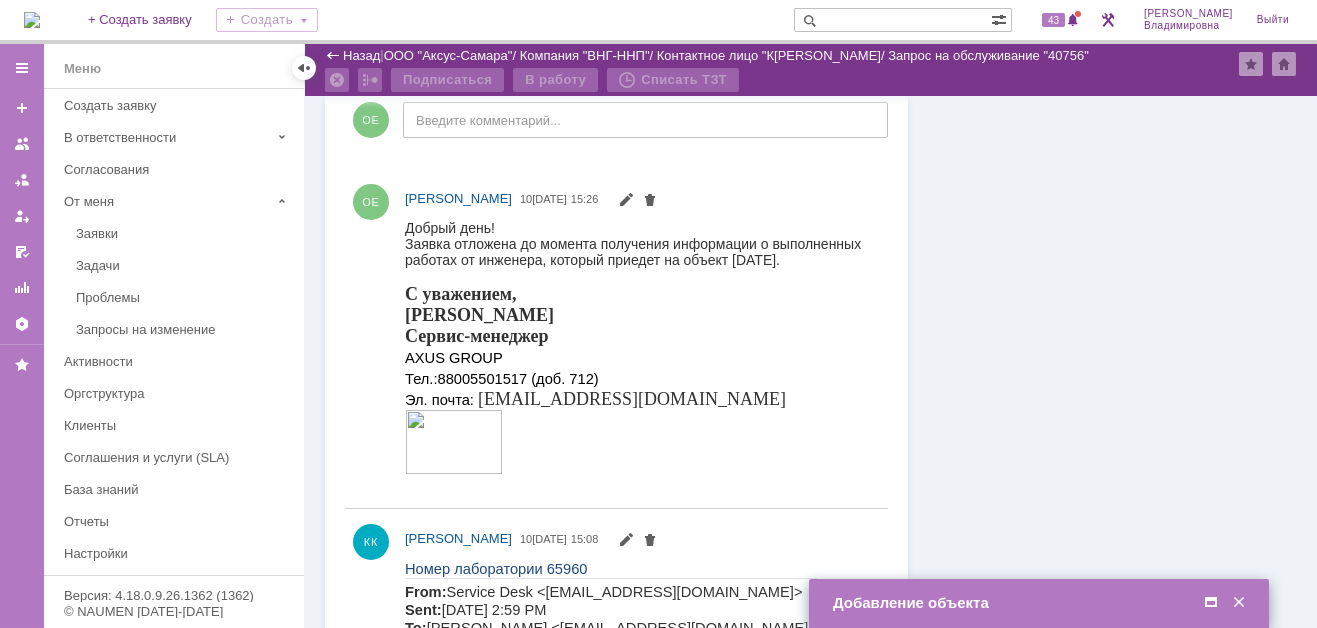 drag, startPoint x: 403, startPoint y: 527, endPoint x: 590, endPoint y: 529, distance: 187.0107 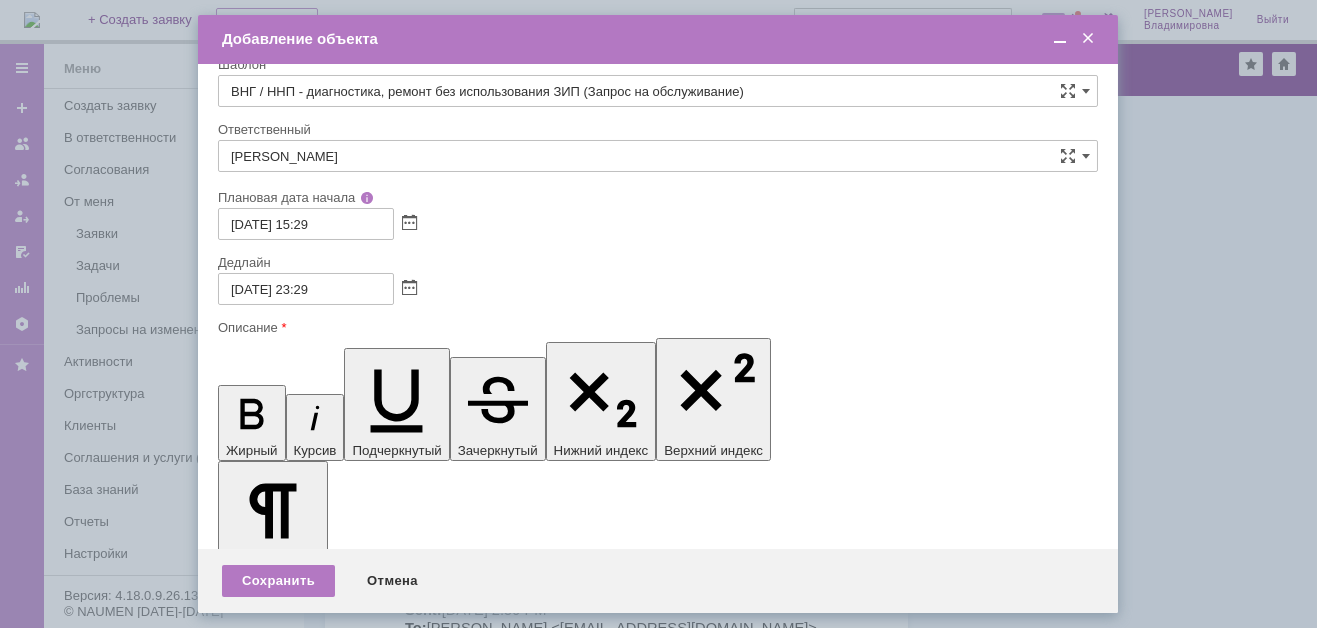 click on "Заявка поступила от" at bounding box center [381, 5884] 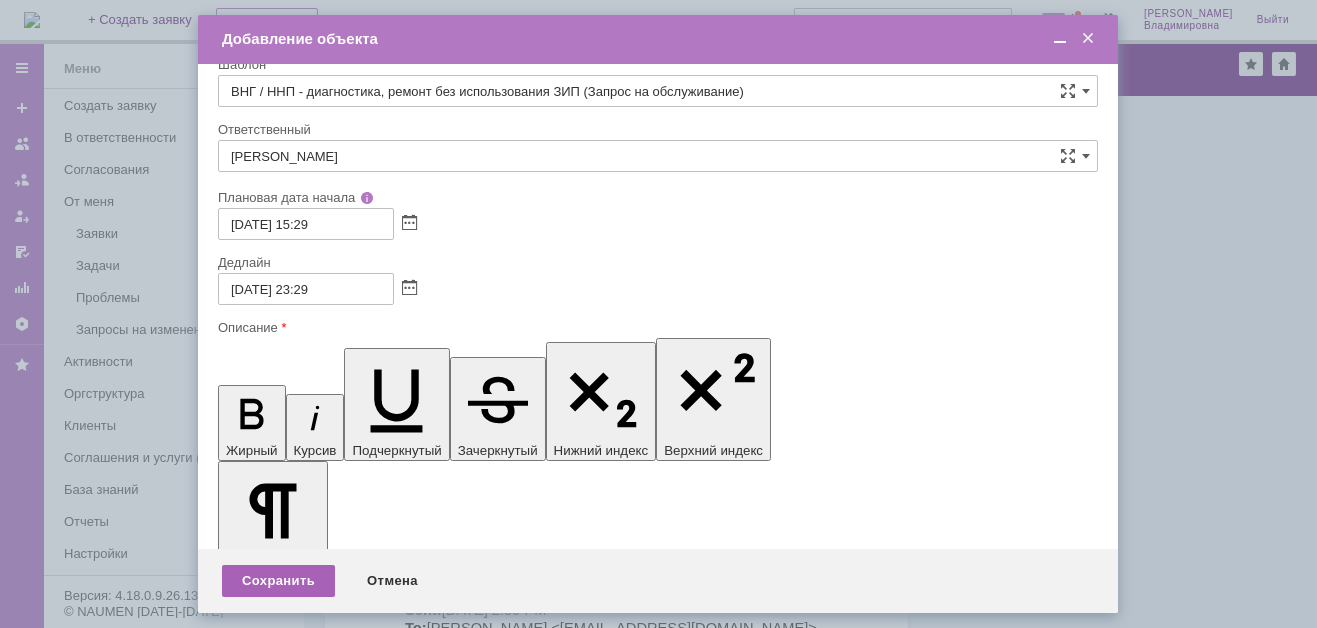 click on "Сохранить" at bounding box center [278, 581] 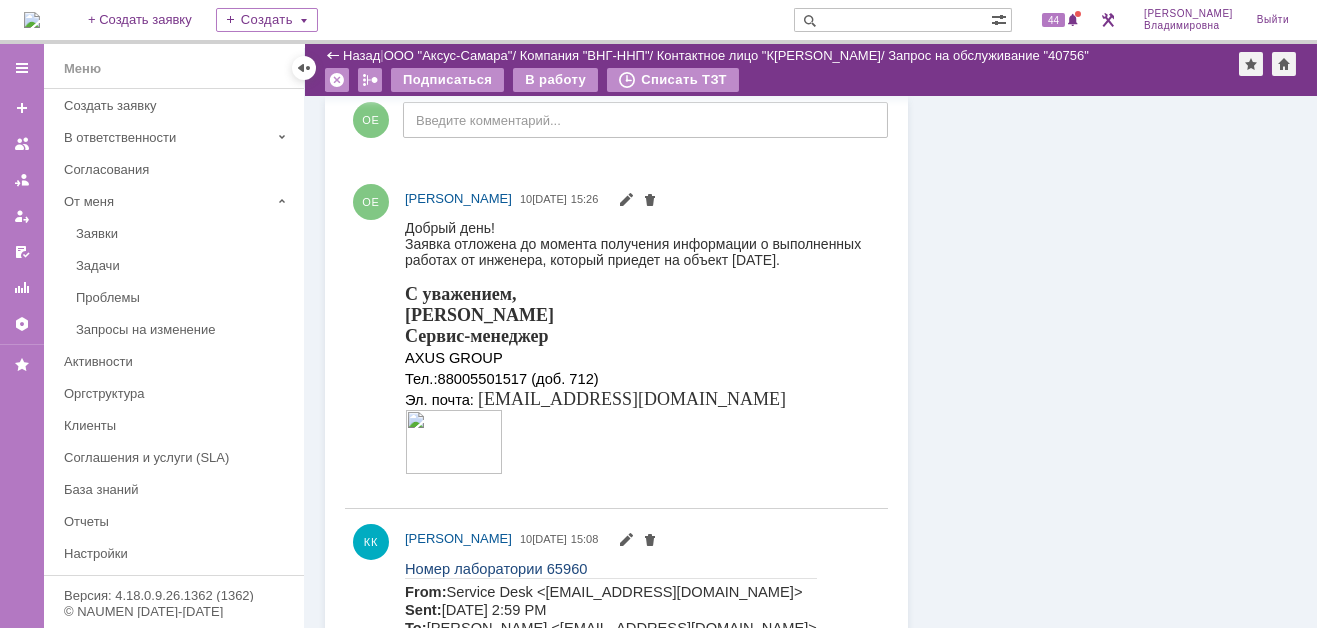 scroll, scrollTop: 0, scrollLeft: 0, axis: both 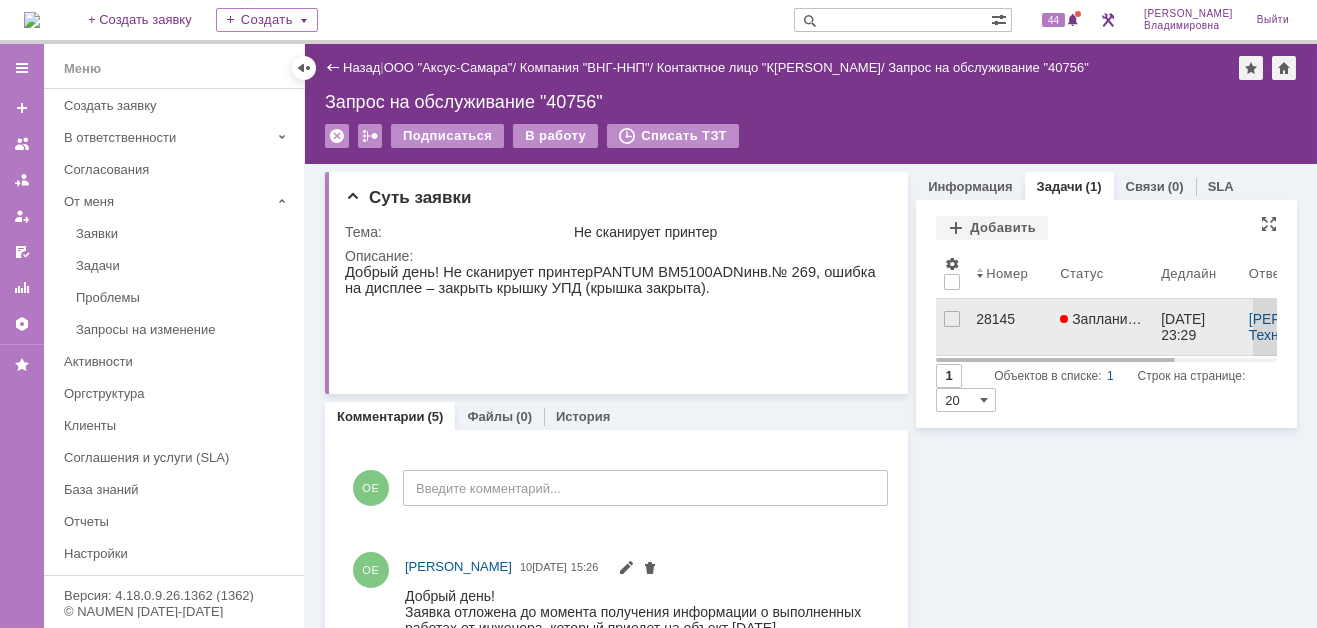 click on "28145" at bounding box center [1010, 319] 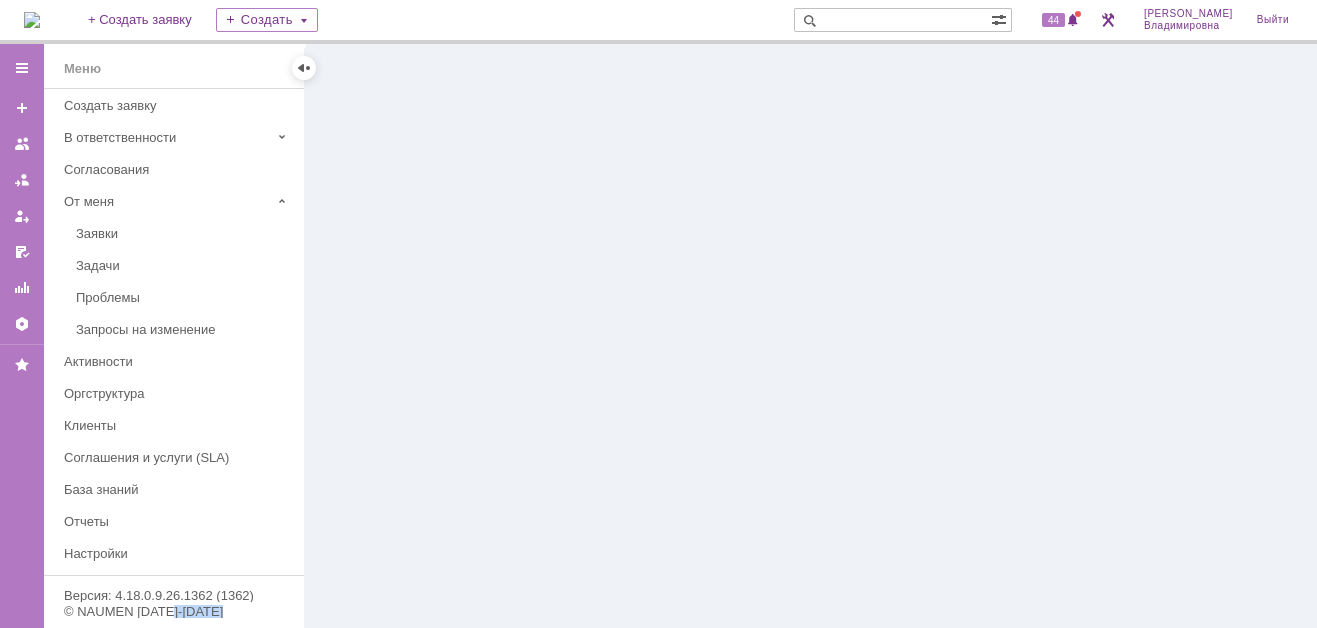 click at bounding box center (811, 336) 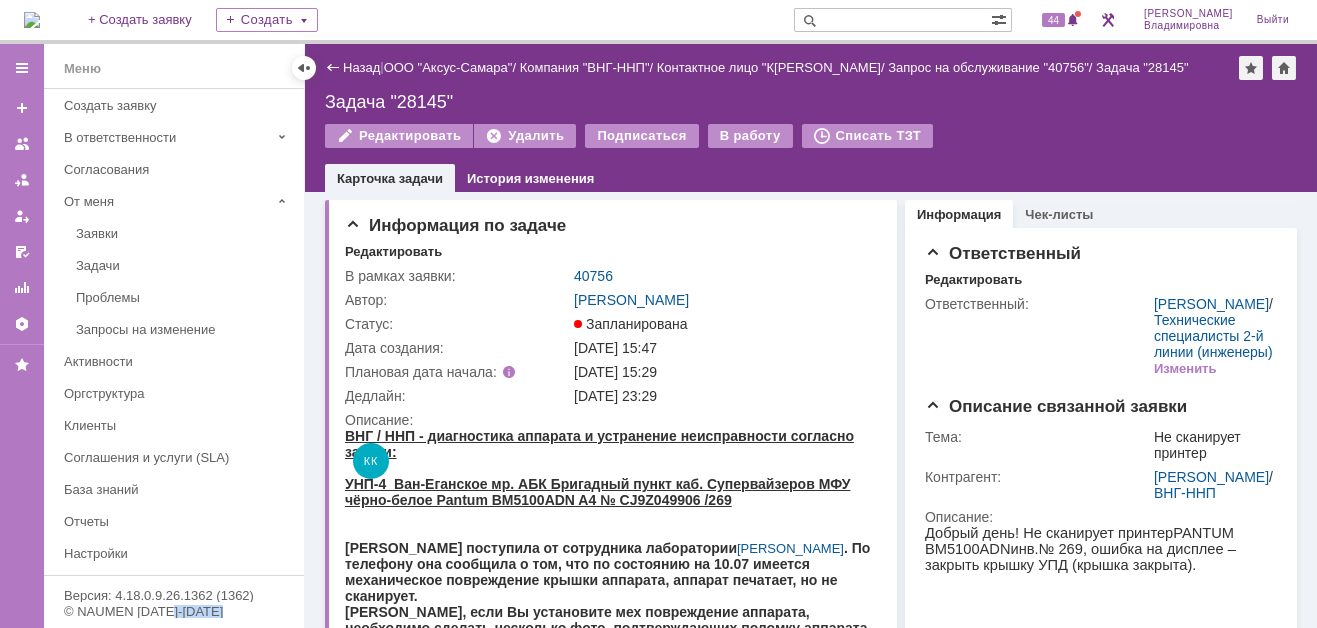 scroll, scrollTop: 0, scrollLeft: 0, axis: both 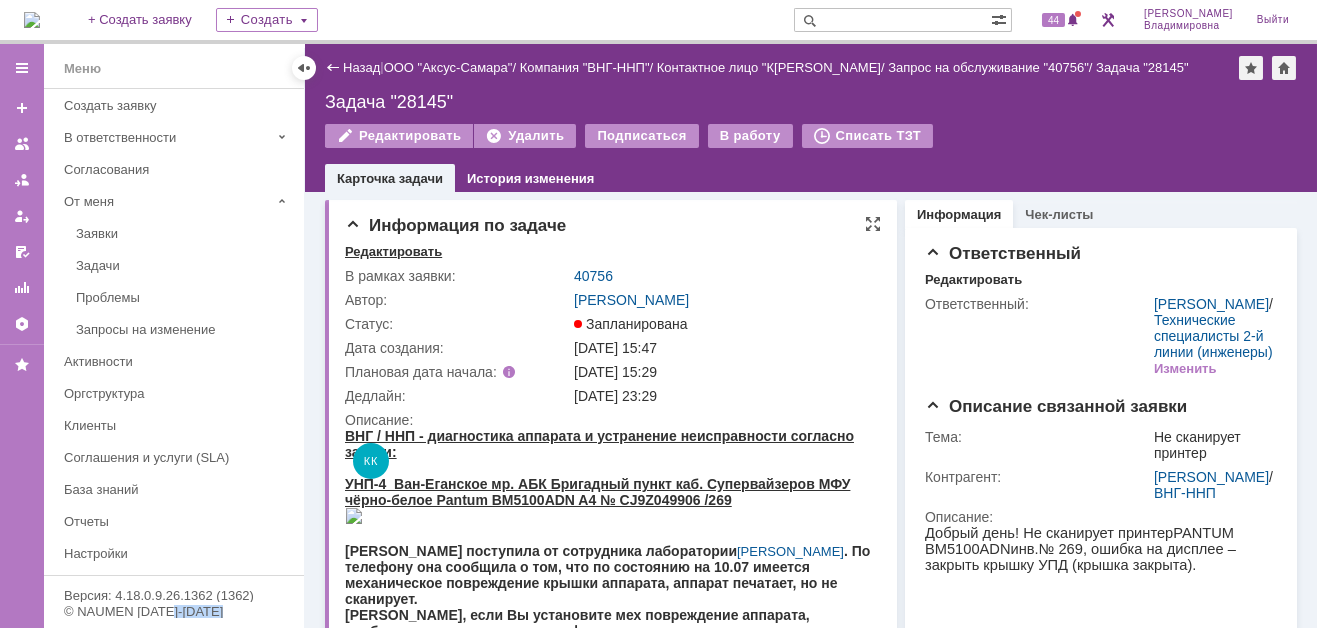 click on "Редактировать" at bounding box center [393, 252] 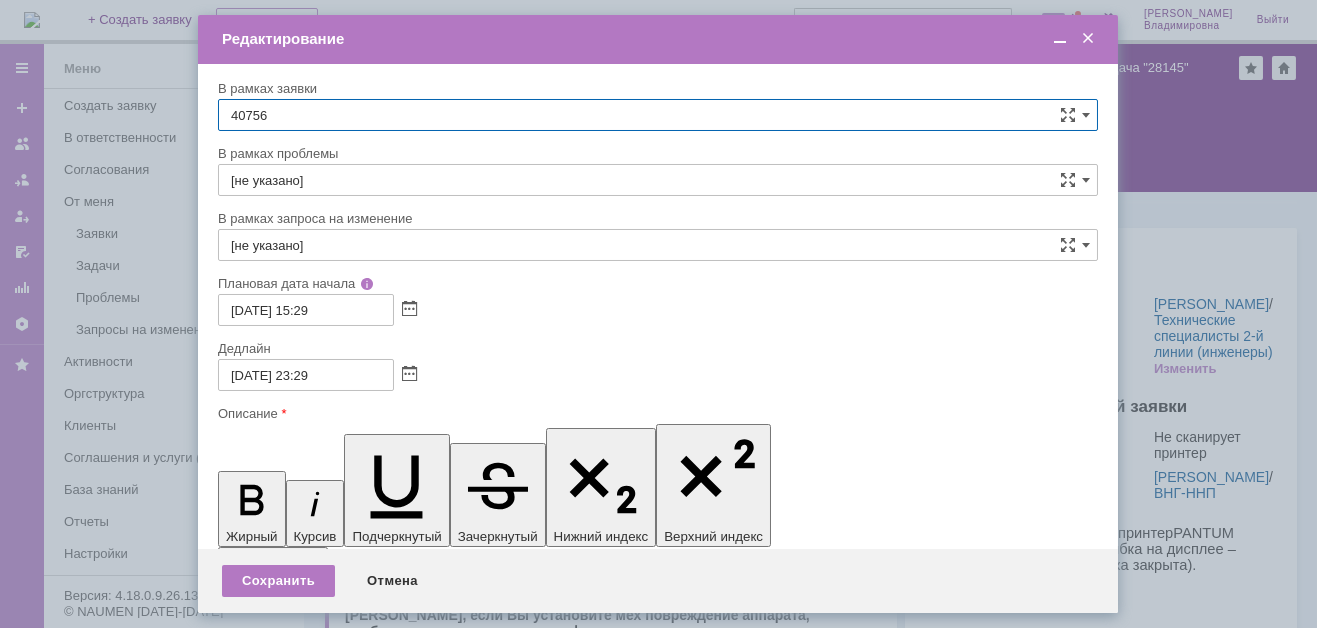 scroll, scrollTop: 0, scrollLeft: 0, axis: both 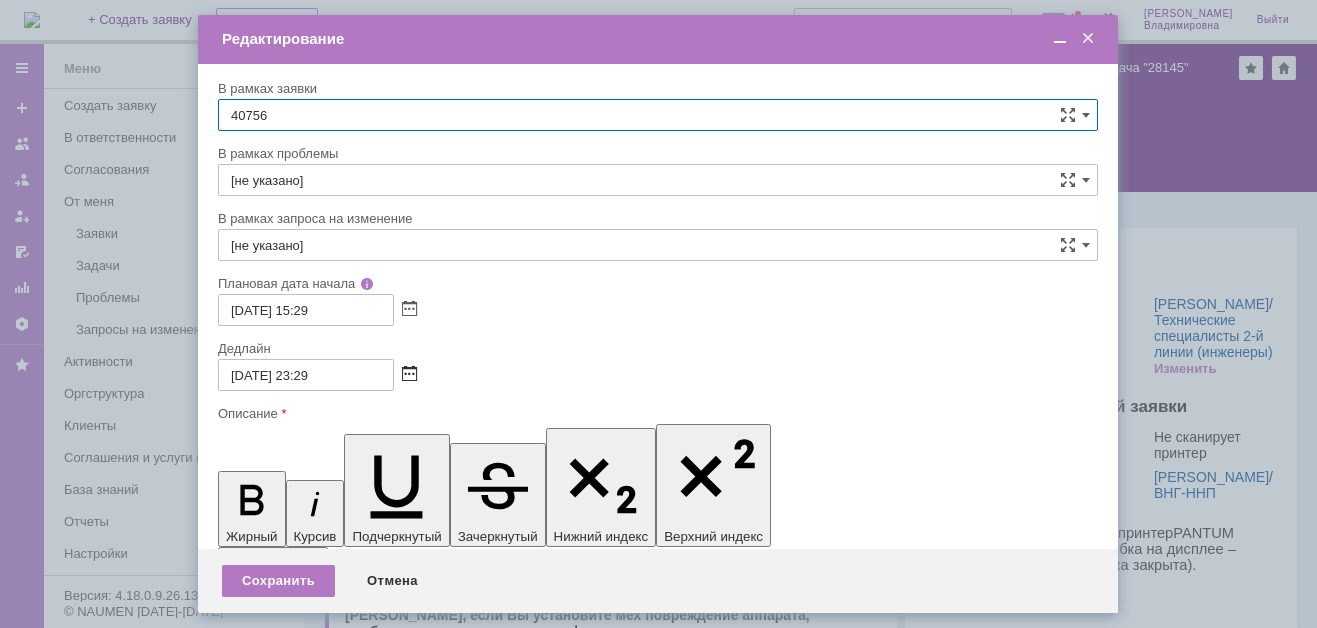 click at bounding box center (409, 375) 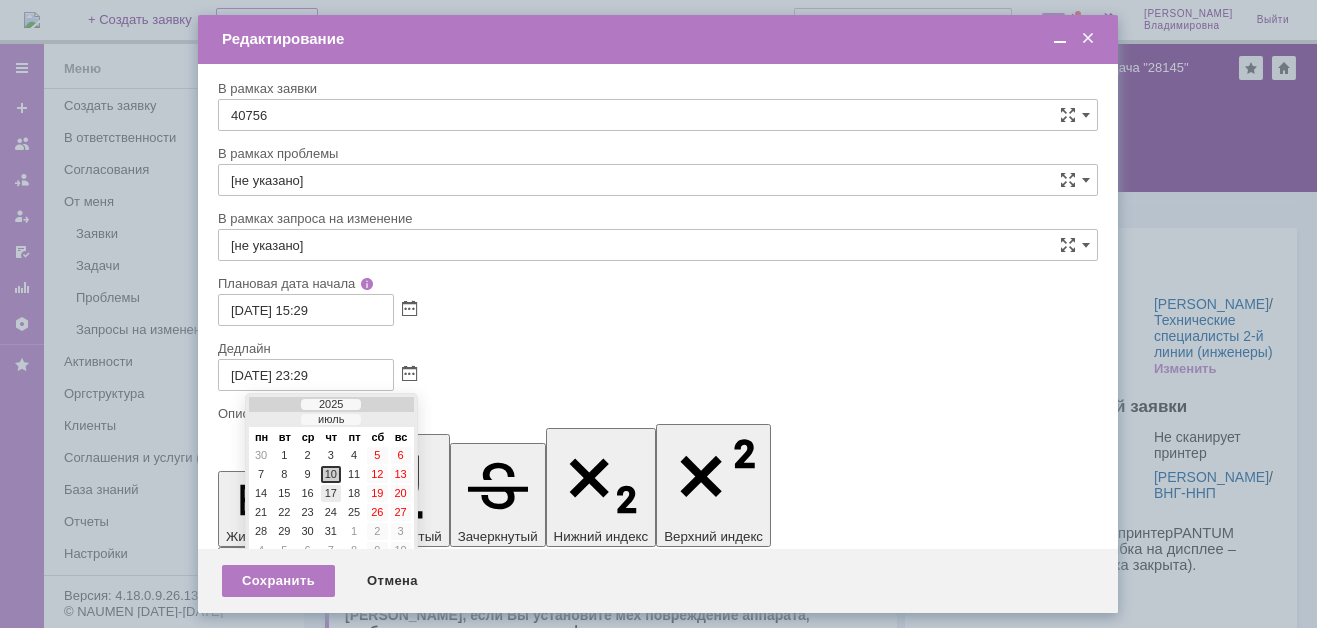 click on "17" at bounding box center (331, 493) 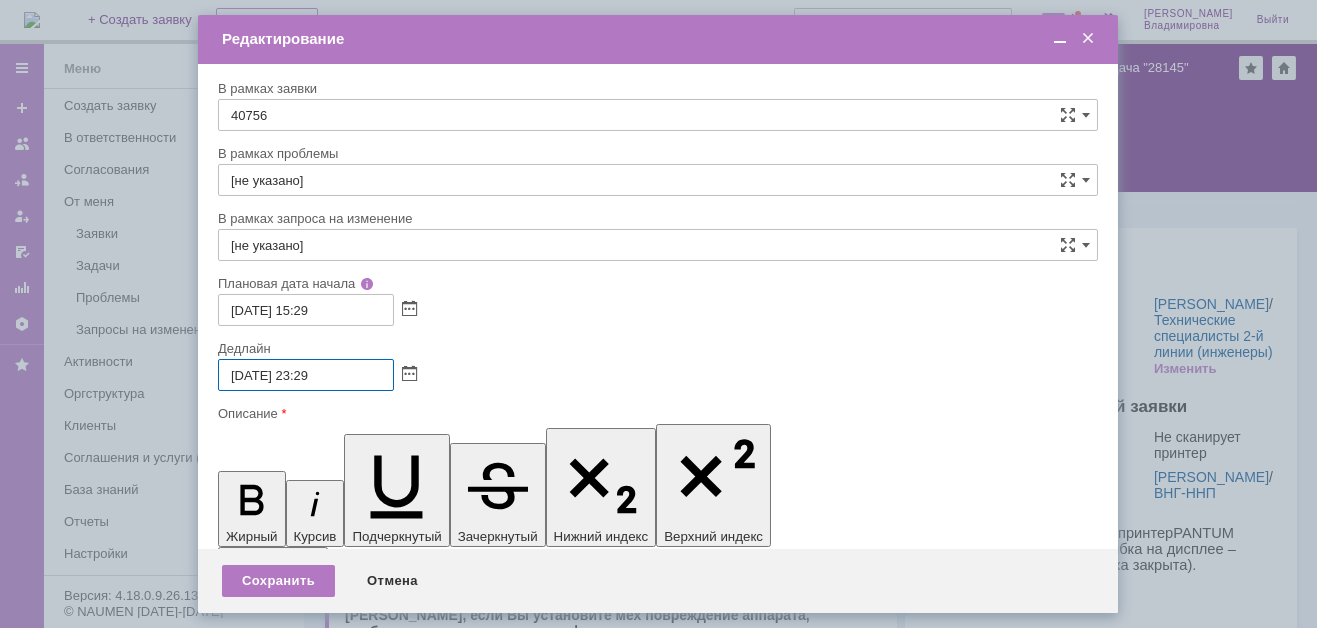 click on "17.07.2025 23:29" at bounding box center (306, 375) 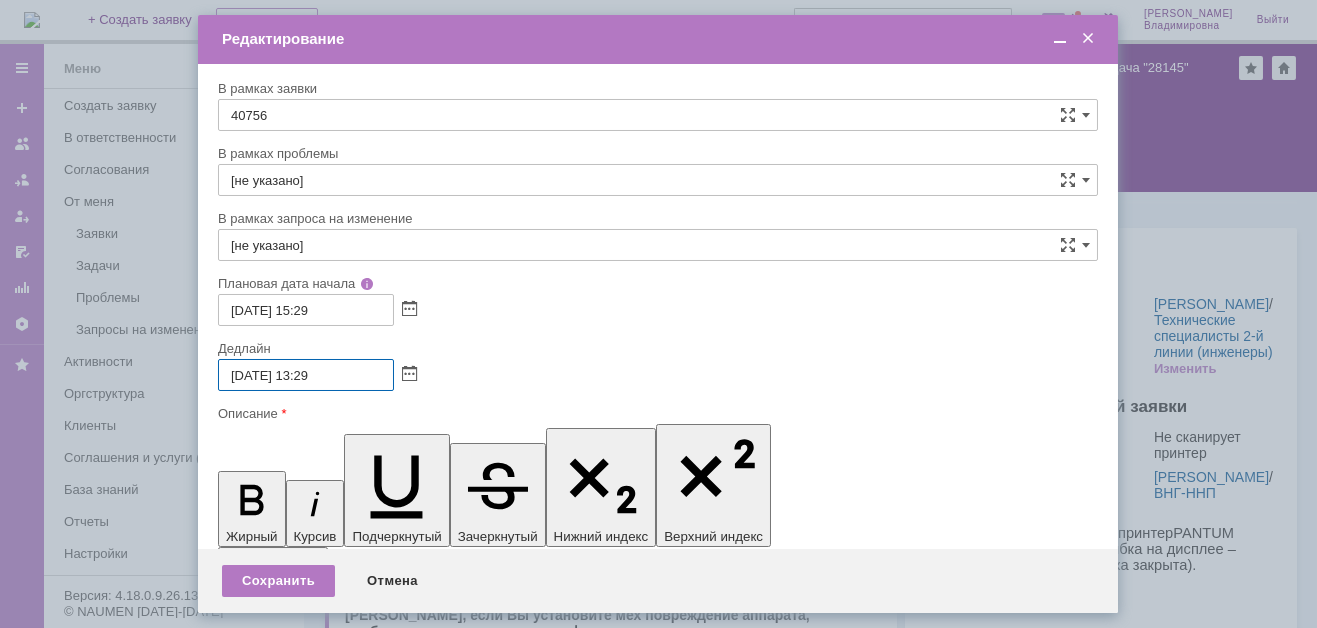 drag, startPoint x: 319, startPoint y: 374, endPoint x: 331, endPoint y: 373, distance: 12.0415945 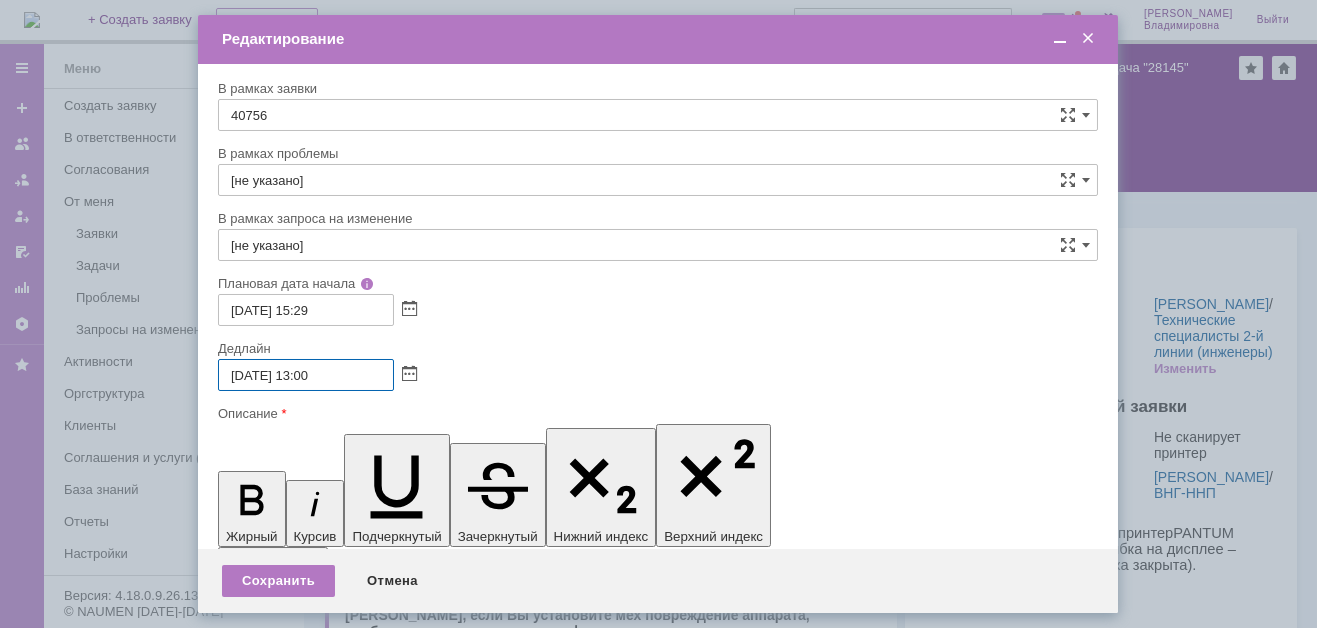 scroll, scrollTop: 121, scrollLeft: 0, axis: vertical 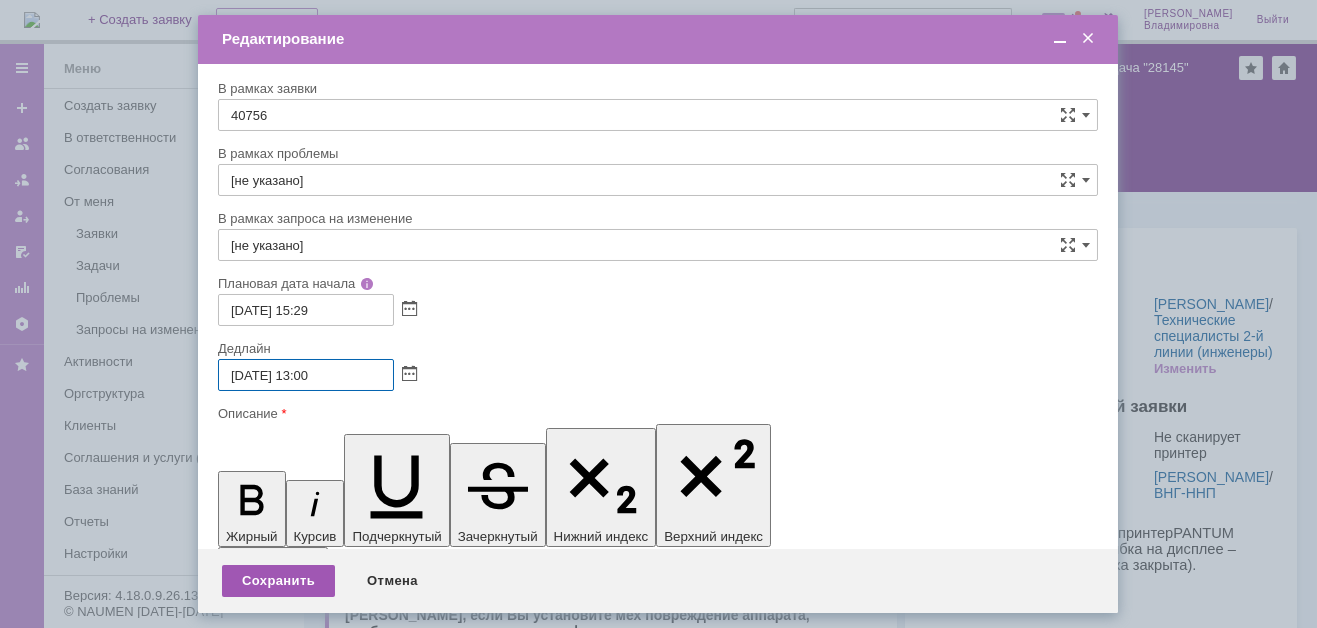 type on "[DATE] 13:00" 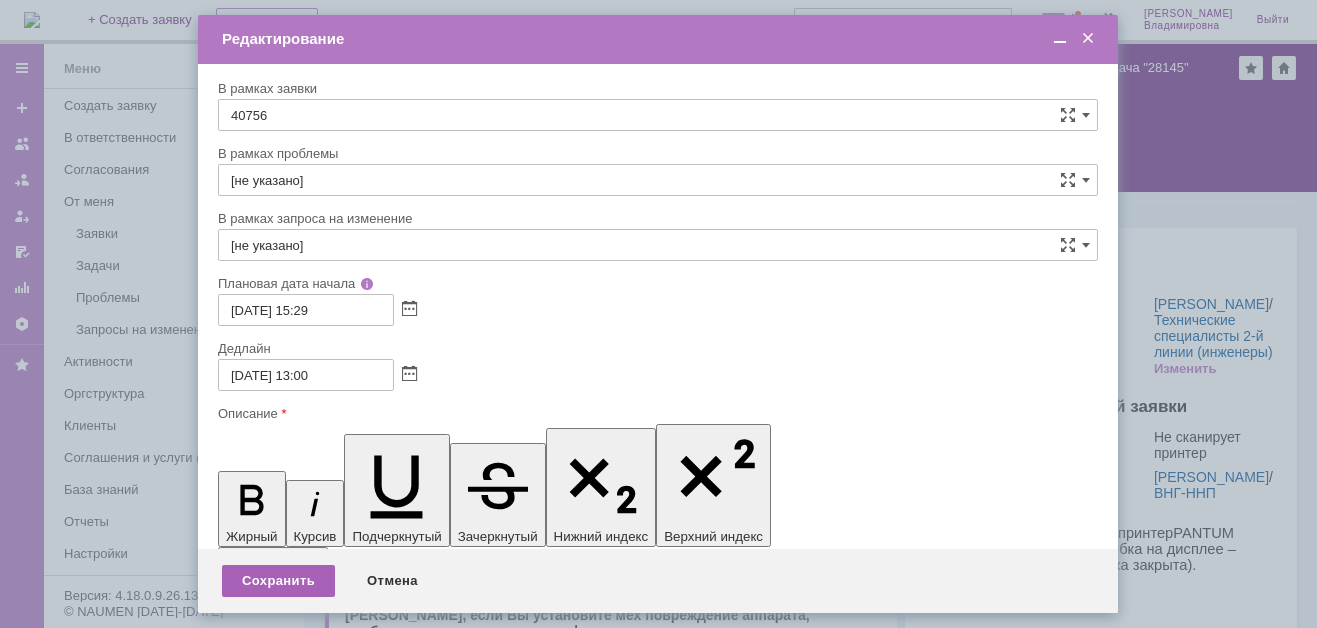 click on "Сохранить" at bounding box center (278, 581) 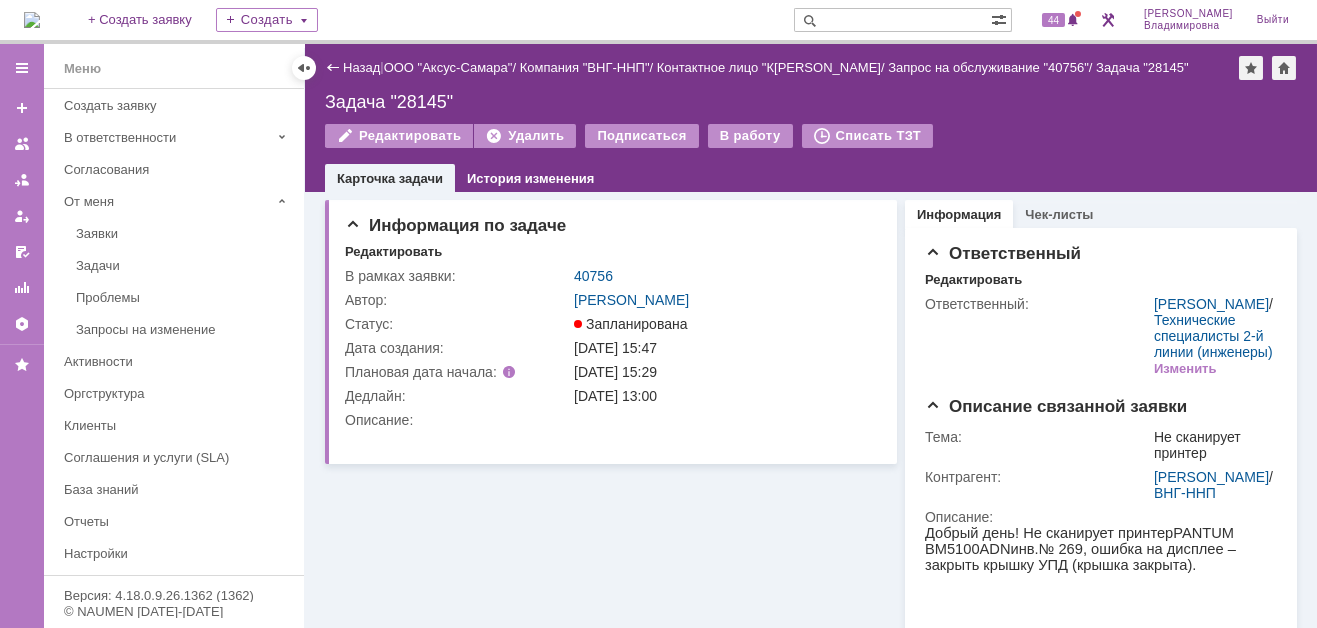 scroll, scrollTop: 0, scrollLeft: 0, axis: both 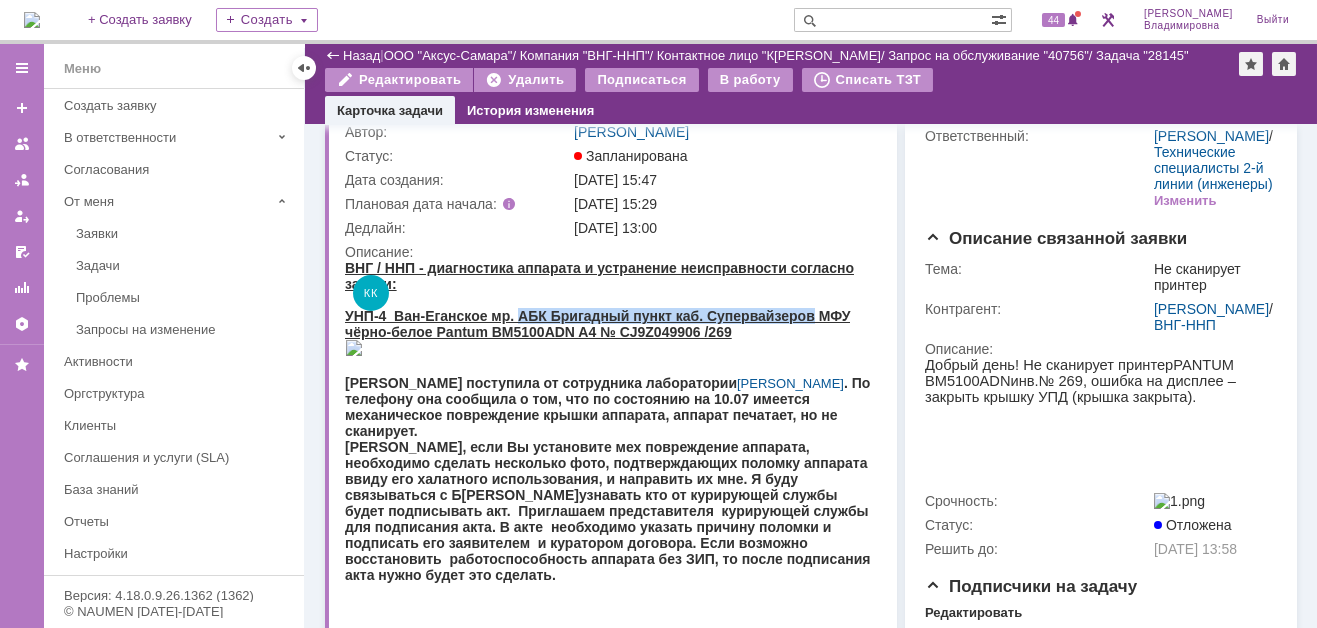 drag, startPoint x: 519, startPoint y: 316, endPoint x: 809, endPoint y: 318, distance: 290.0069 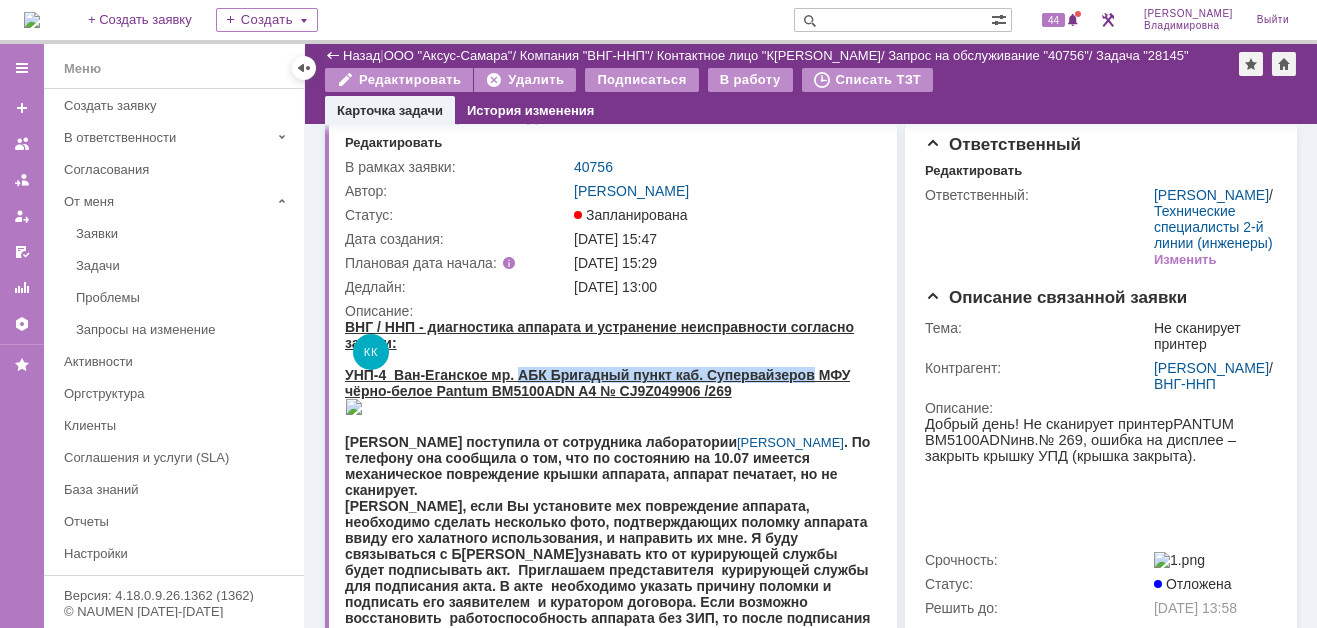 scroll, scrollTop: 0, scrollLeft: 0, axis: both 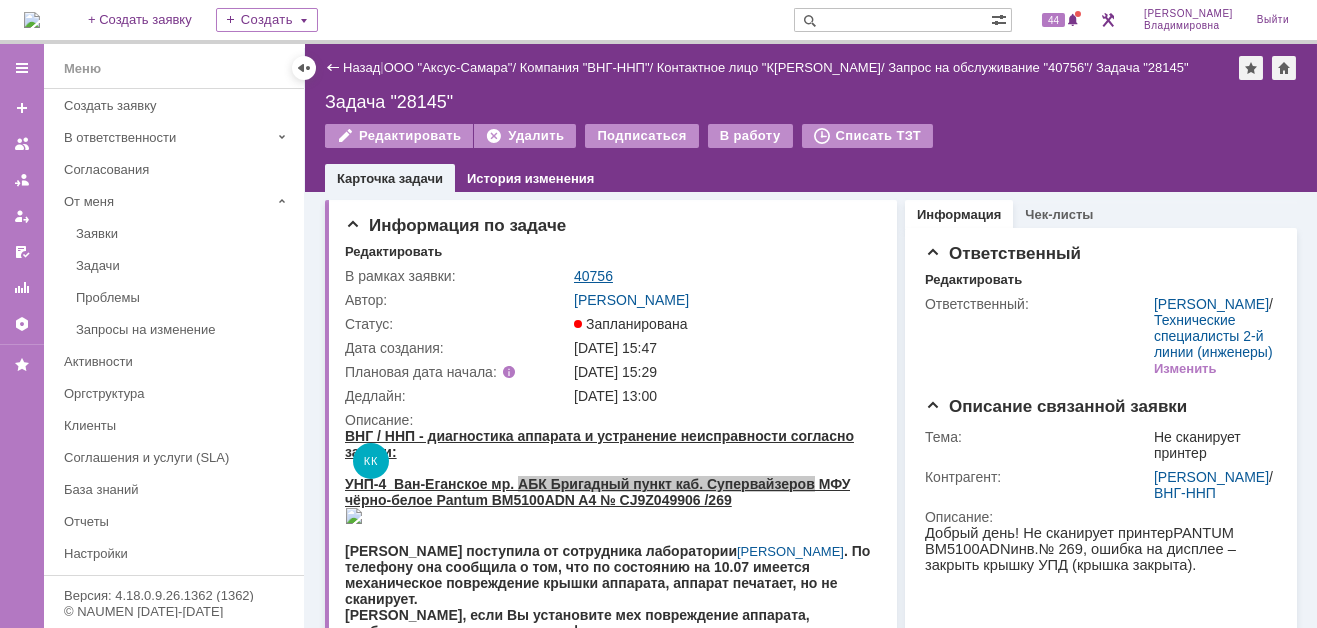 click on "40756" at bounding box center (593, 276) 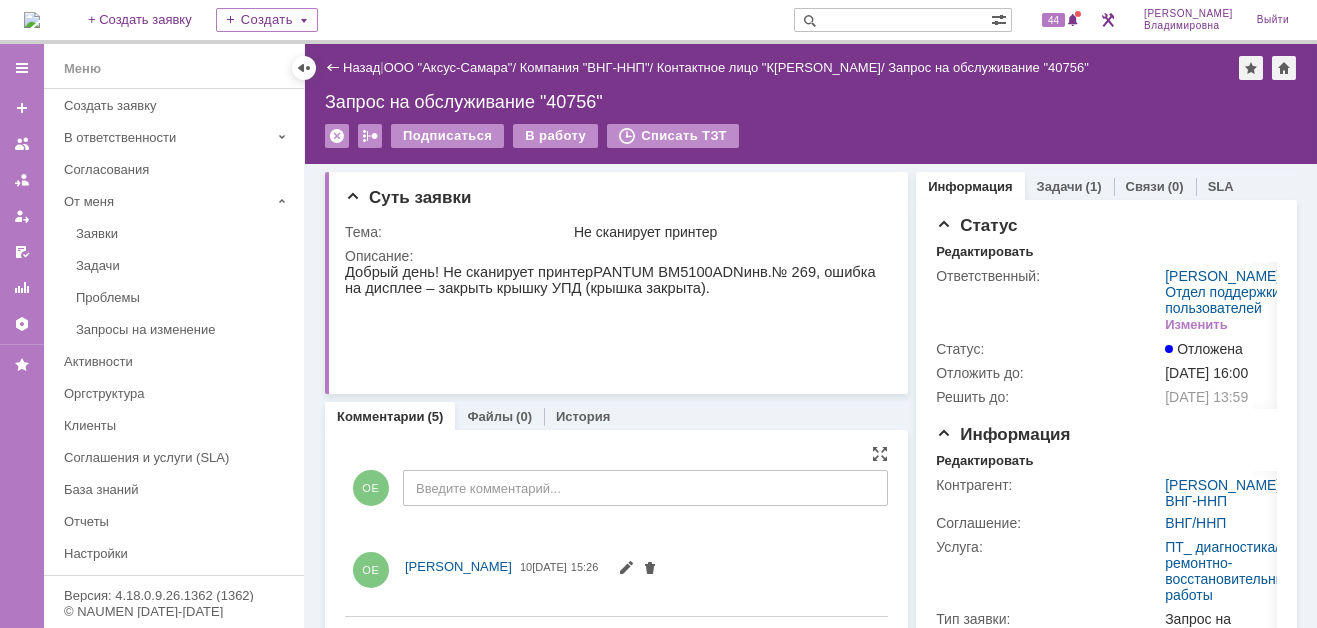 scroll, scrollTop: 0, scrollLeft: 0, axis: both 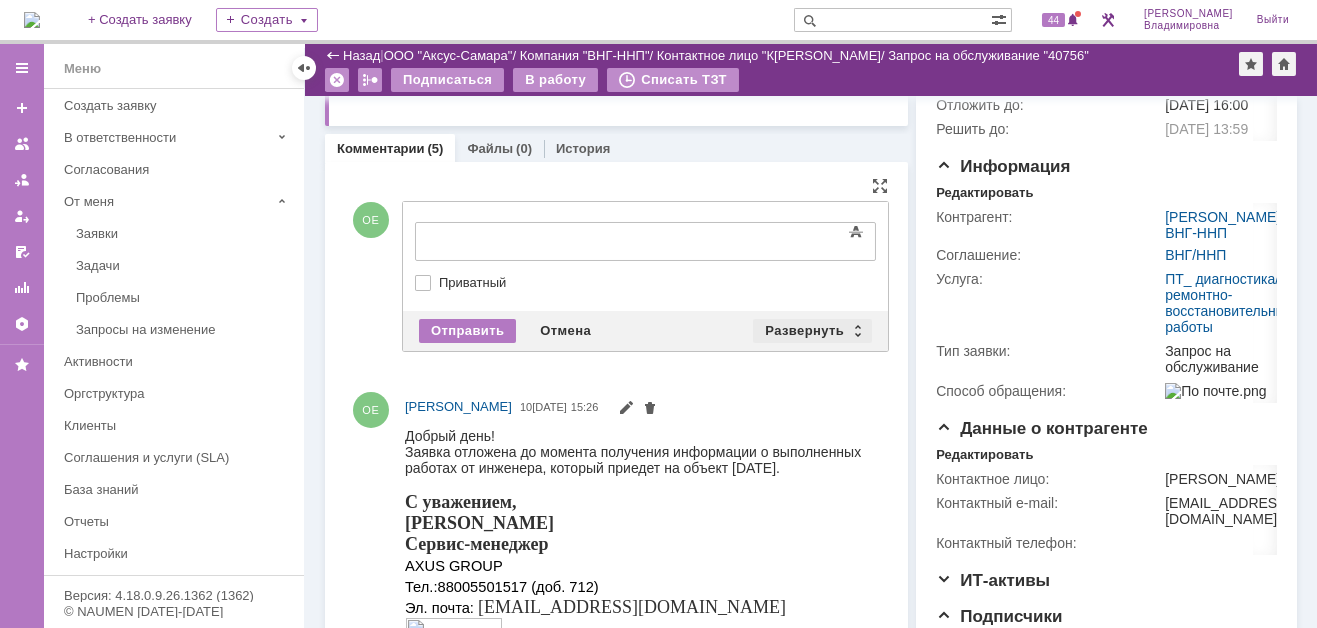 click on "Развернуть" at bounding box center (812, 331) 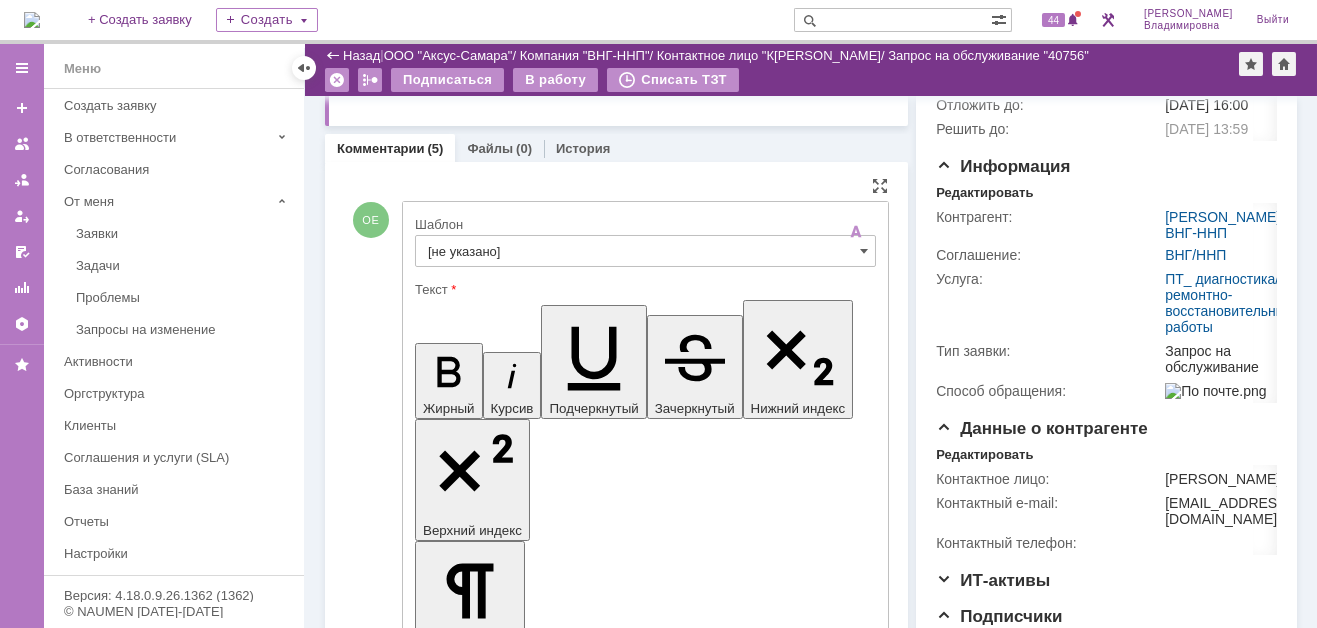 scroll, scrollTop: 0, scrollLeft: 0, axis: both 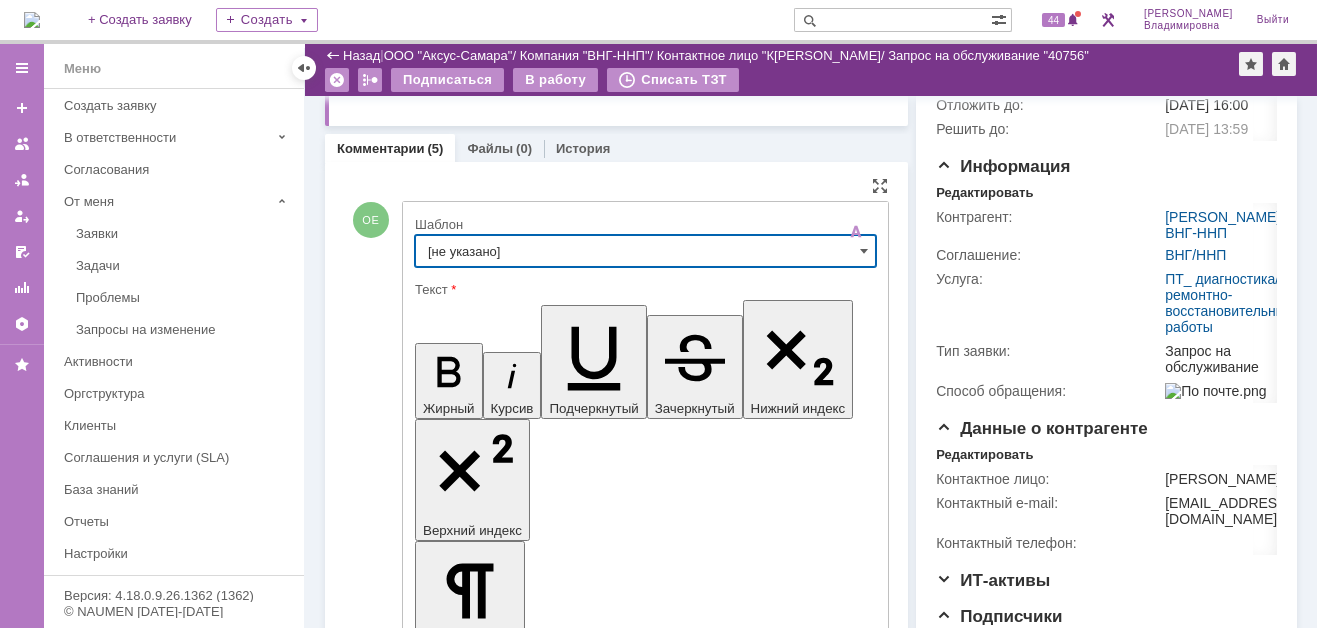 click on "[не указано]" at bounding box center [645, 251] 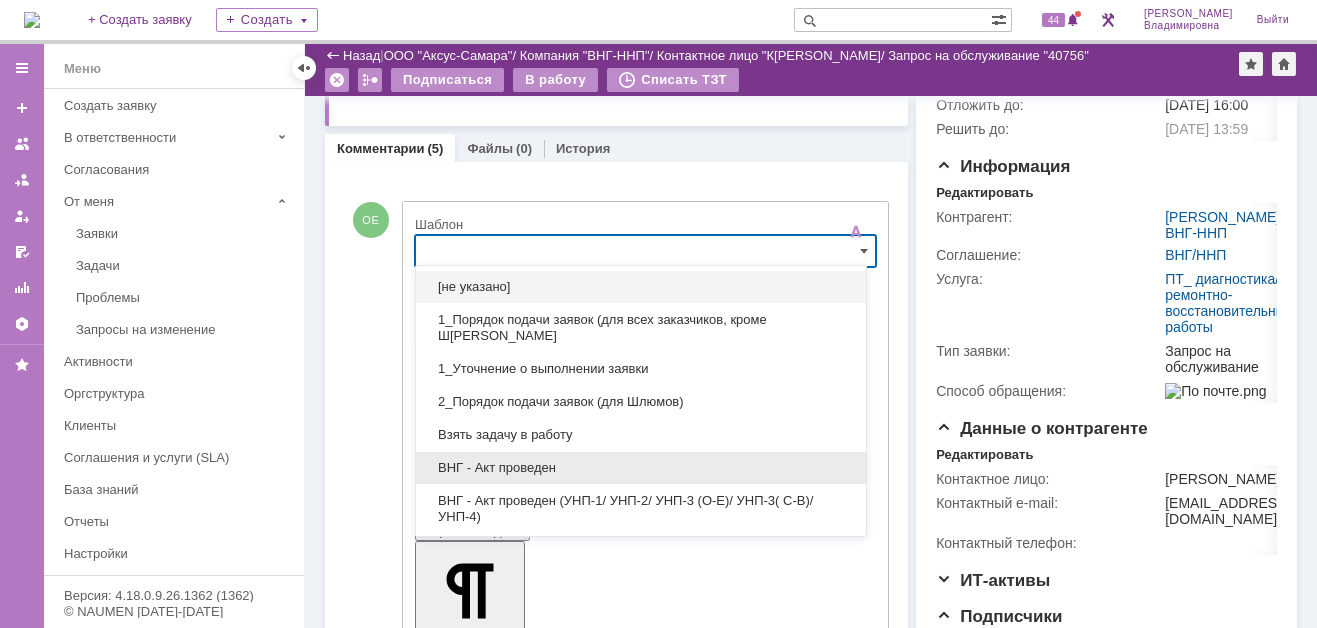 click on "ВНГ - Акт проведен" at bounding box center [641, 468] 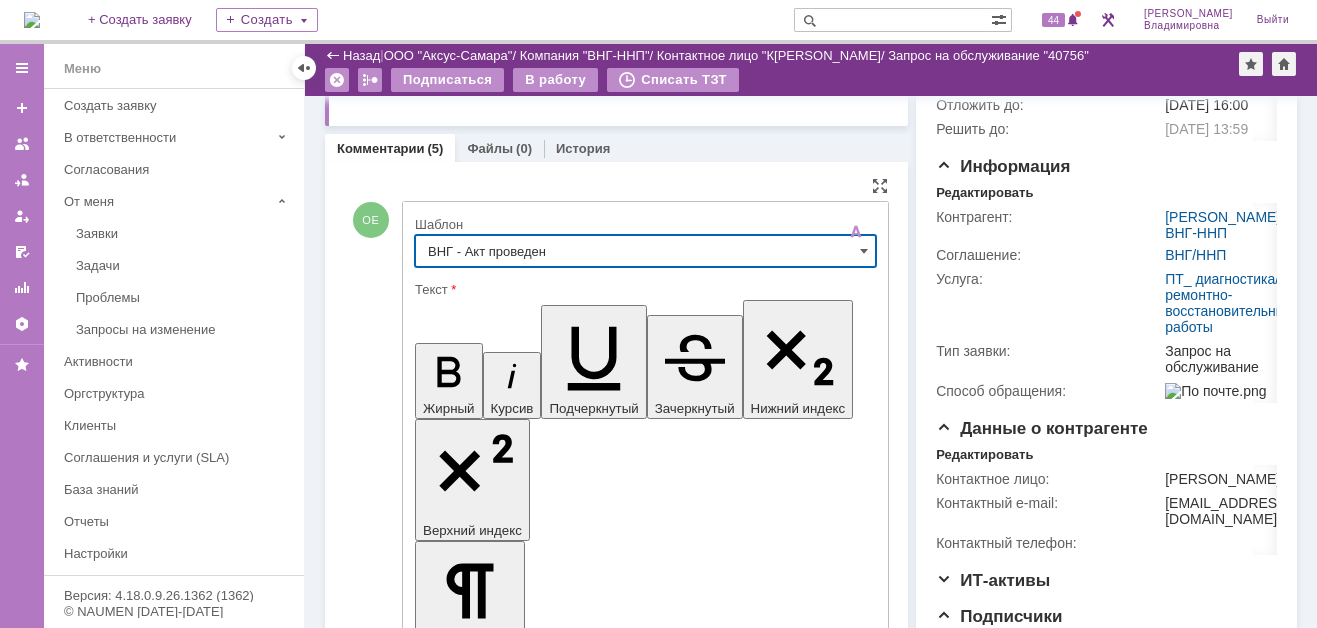 type on "ВНГ - Акт проведен" 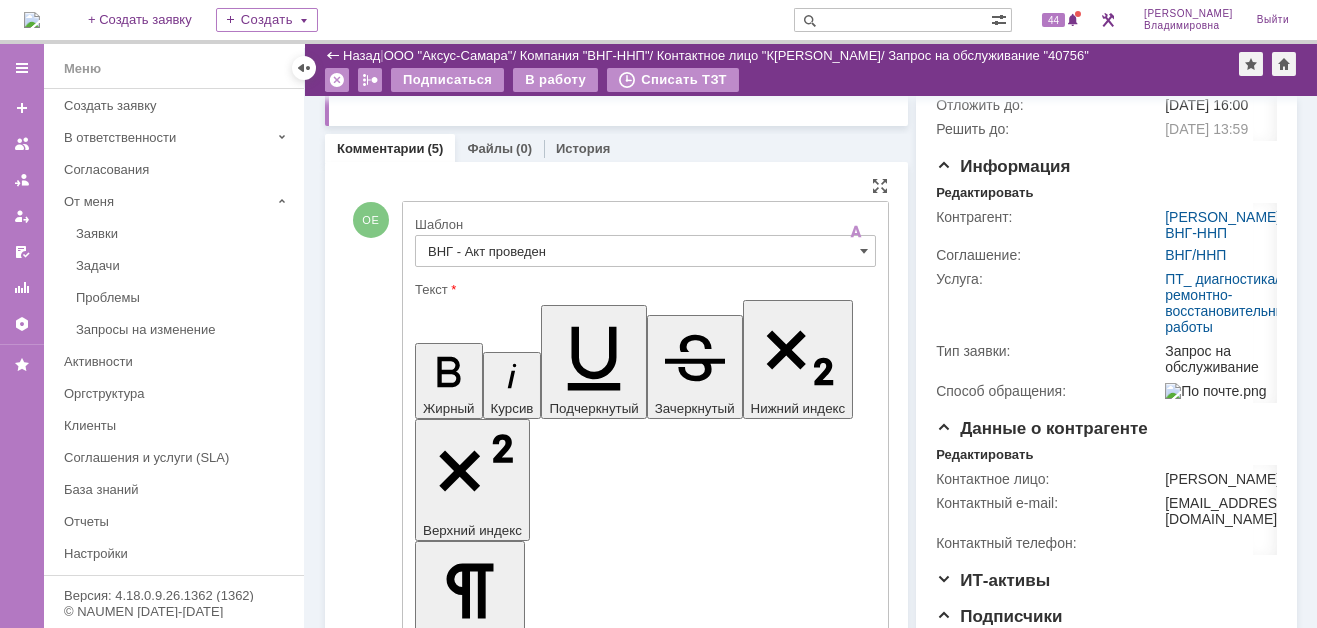 drag, startPoint x: 438, startPoint y: 4394, endPoint x: 515, endPoint y: 4447, distance: 93.47727 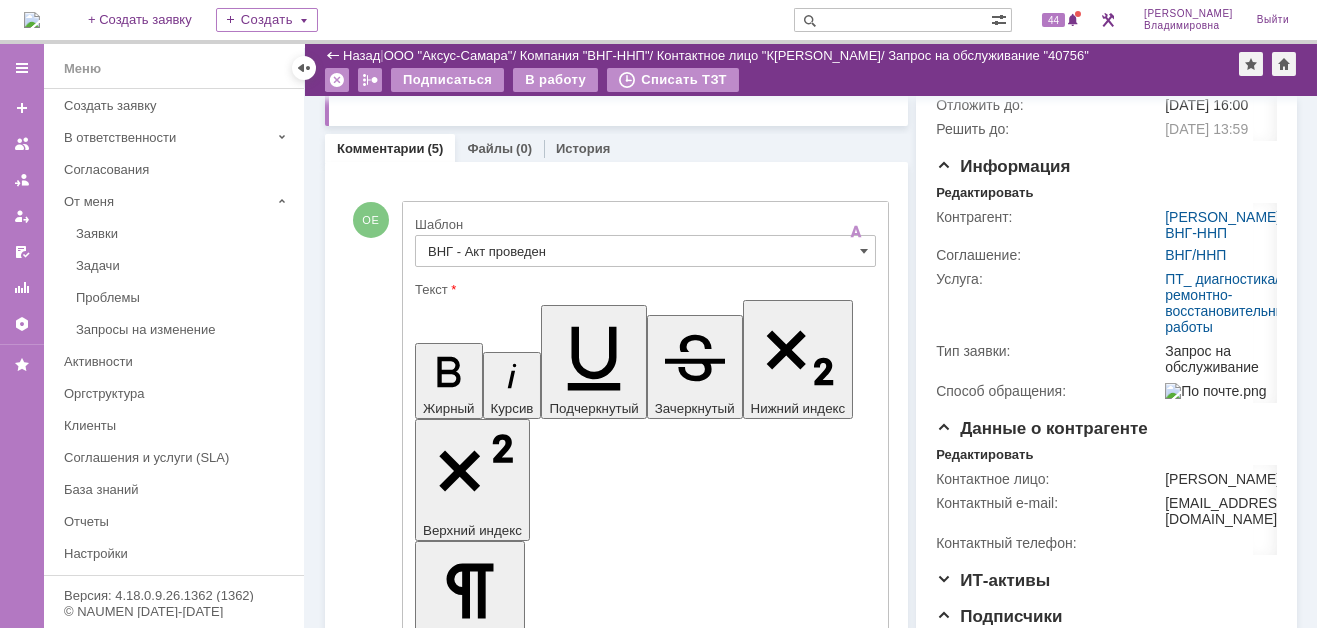 drag, startPoint x: 444, startPoint y: 4398, endPoint x: 840, endPoint y: 4757, distance: 534.5063 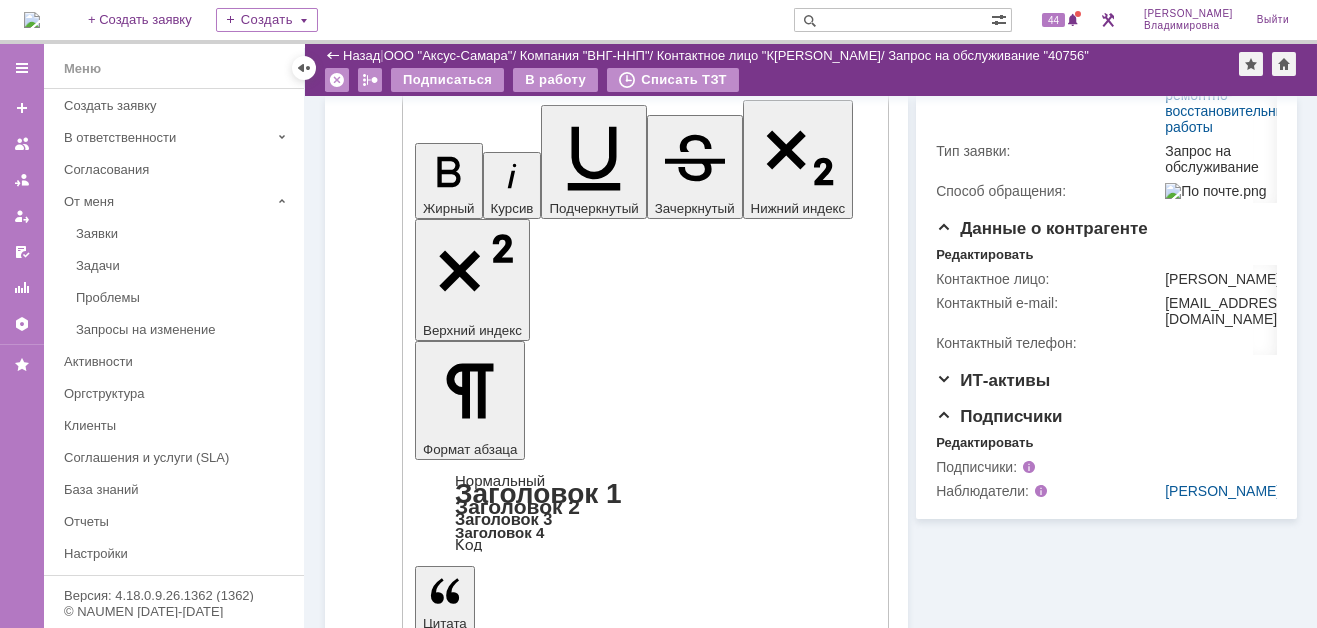 scroll, scrollTop: 100, scrollLeft: 0, axis: vertical 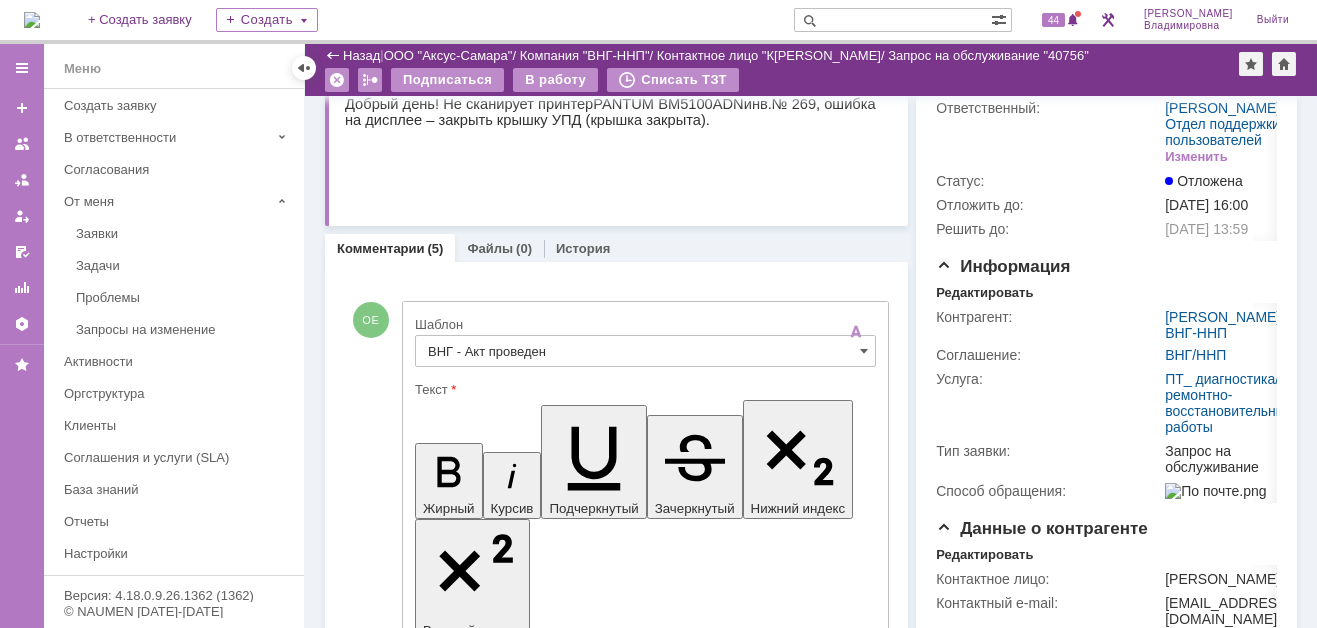 click on "Прошу уточнить местонахождение МФУ" at bounding box center [577, 4498] 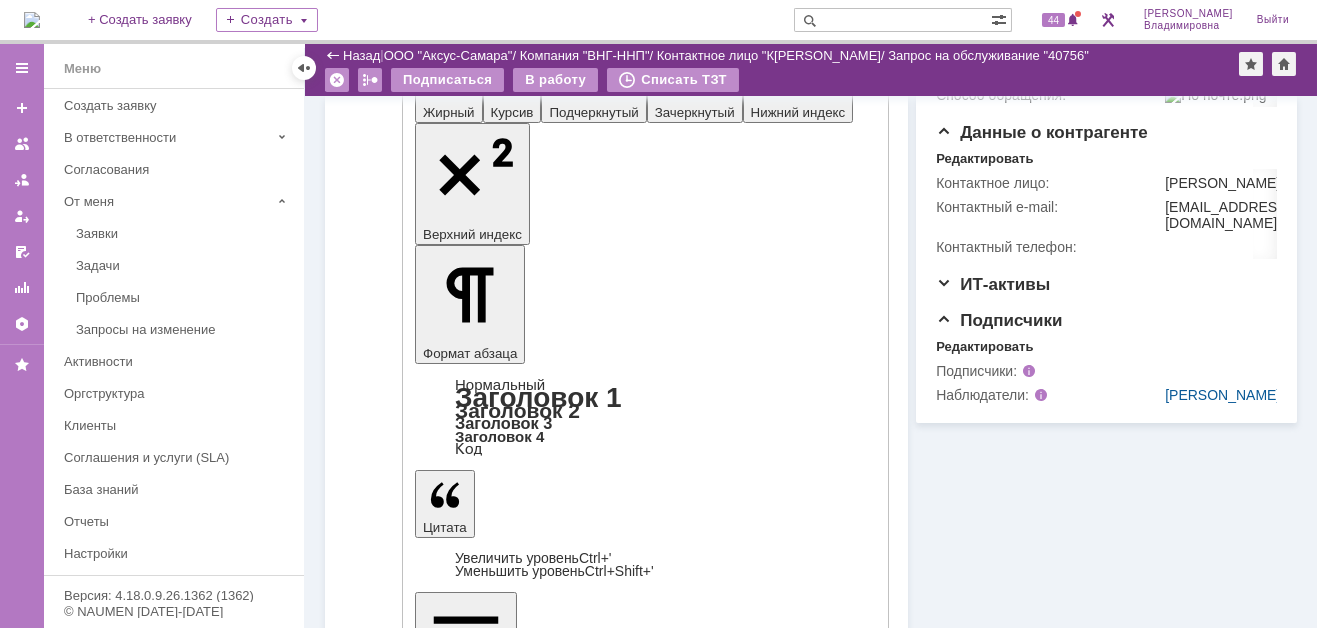 scroll, scrollTop: 500, scrollLeft: 0, axis: vertical 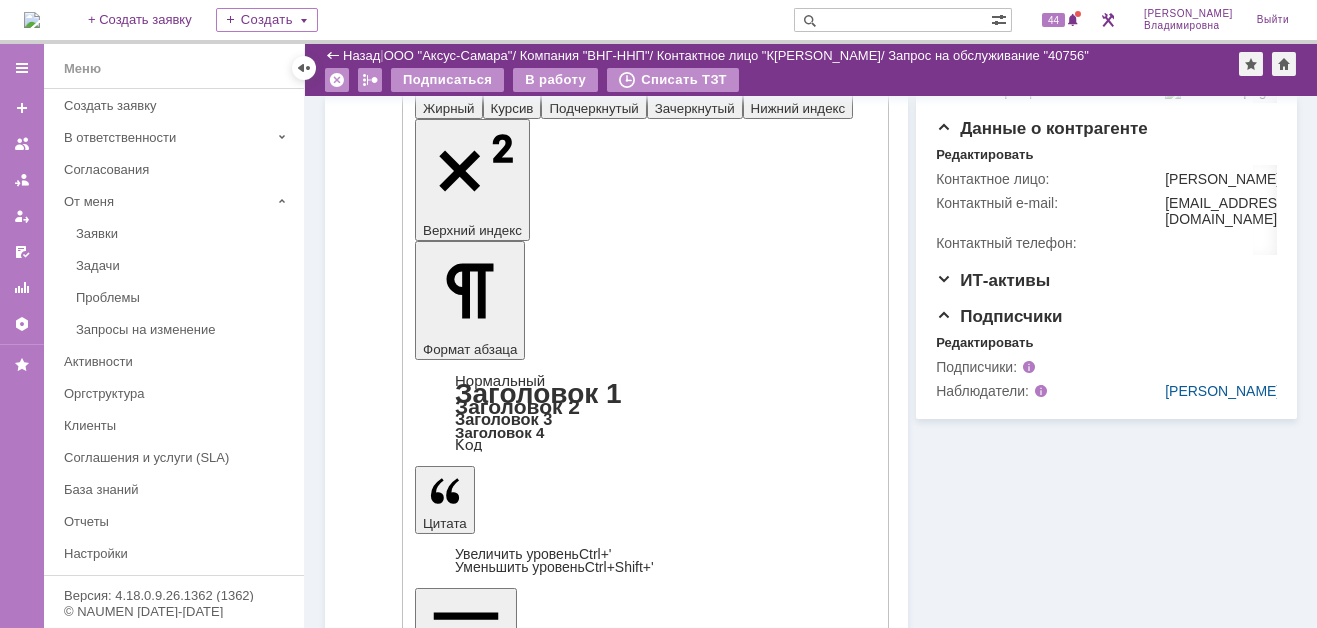 click on "Отправить" at bounding box center [467, 4520] 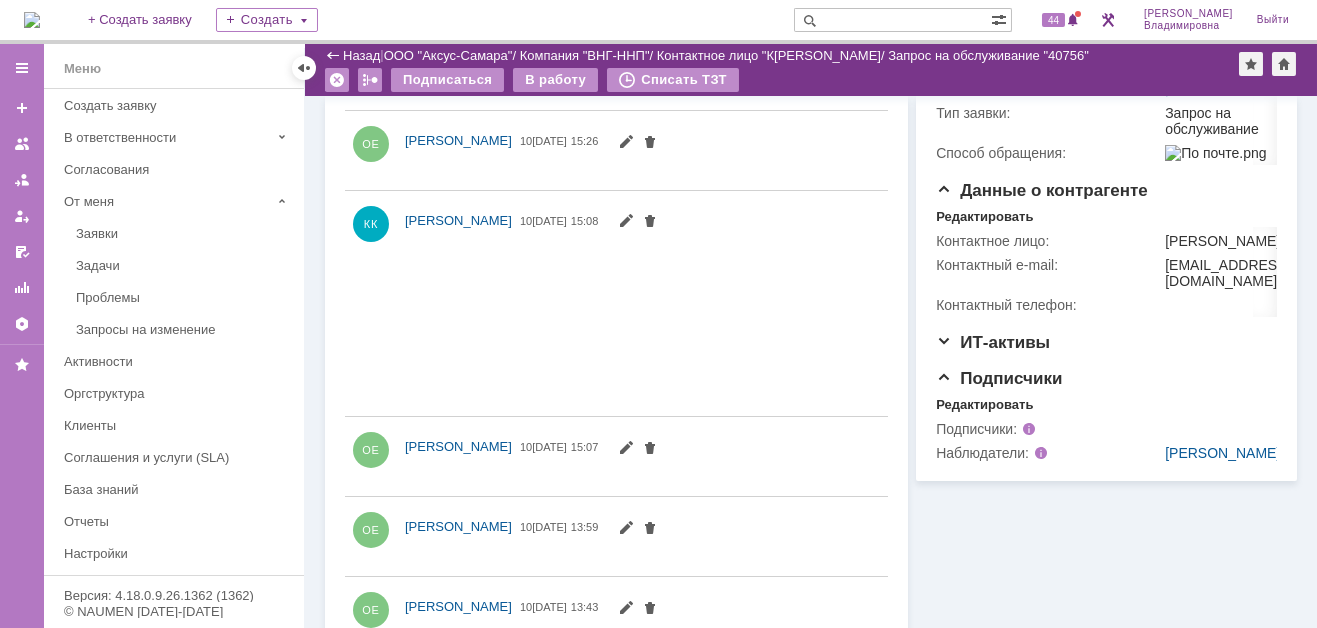scroll, scrollTop: 485, scrollLeft: 0, axis: vertical 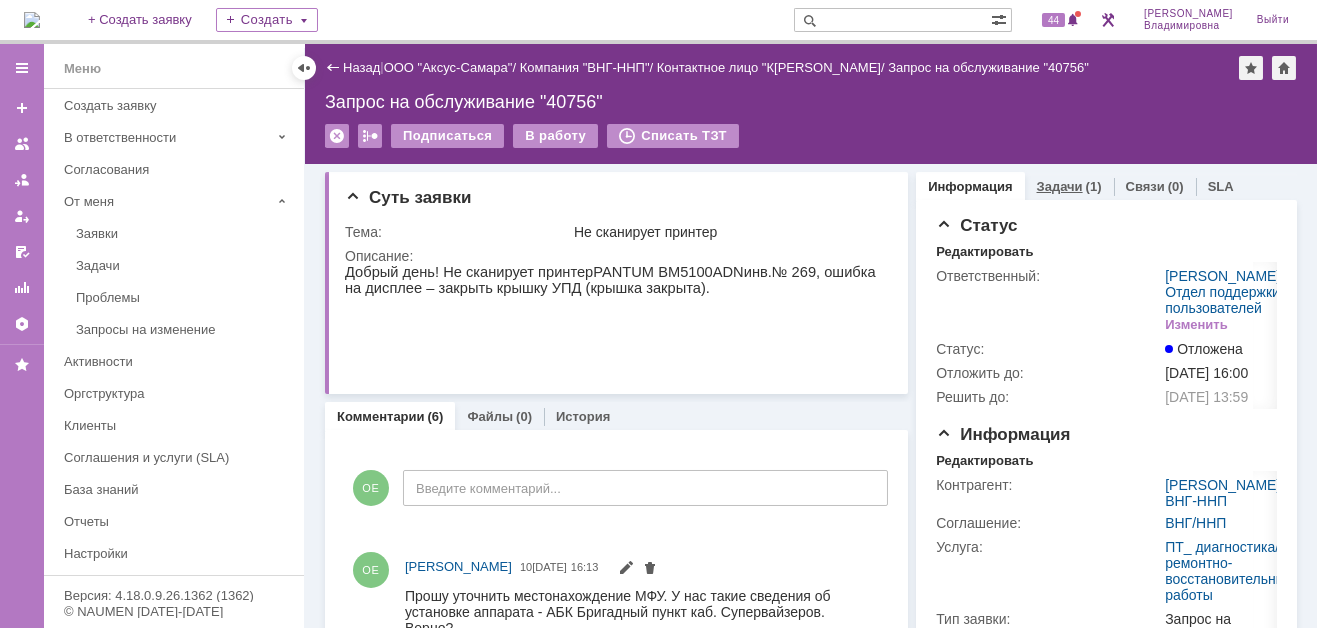 click on "Задачи" at bounding box center [1060, 186] 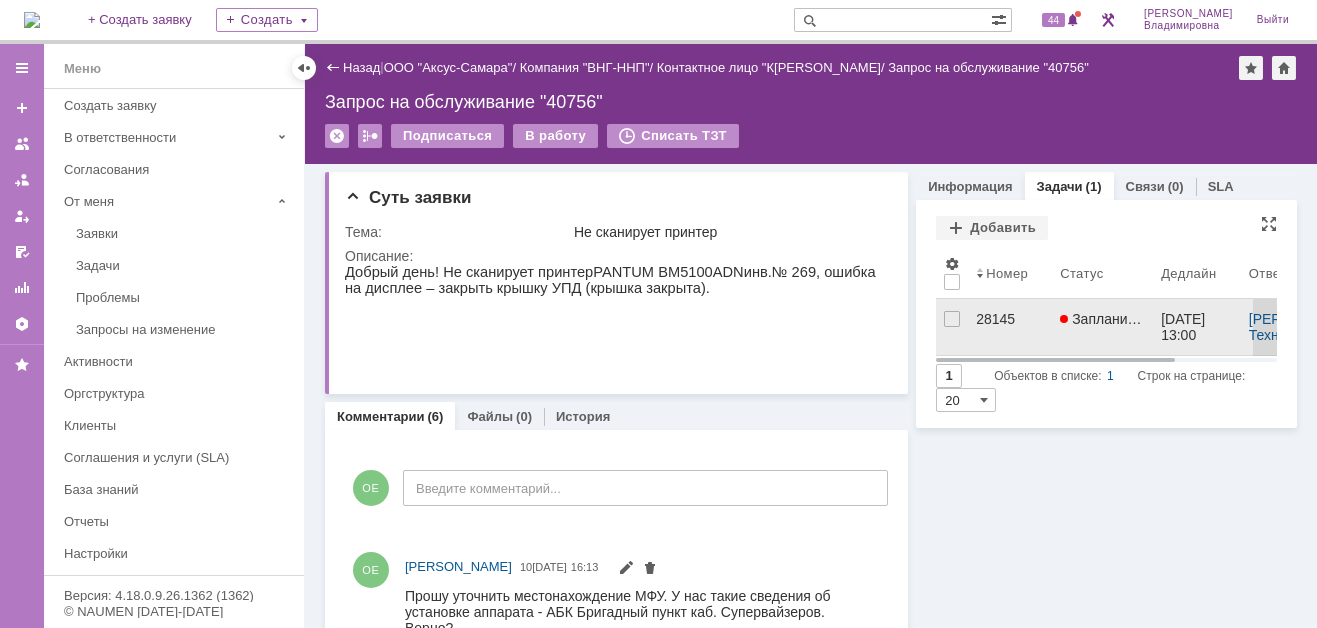 click on "28145" at bounding box center [1010, 319] 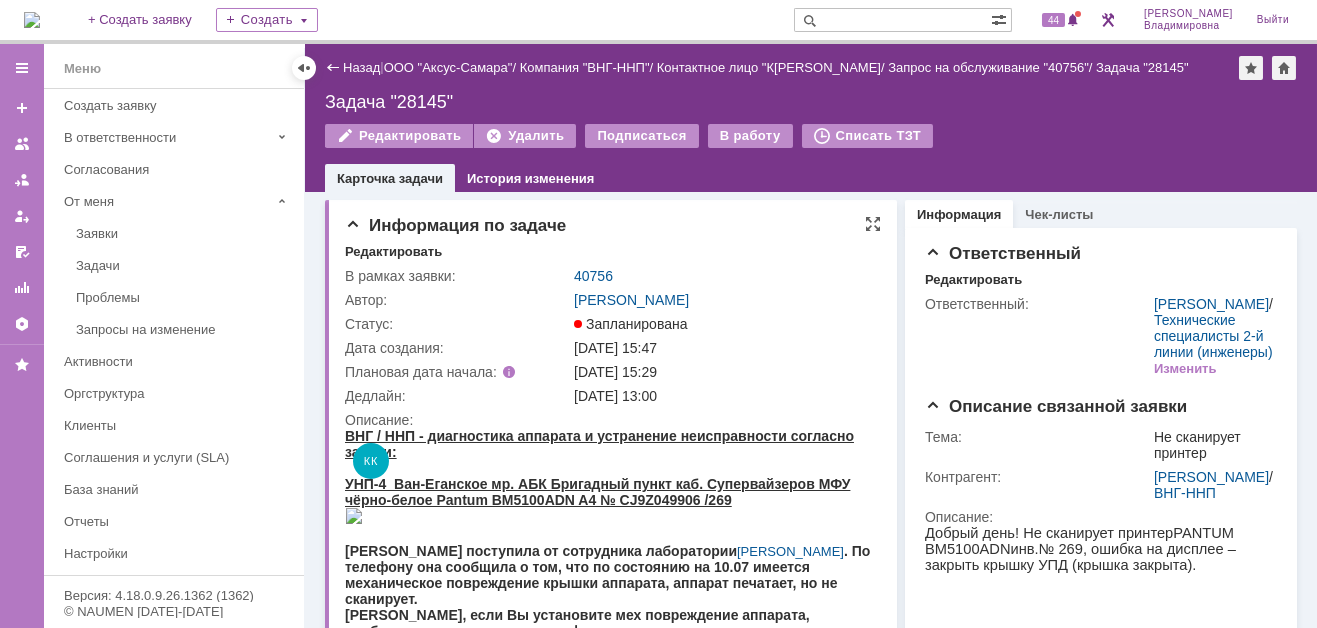 scroll, scrollTop: 0, scrollLeft: 0, axis: both 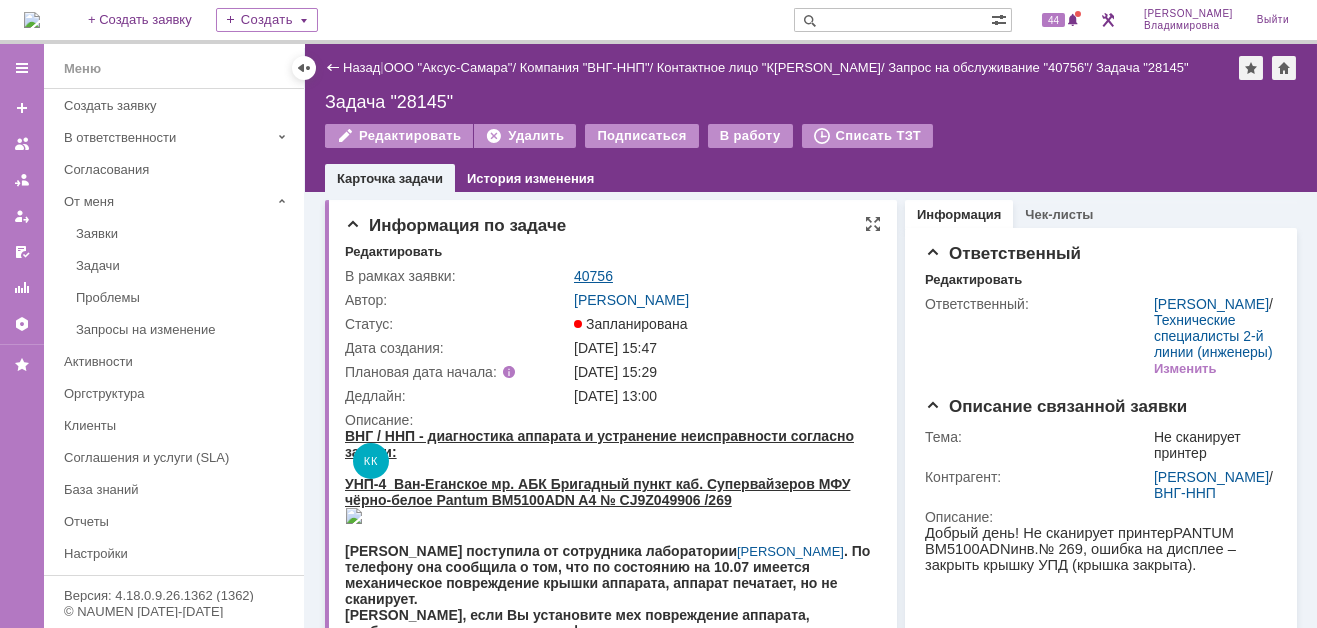 click on "40756" at bounding box center [593, 276] 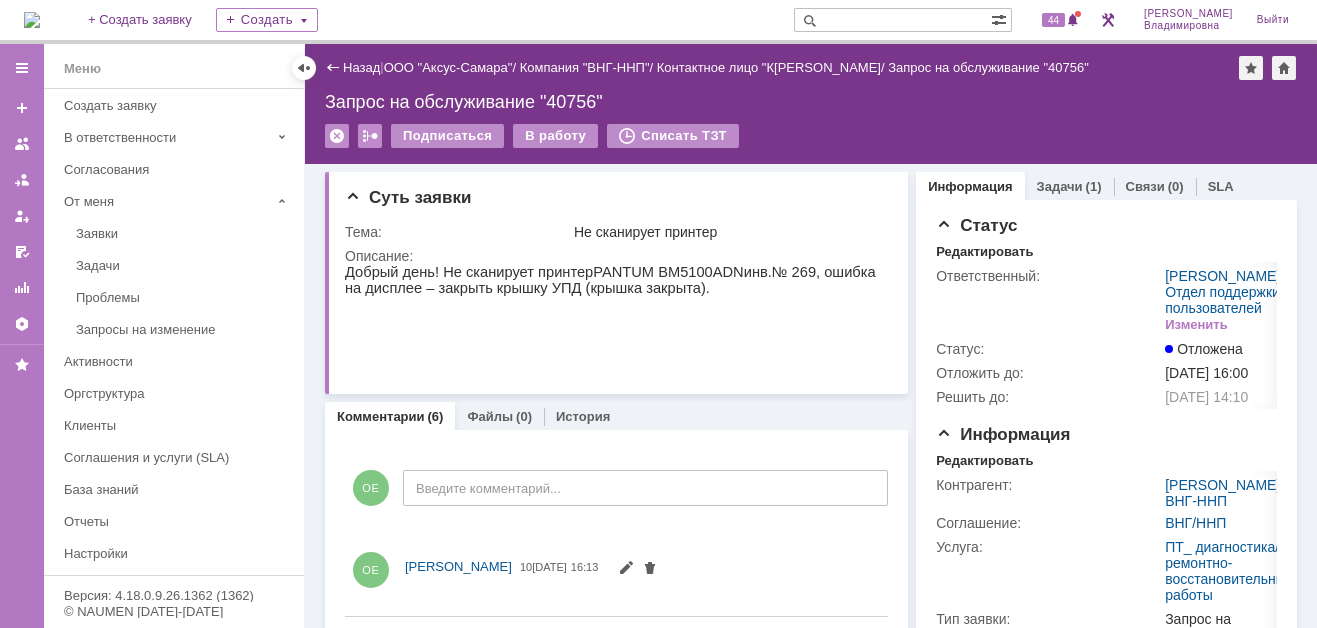 scroll, scrollTop: 0, scrollLeft: 0, axis: both 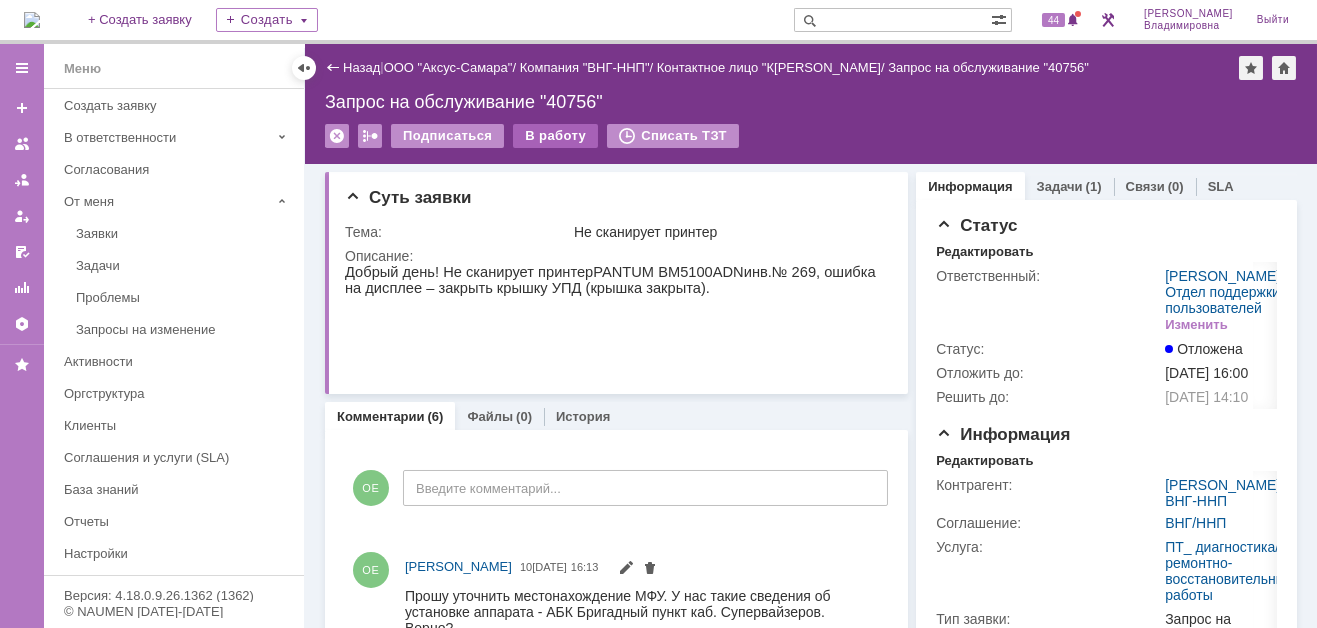 click on "В работу" at bounding box center (555, 136) 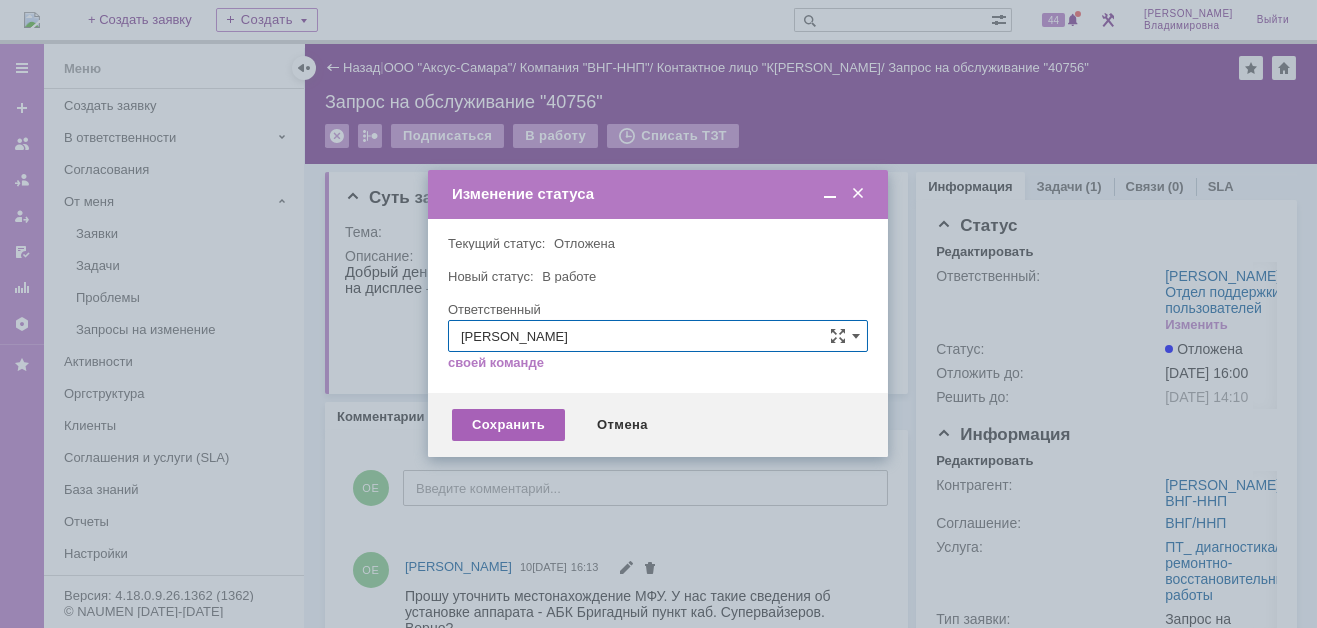 click on "Сохранить" at bounding box center (508, 425) 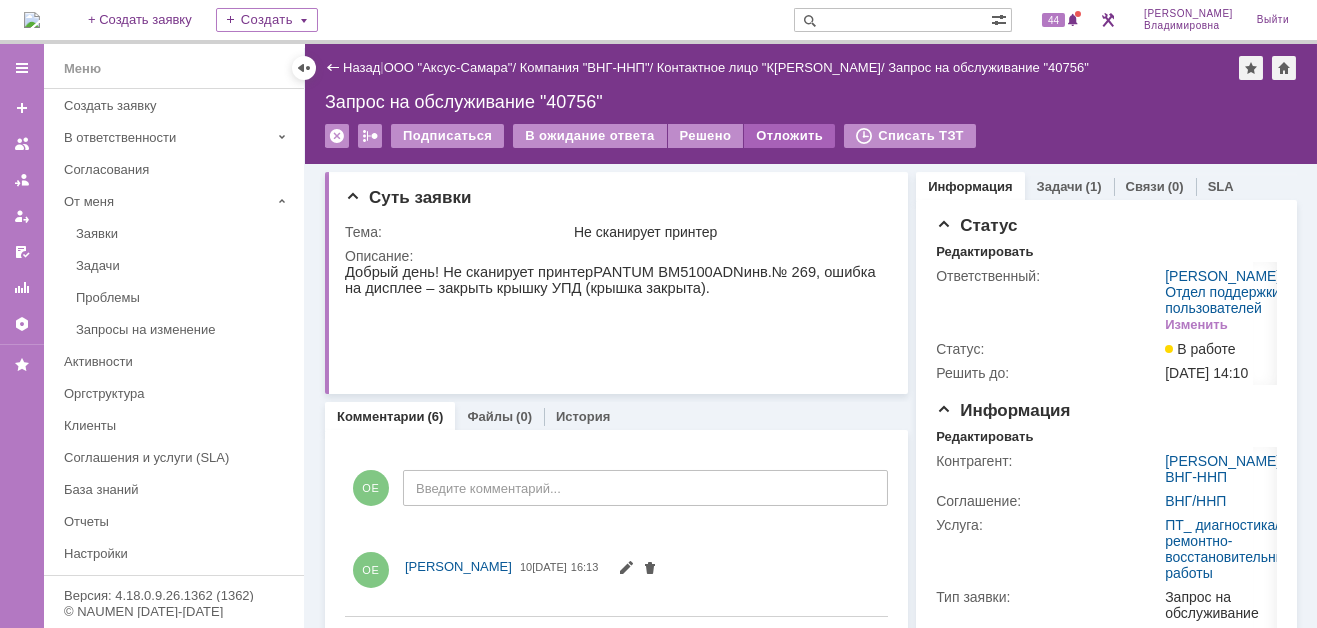 scroll, scrollTop: 0, scrollLeft: 0, axis: both 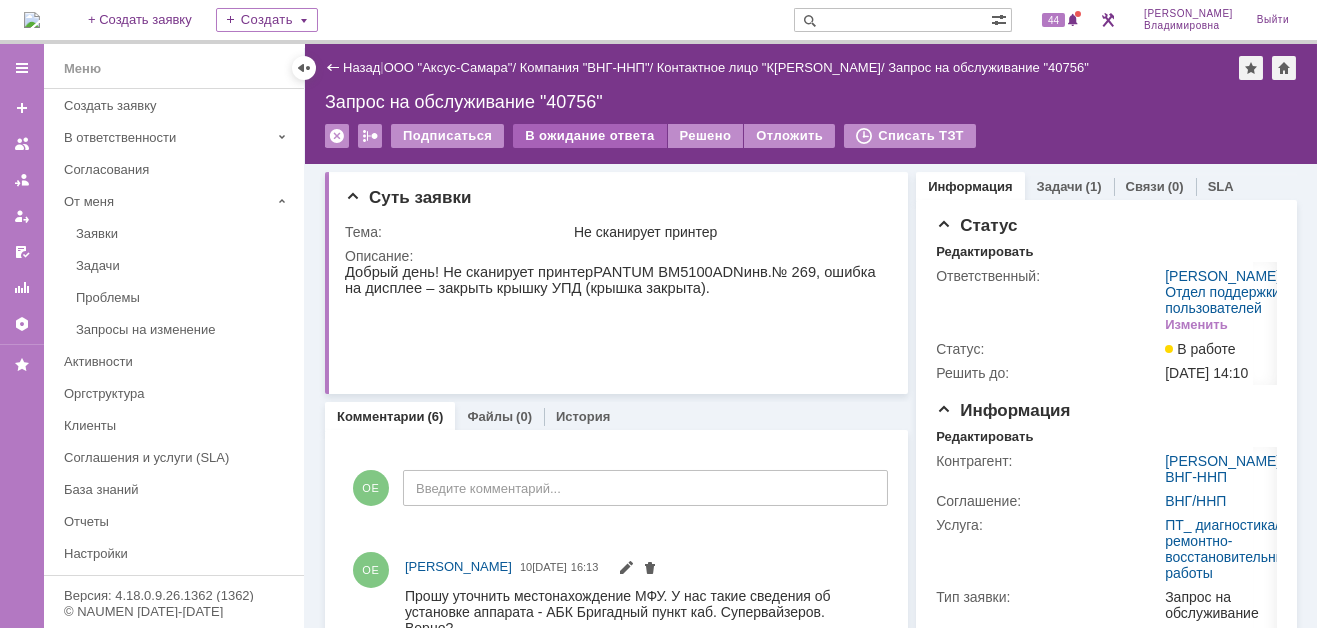 click on "В ожидание ответа" at bounding box center (589, 136) 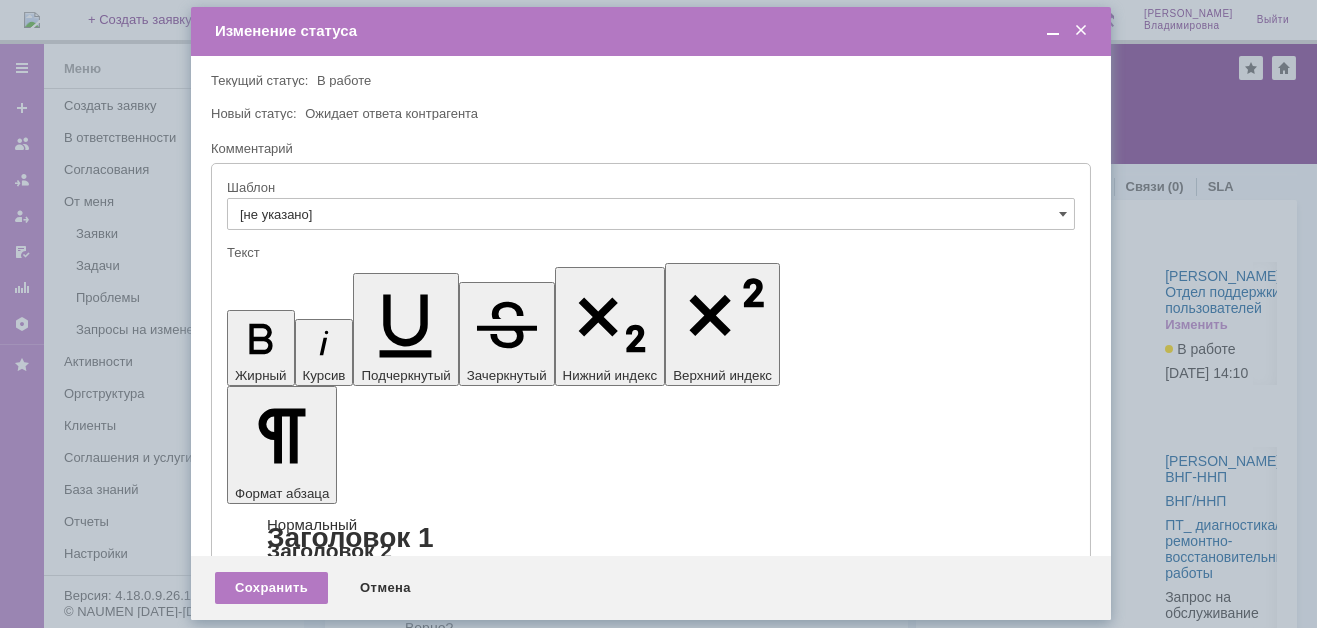 scroll, scrollTop: 0, scrollLeft: 0, axis: both 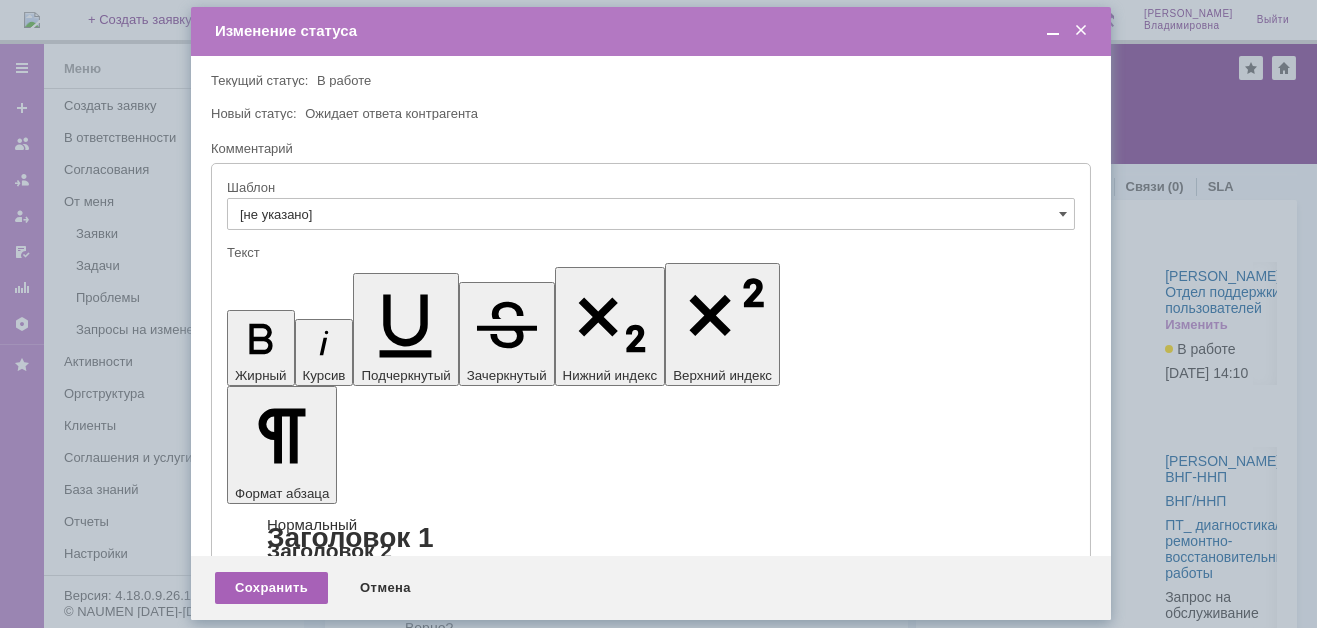 click on "Сохранить" at bounding box center [271, 588] 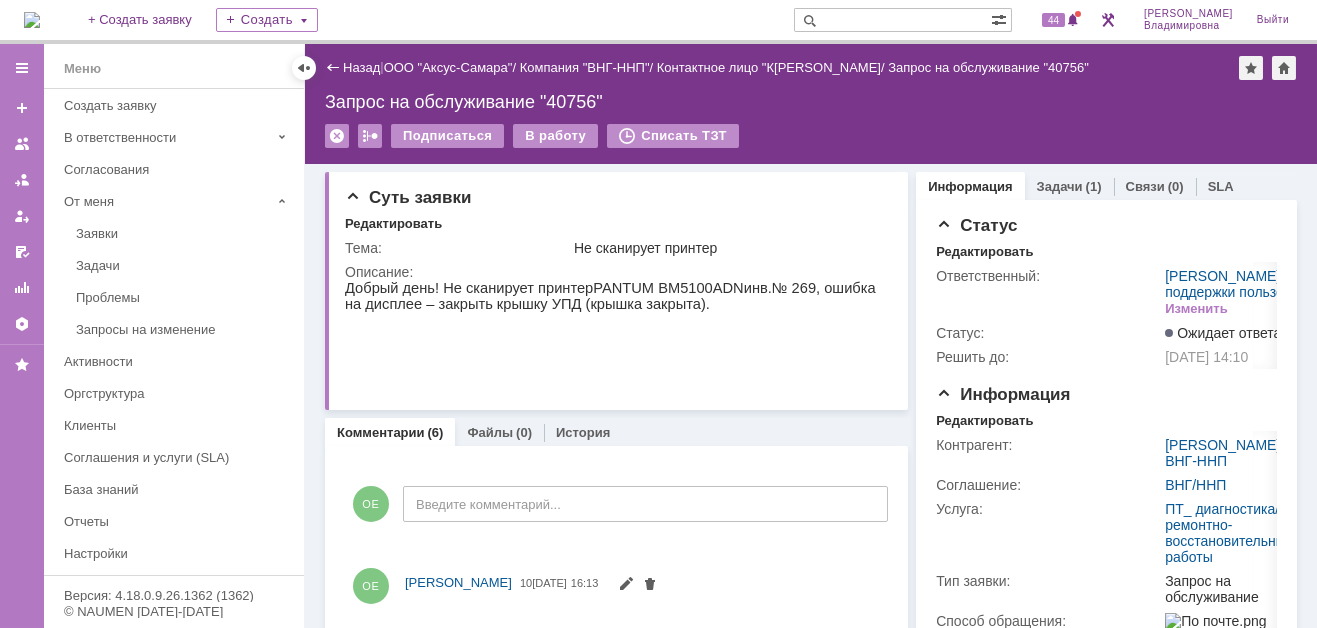 scroll, scrollTop: 0, scrollLeft: 0, axis: both 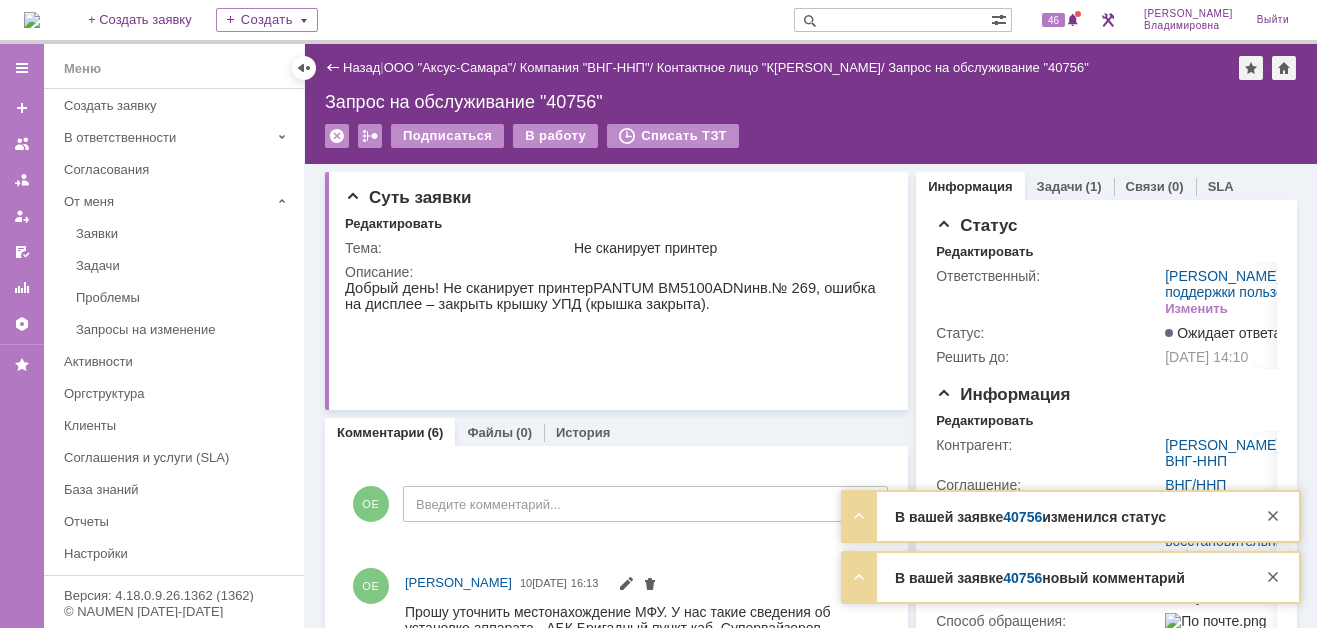 click on "40756" at bounding box center [1022, 517] 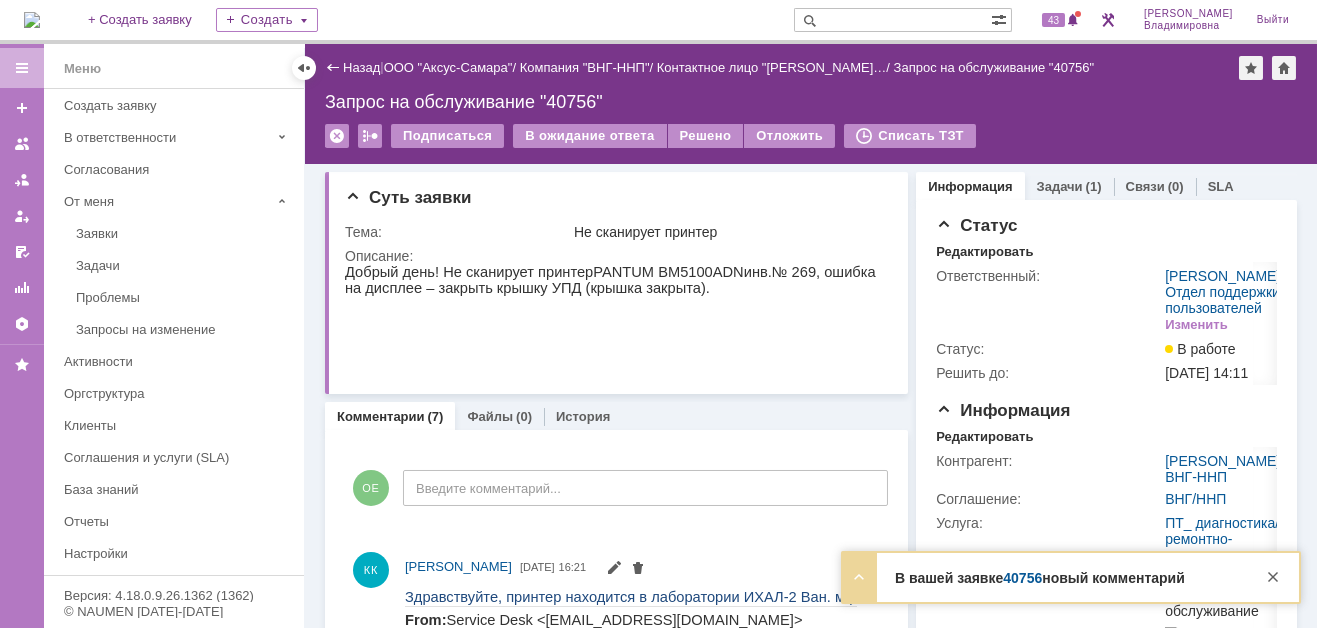 scroll, scrollTop: 0, scrollLeft: 0, axis: both 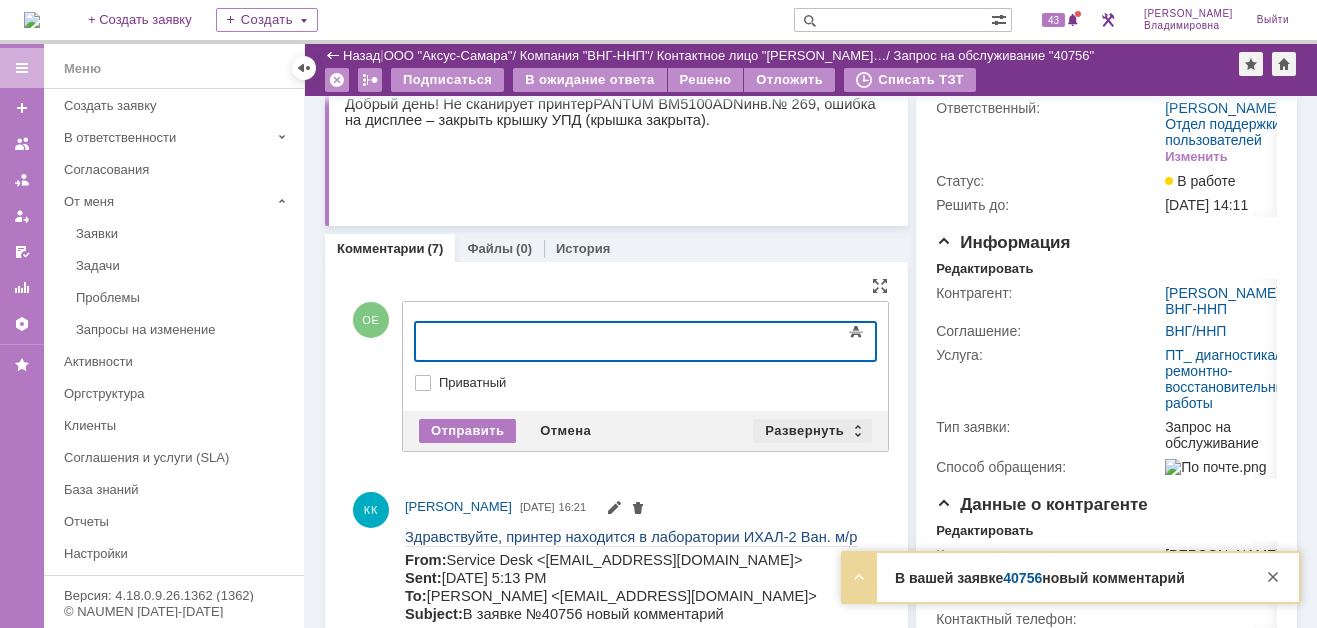 click on "Развернуть" at bounding box center [812, 431] 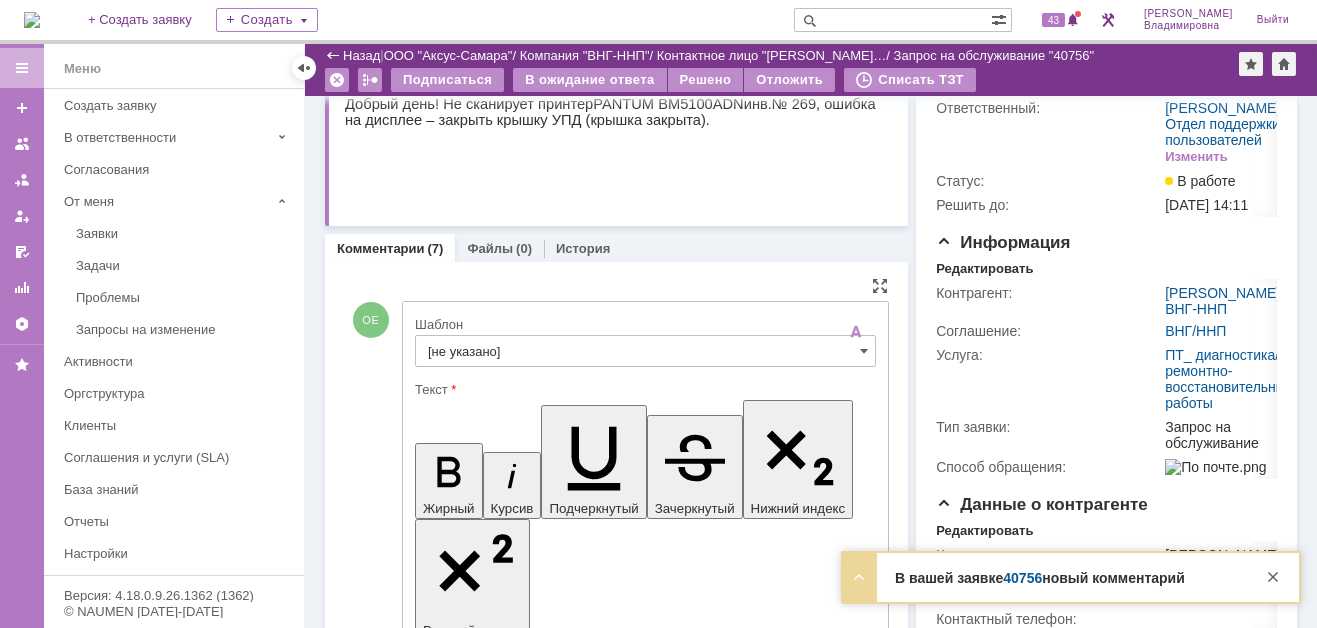 scroll, scrollTop: 0, scrollLeft: 0, axis: both 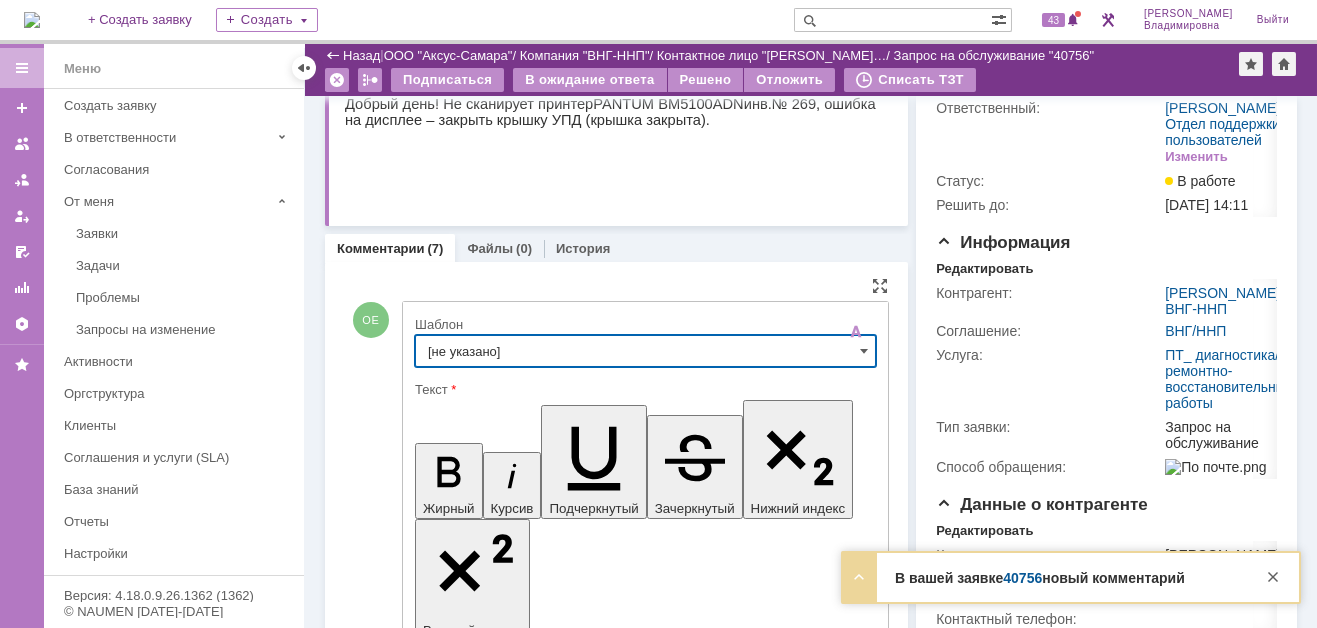 click on "[не указано]" at bounding box center [645, 351] 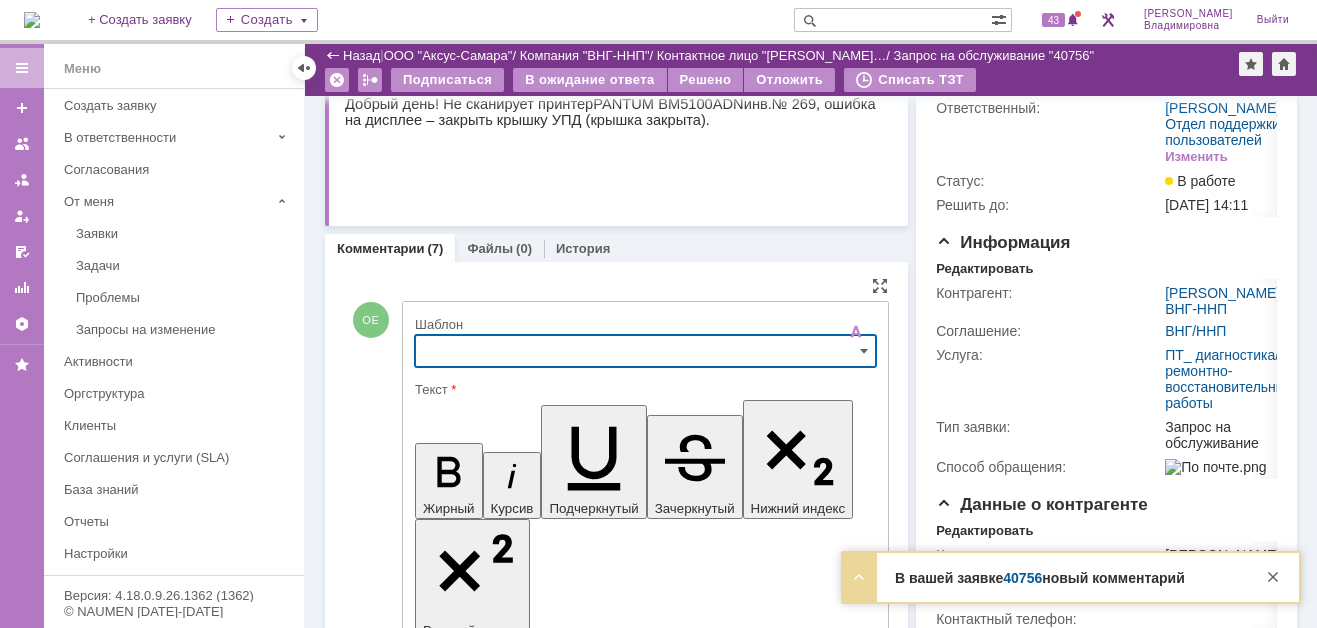 scroll, scrollTop: 126, scrollLeft: 0, axis: vertical 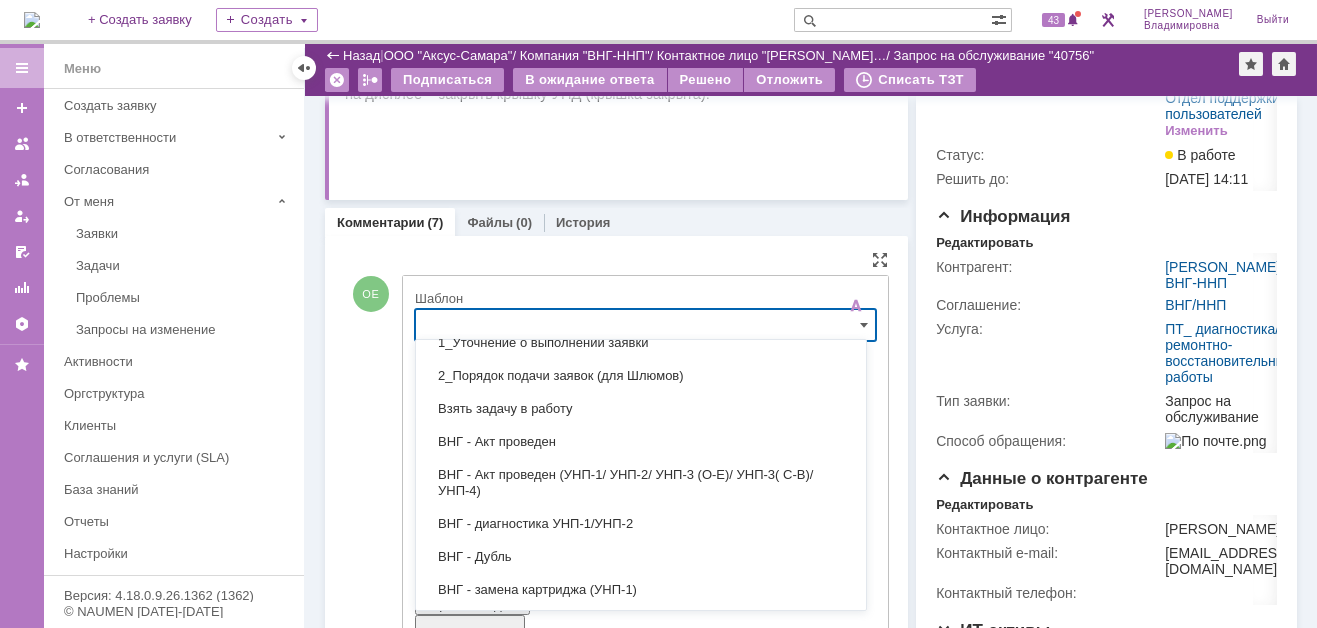 click on "ОЕ Добавление комментария       Внимание!                   Основные параметры Шаблон Текст Жирный Курсив Подчеркнутый Зачеркнутый Нижний индекс Верхний индекс Формат абзаца Нормальный Заголовок 1 Заголовок 2 Заголовок 3 Заголовок 4 Код Цитата Увеличить уровень Ctrl+' Уменьшить уровень Ctrl+Shift+' Выровнять по
По левому краю
По центру
По правому краю
По ширине Нумерованный список Маркированный список Уменьшить отступ Увеличить отступ Шрифт Arial [US_STATE] Impact Tahoma Times New Roman Verdana Courier New Размер шрифта 8 9 10 11 12 13 14 16 18 20 24 28 32 36 48 60 72 96 Цвет текста Цвет фона Помощь" at bounding box center (616, 2527) 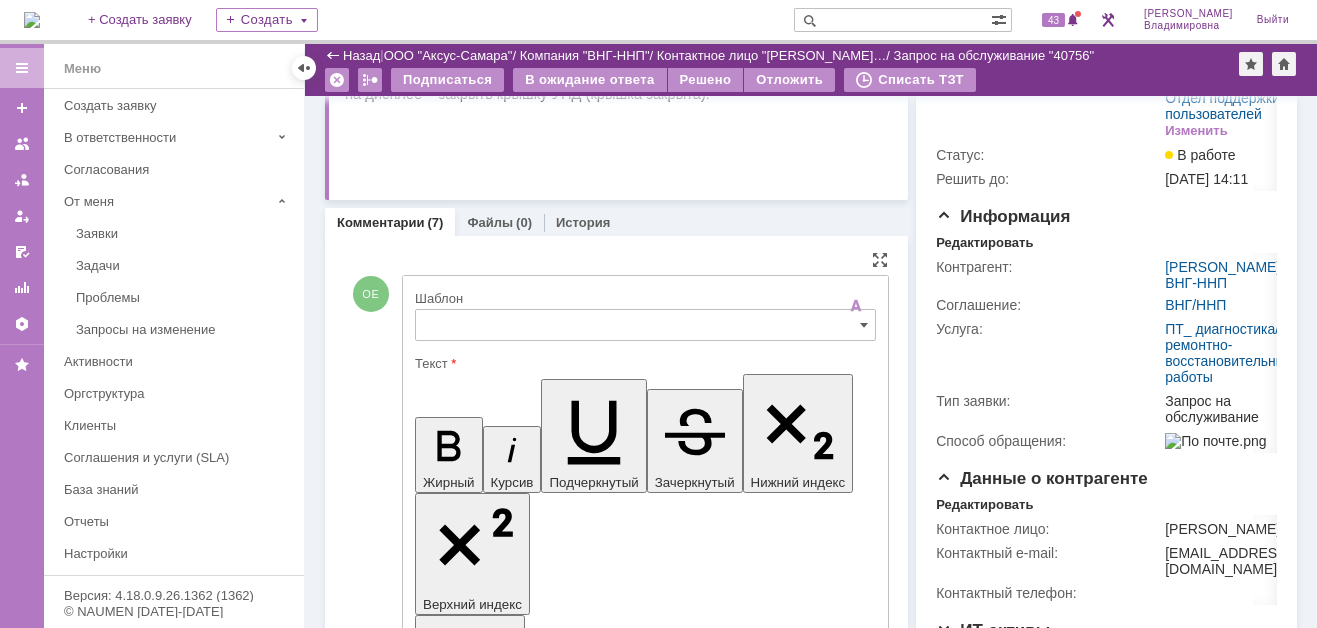 type on "[не указано]" 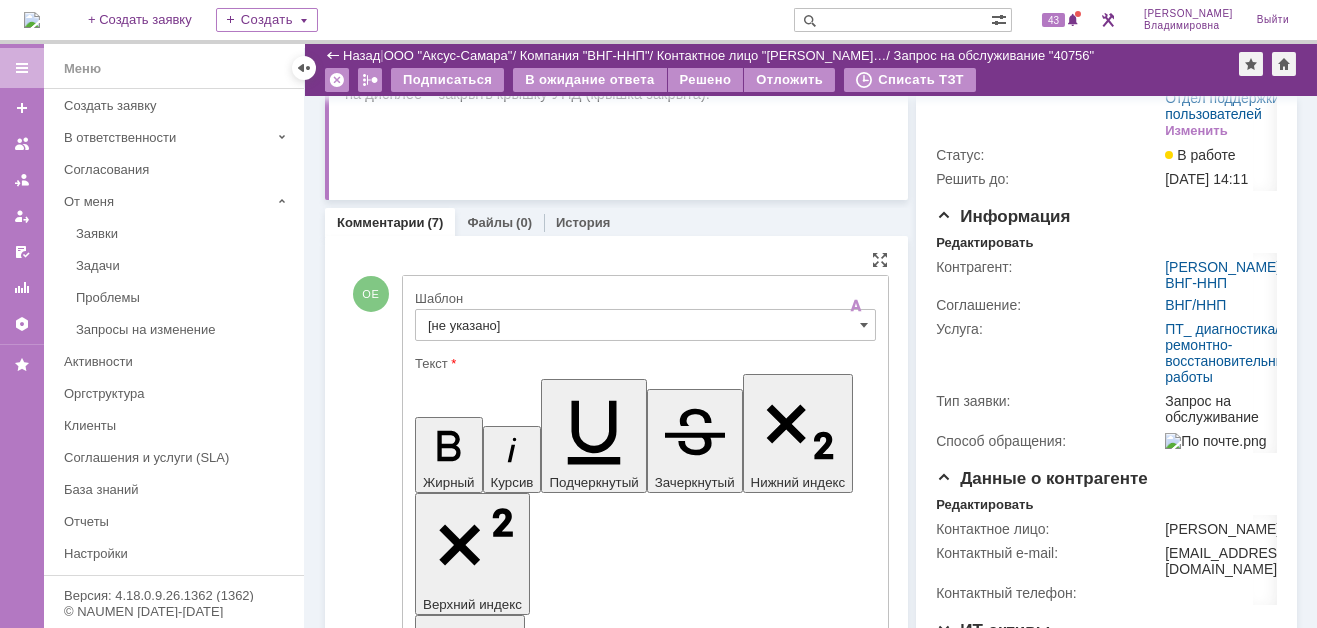 click on "[не указано]" at bounding box center [645, 325] 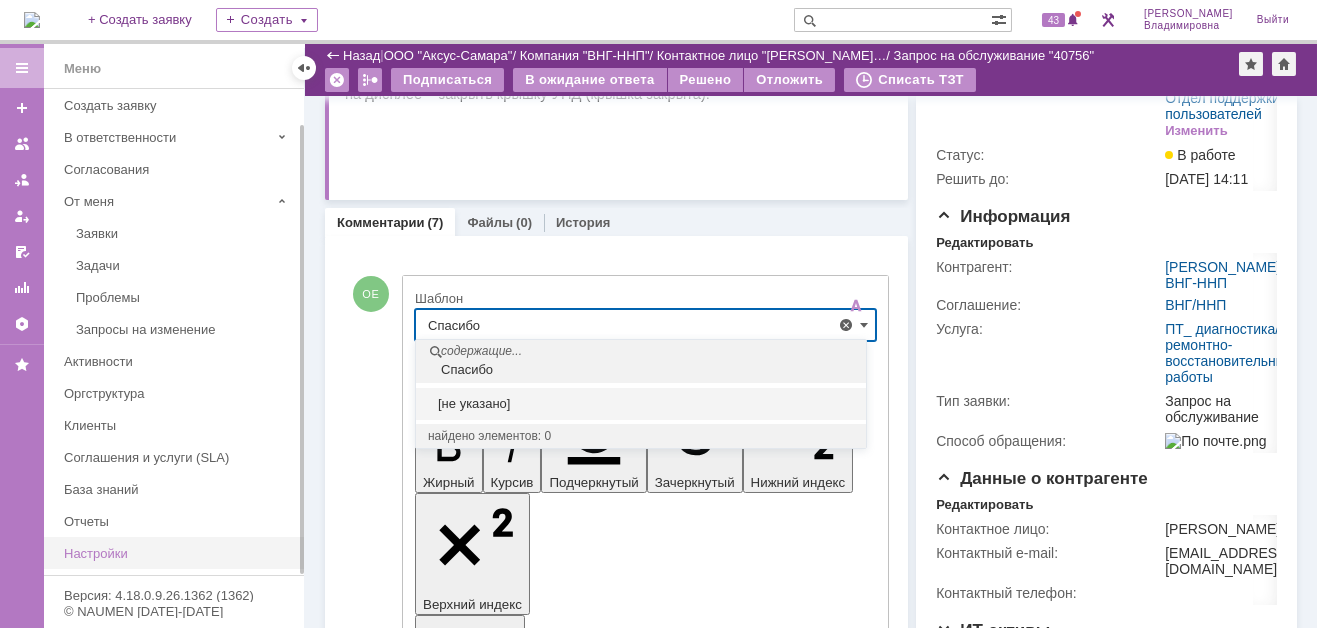 scroll, scrollTop: 39, scrollLeft: 0, axis: vertical 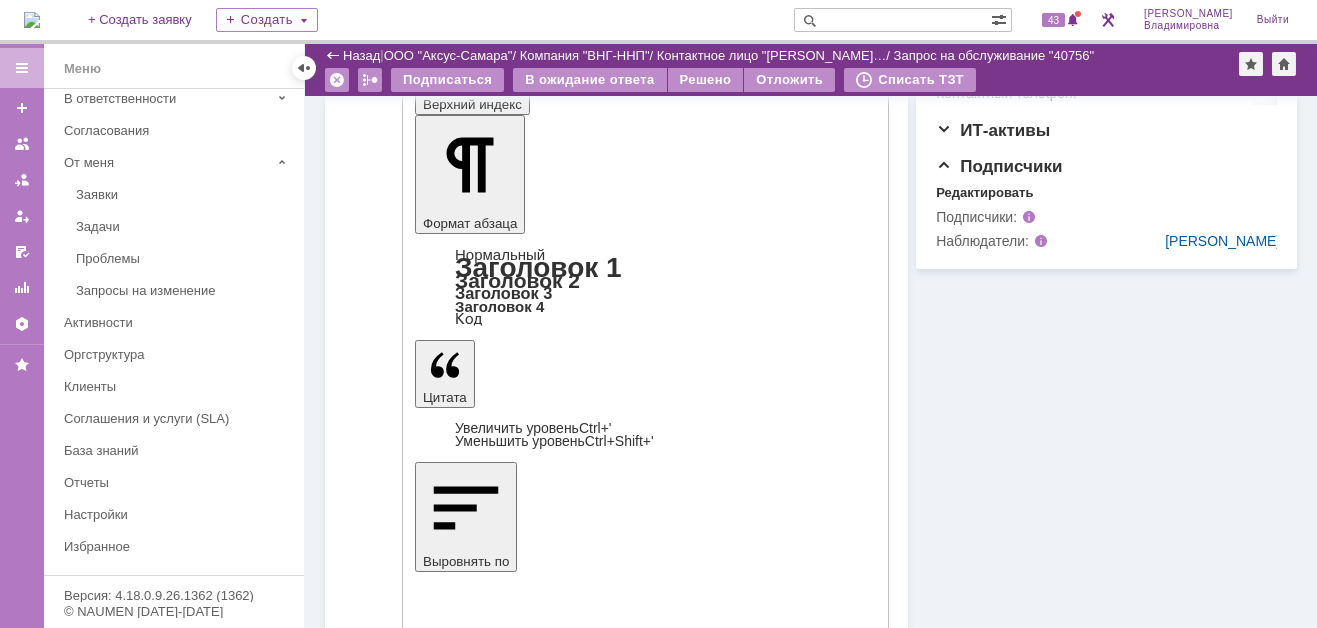 click on "Отправить" at bounding box center (467, 4259) 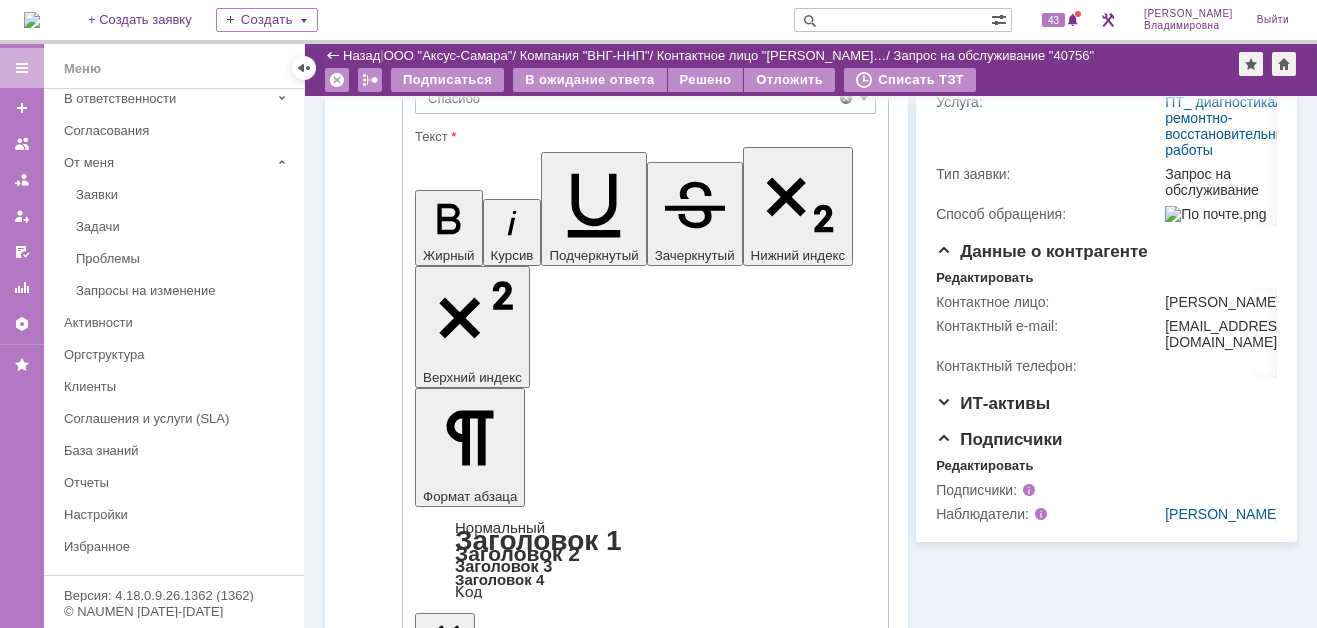 type on "[не указано]" 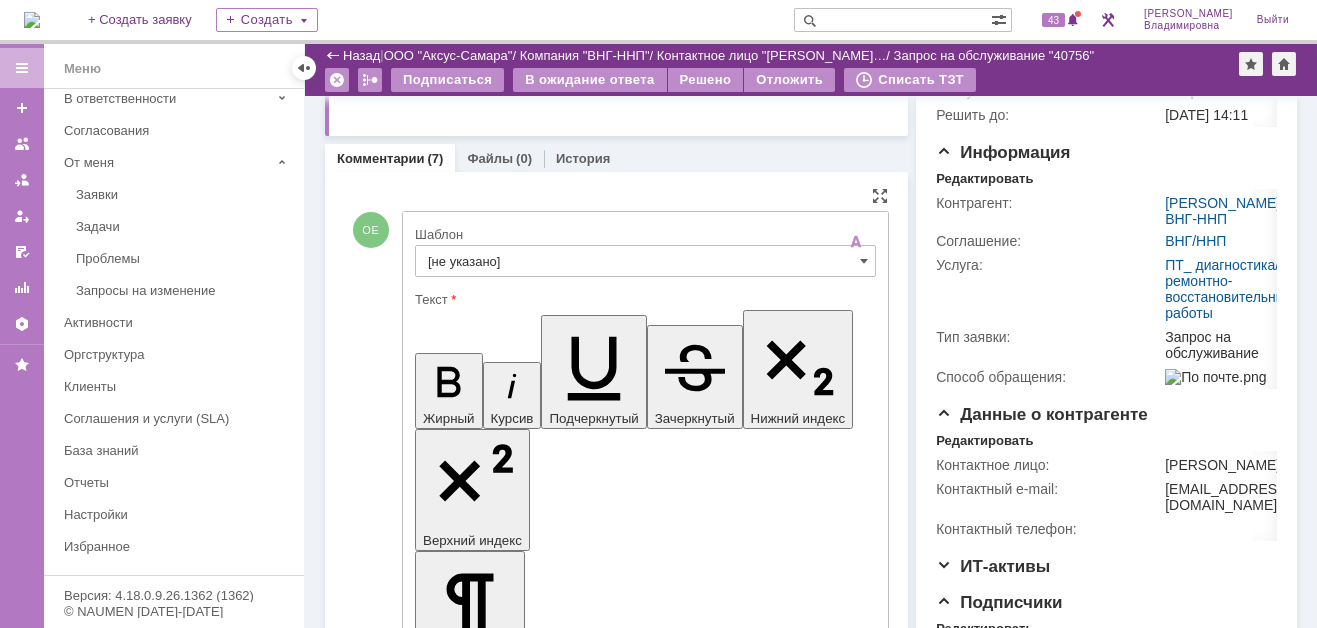 scroll, scrollTop: 53, scrollLeft: 0, axis: vertical 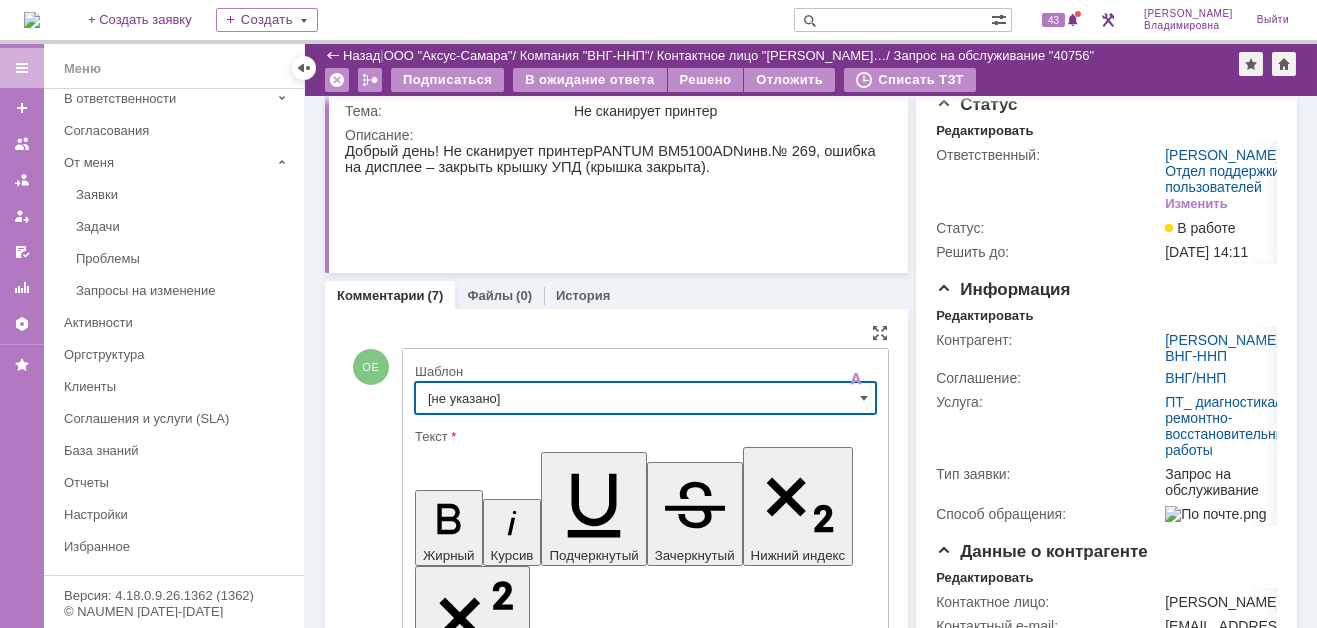 click on "[не указано]" at bounding box center [645, 398] 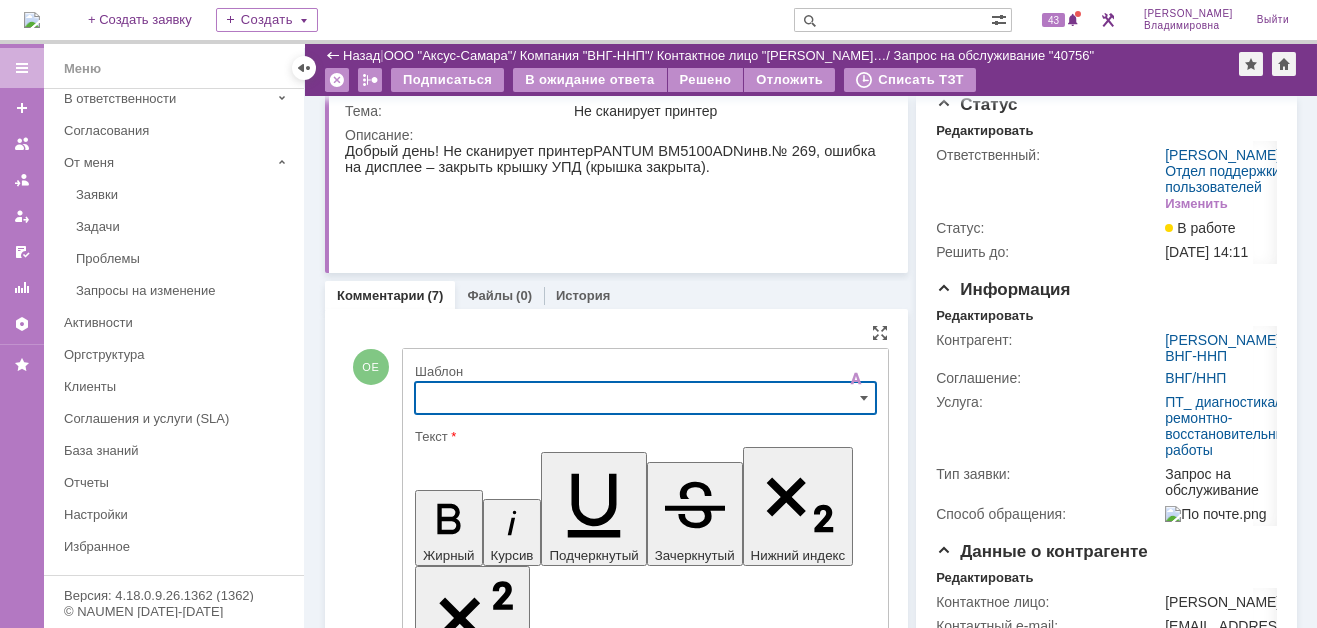 scroll, scrollTop: 128, scrollLeft: 0, axis: vertical 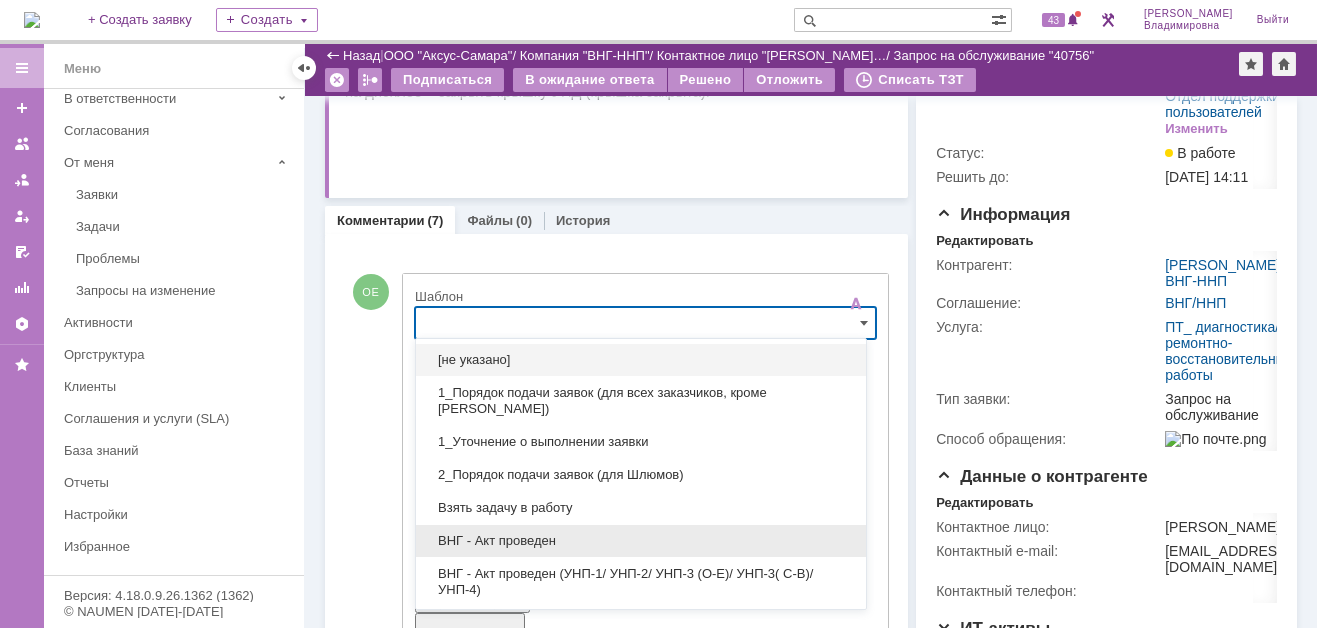 click on "ВНГ - Акт проведен" at bounding box center (641, 541) 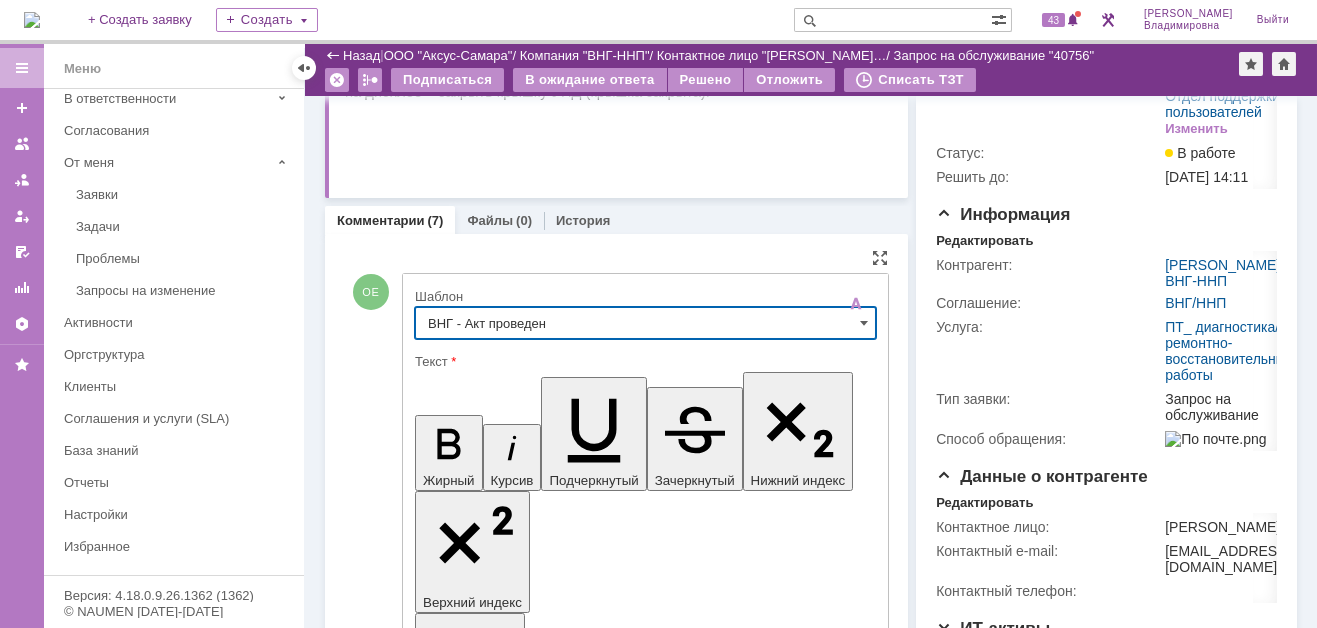 type on "ВНГ - Акт проведен" 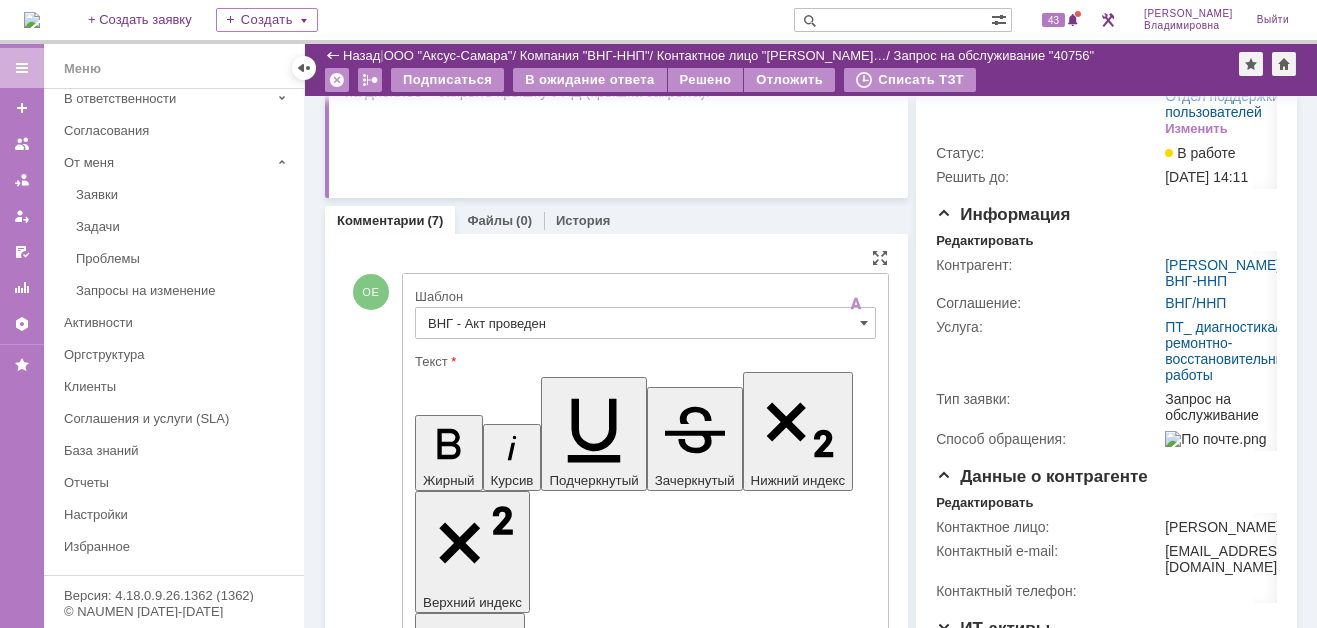 drag, startPoint x: 436, startPoint y: 4467, endPoint x: 522, endPoint y: 4523, distance: 102.625534 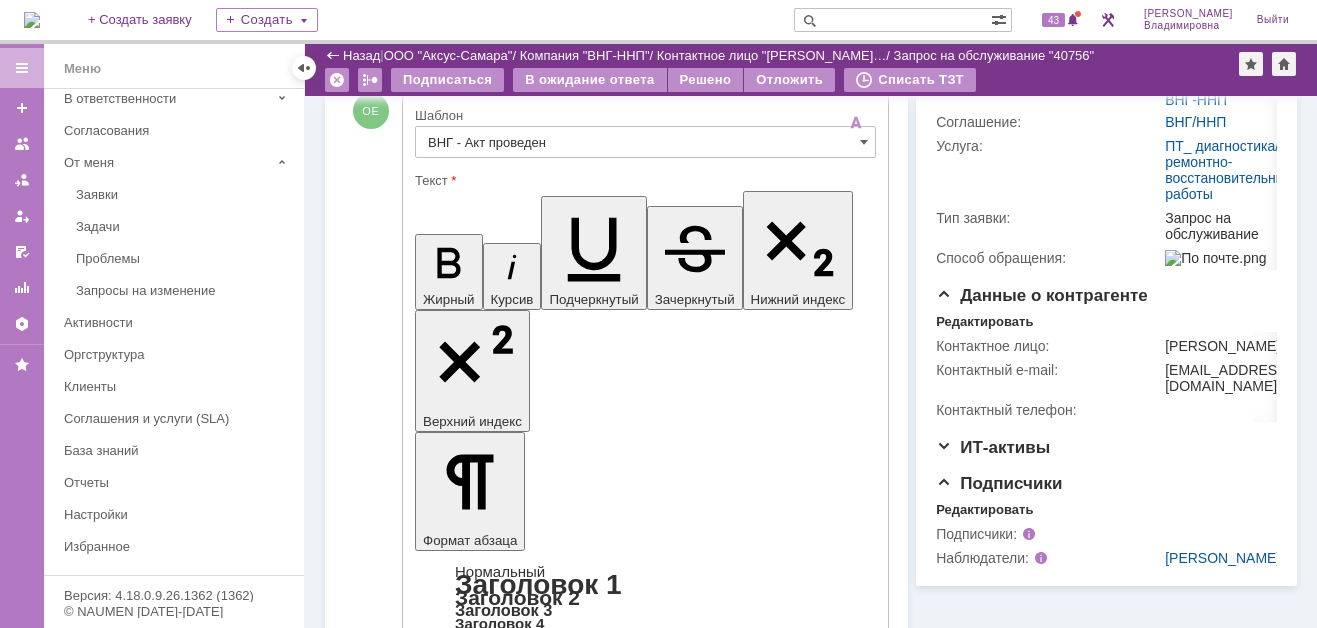 scroll, scrollTop: 328, scrollLeft: 0, axis: vertical 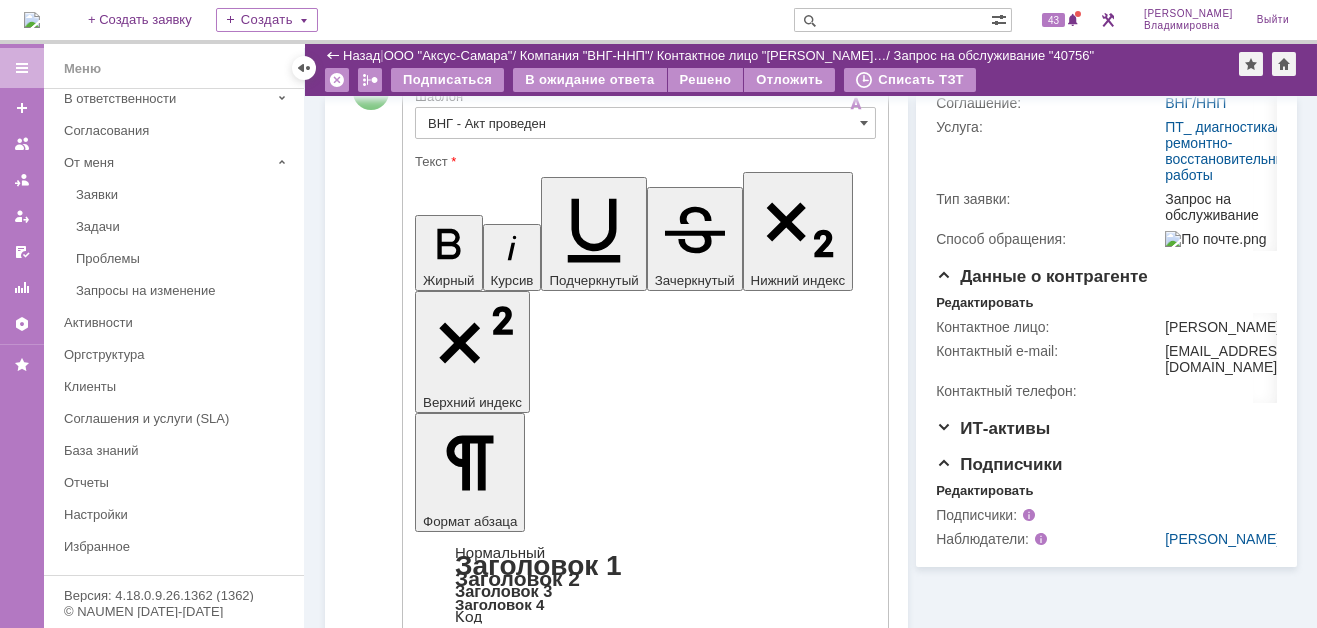 click on "Отправить" at bounding box center [467, 4645] 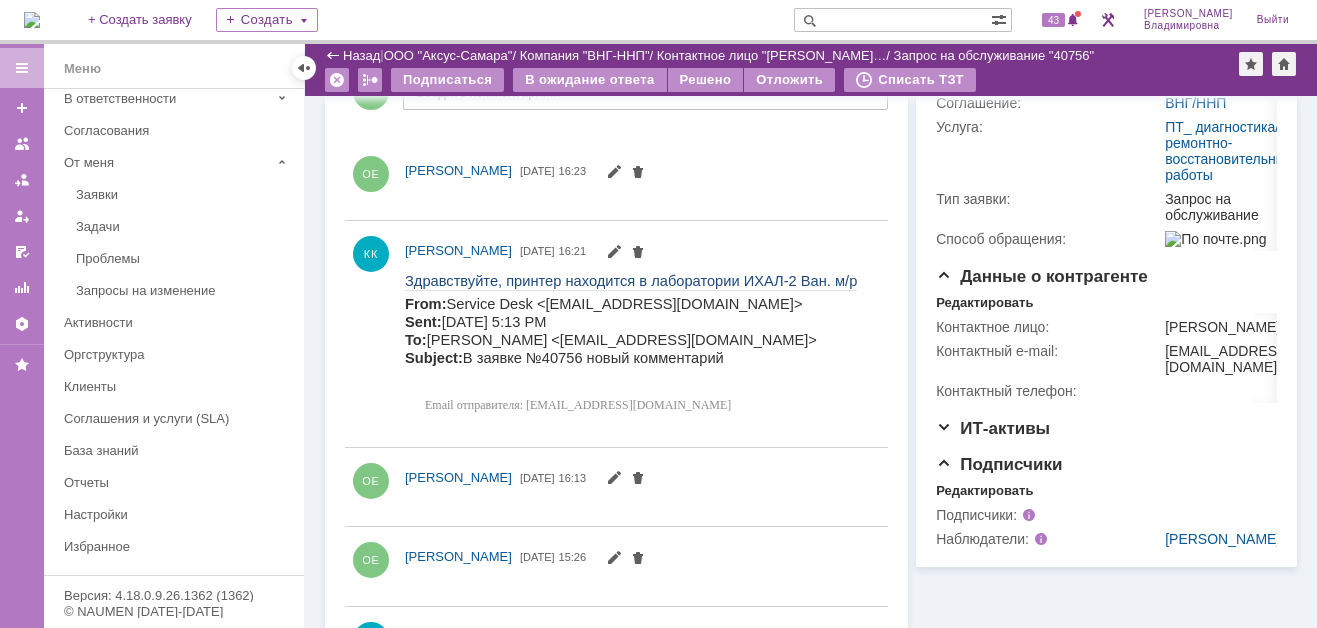 scroll, scrollTop: 0, scrollLeft: 0, axis: both 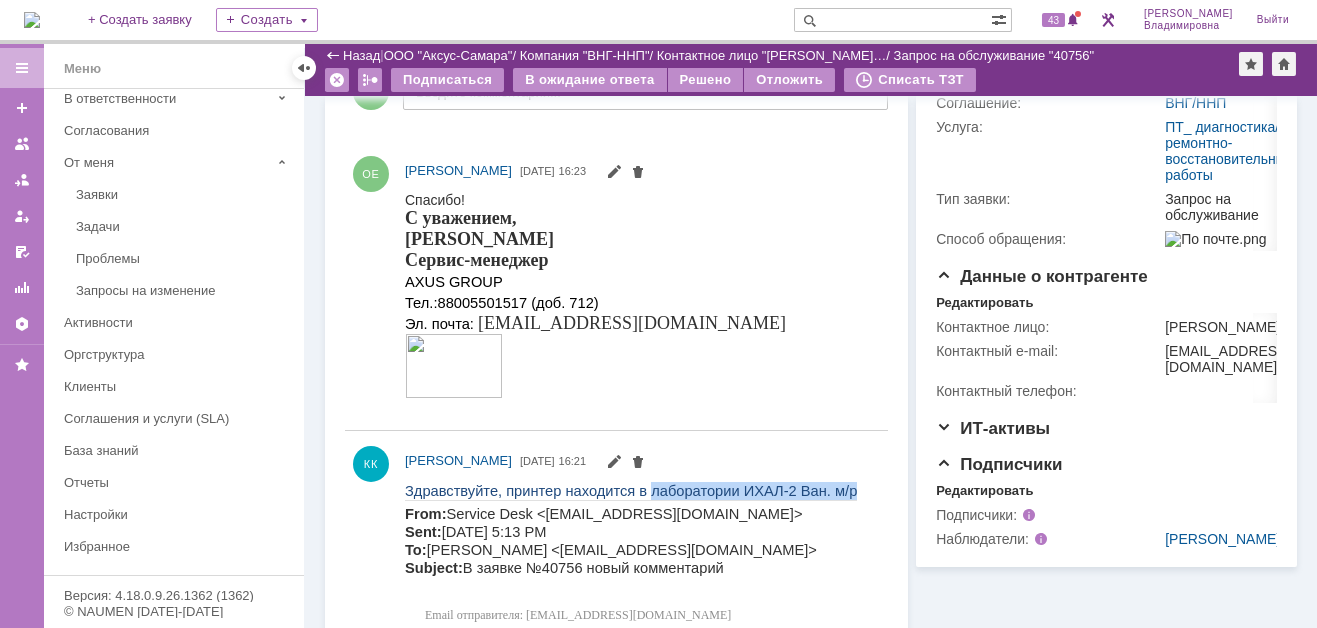 drag, startPoint x: 627, startPoint y: 492, endPoint x: 812, endPoint y: 491, distance: 185.0027 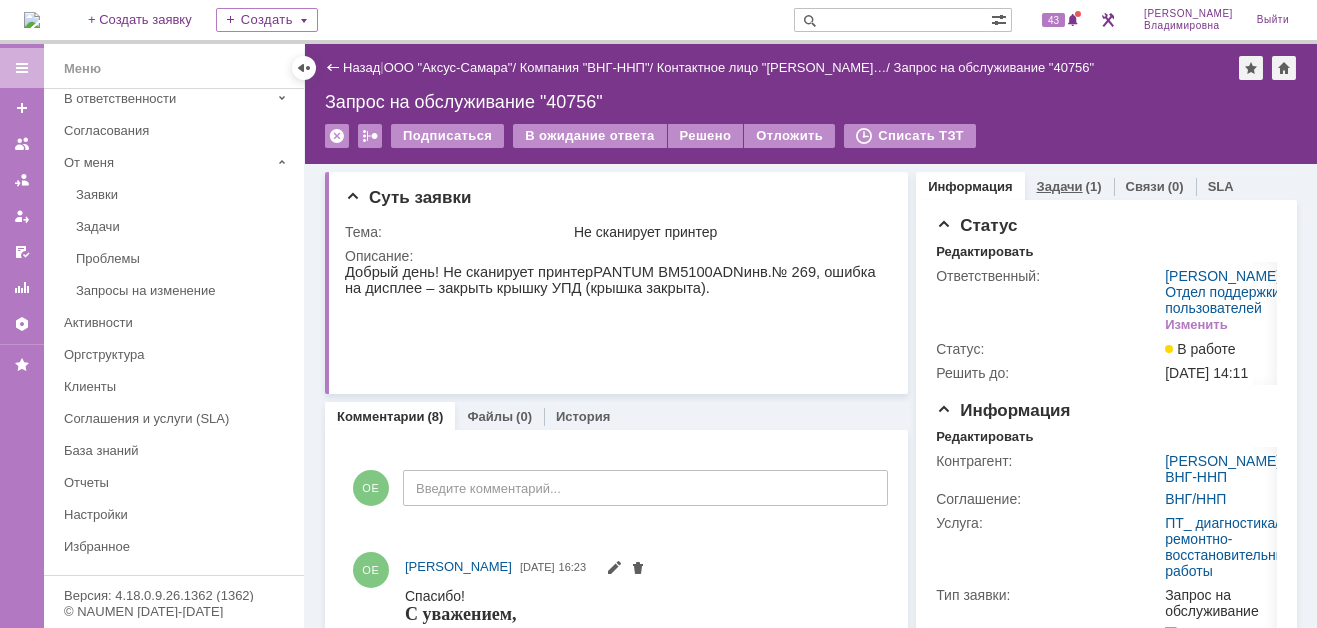 click on "Задачи" at bounding box center [1060, 186] 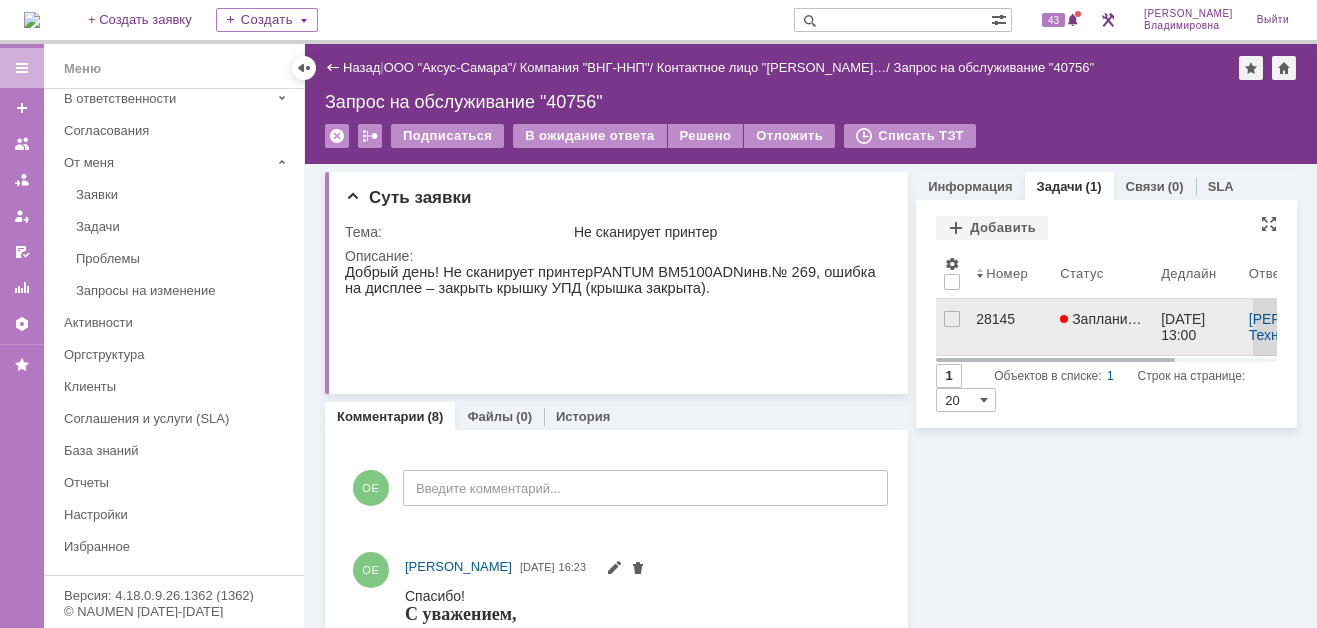 click on "28145" at bounding box center [1010, 319] 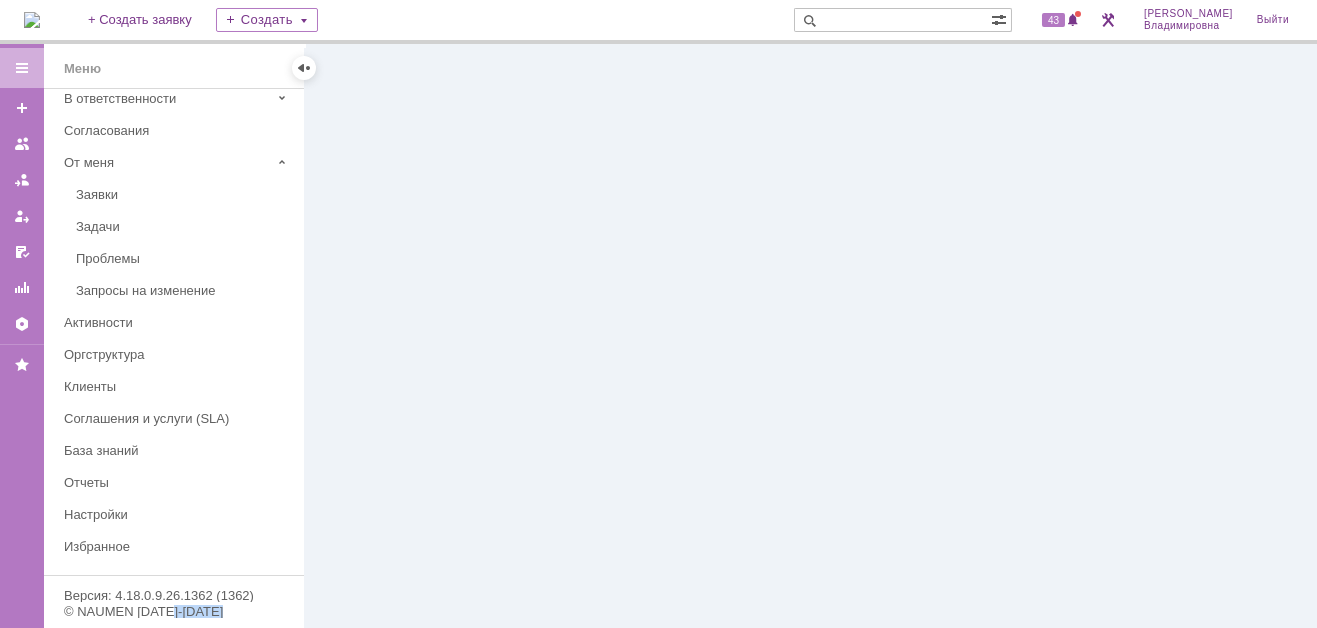 click at bounding box center (811, 336) 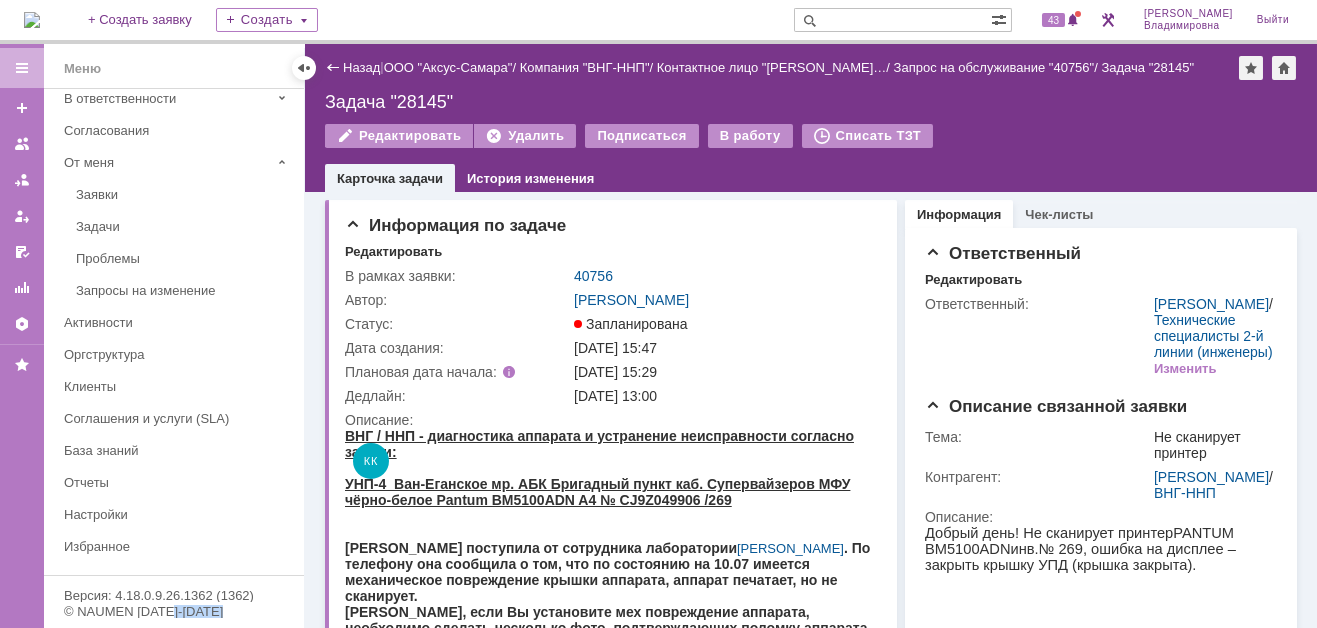 scroll, scrollTop: 0, scrollLeft: 0, axis: both 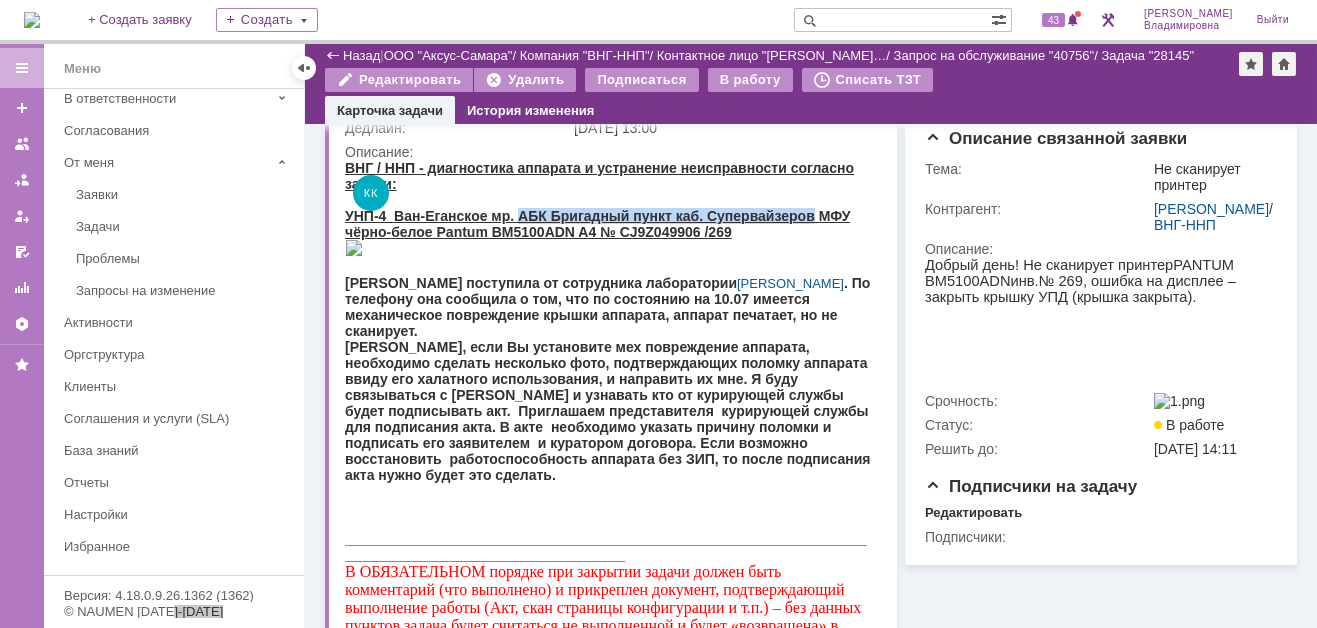 drag, startPoint x: 520, startPoint y: 214, endPoint x: 812, endPoint y: 216, distance: 292.00684 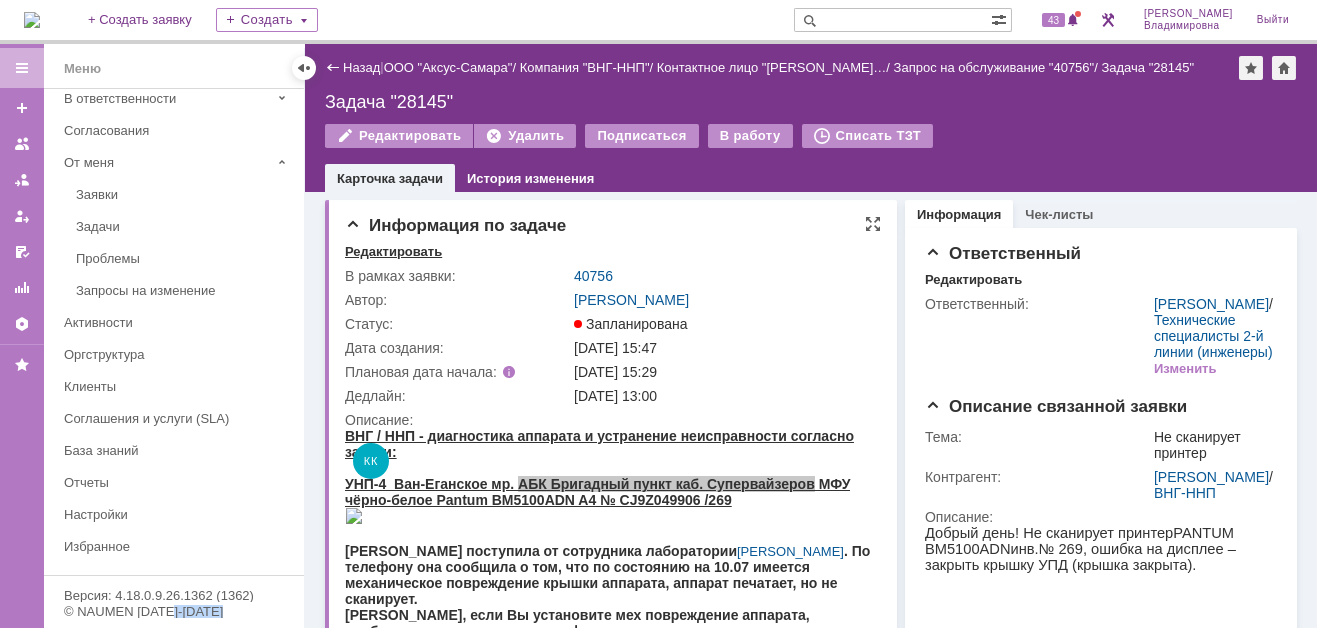 click on "Редактировать" at bounding box center [393, 252] 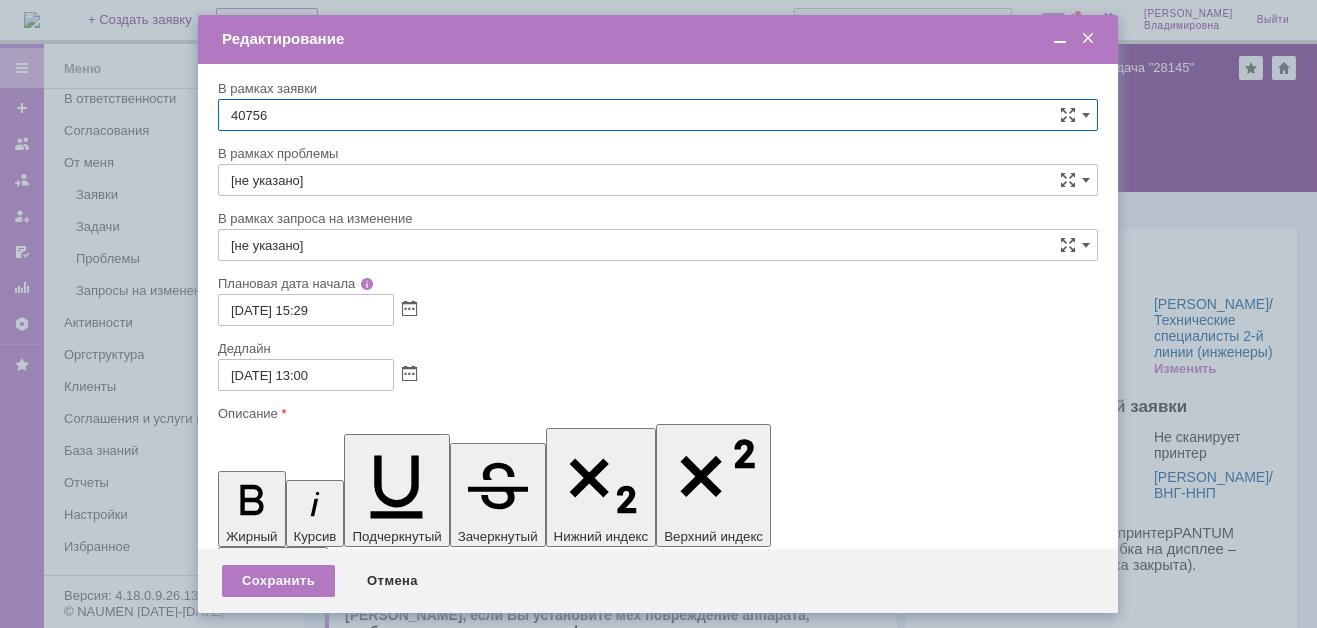 scroll, scrollTop: 0, scrollLeft: 0, axis: both 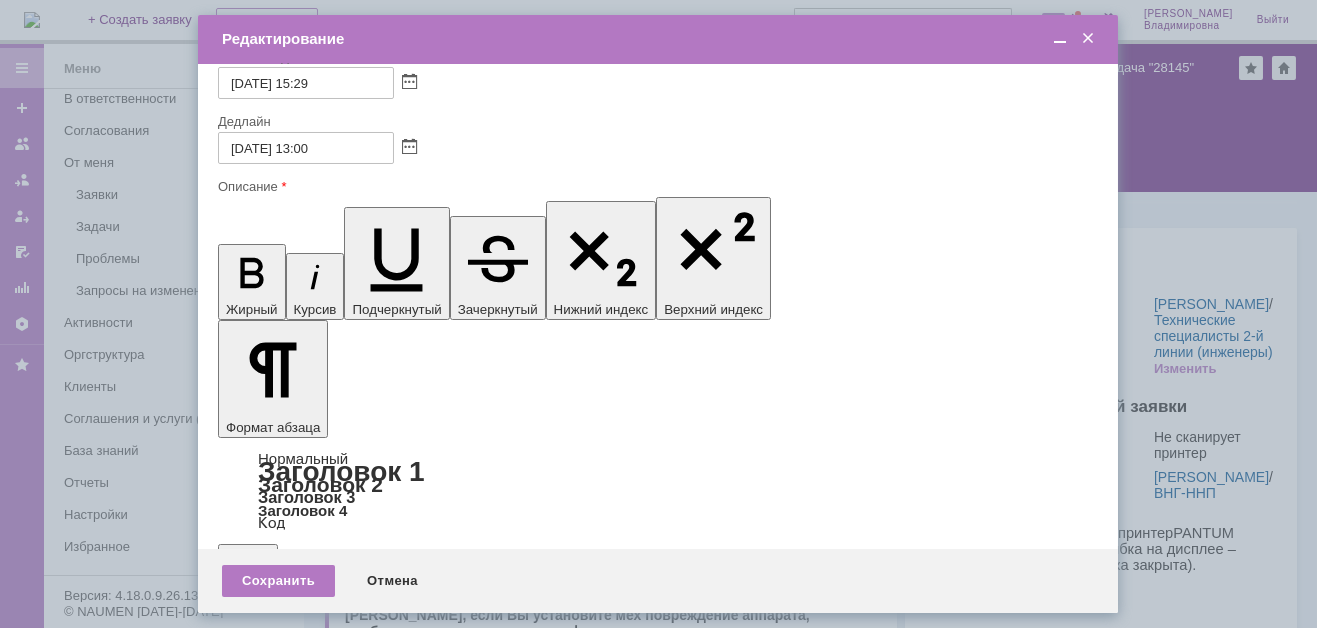 drag, startPoint x: 409, startPoint y: 5586, endPoint x: 705, endPoint y: 5588, distance: 296.00674 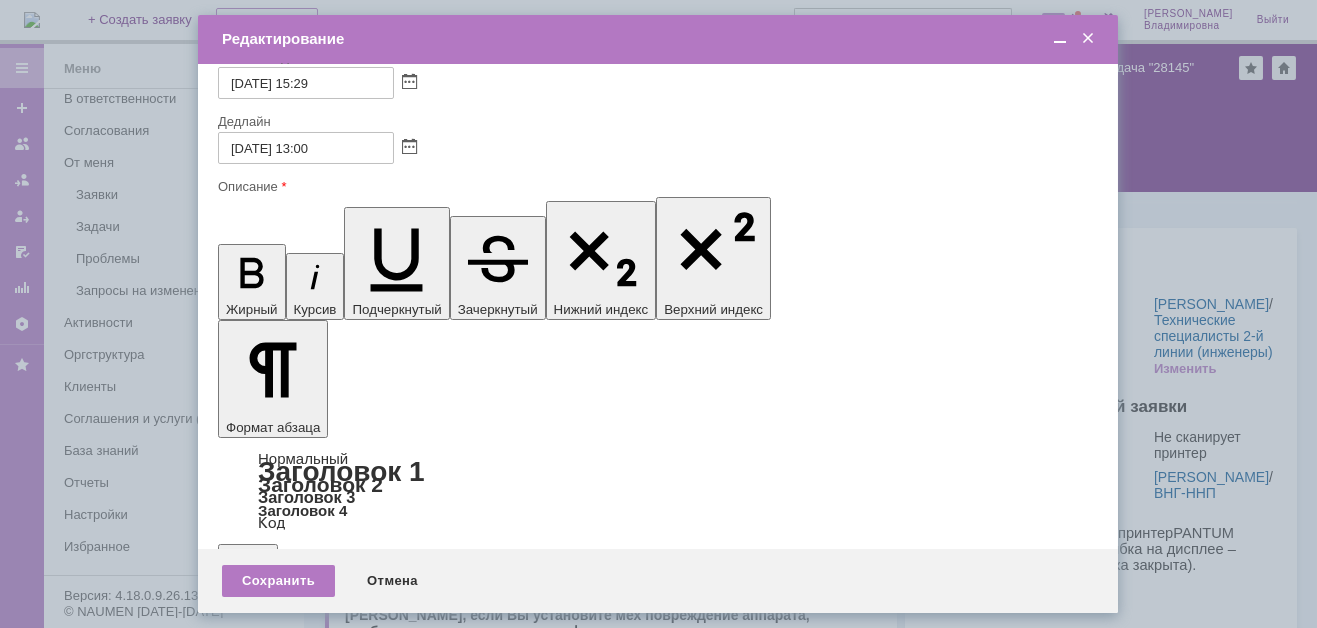 click on "лаборатории ИХАЛ-2 Ван. м/р" at bounding box center (368, 5626) 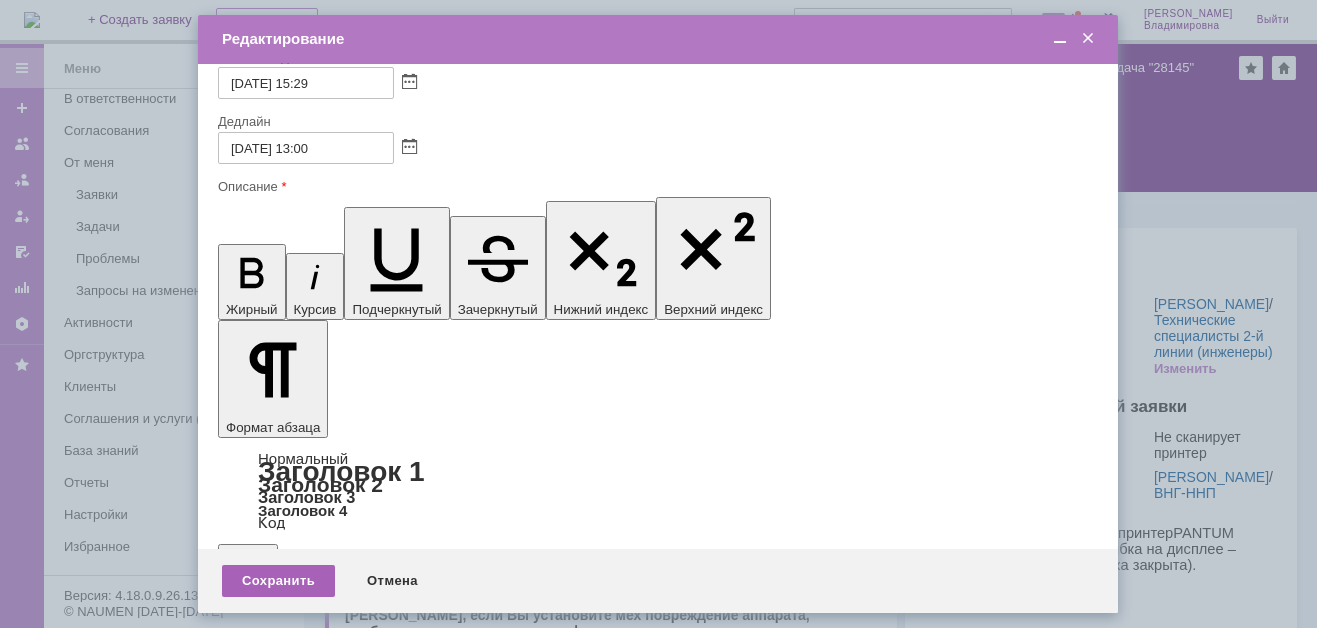 click on "Сохранить" at bounding box center [278, 581] 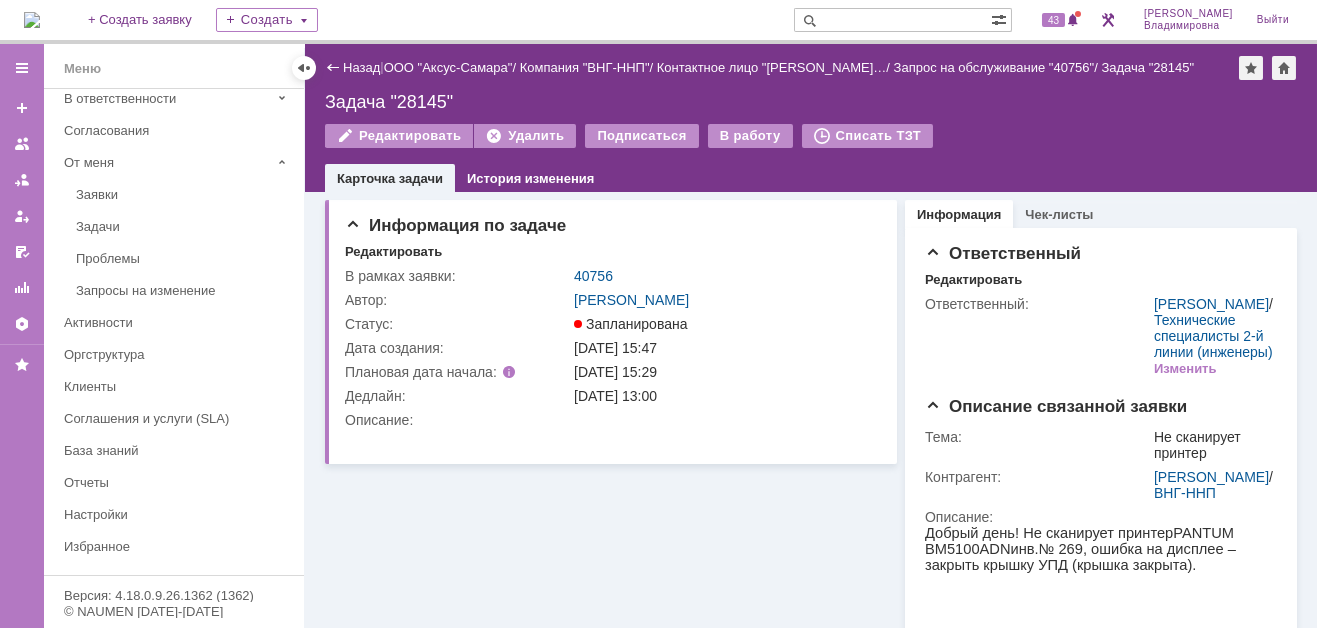 scroll, scrollTop: 0, scrollLeft: 0, axis: both 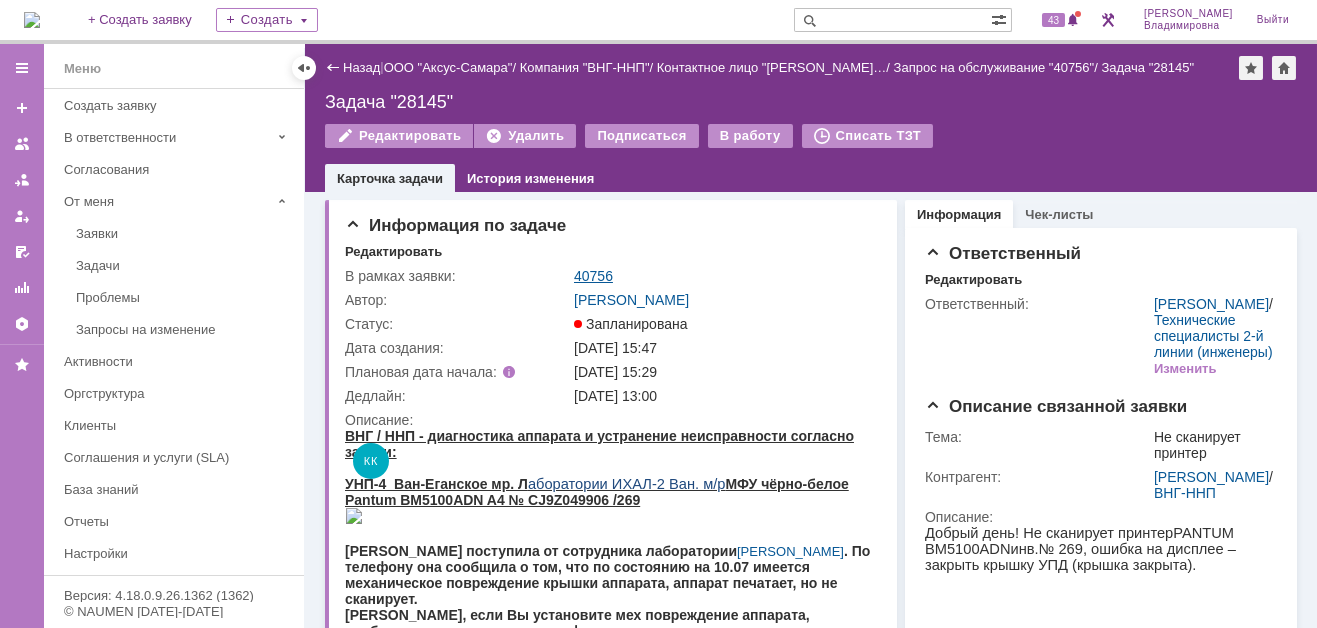 click on "40756" at bounding box center (593, 276) 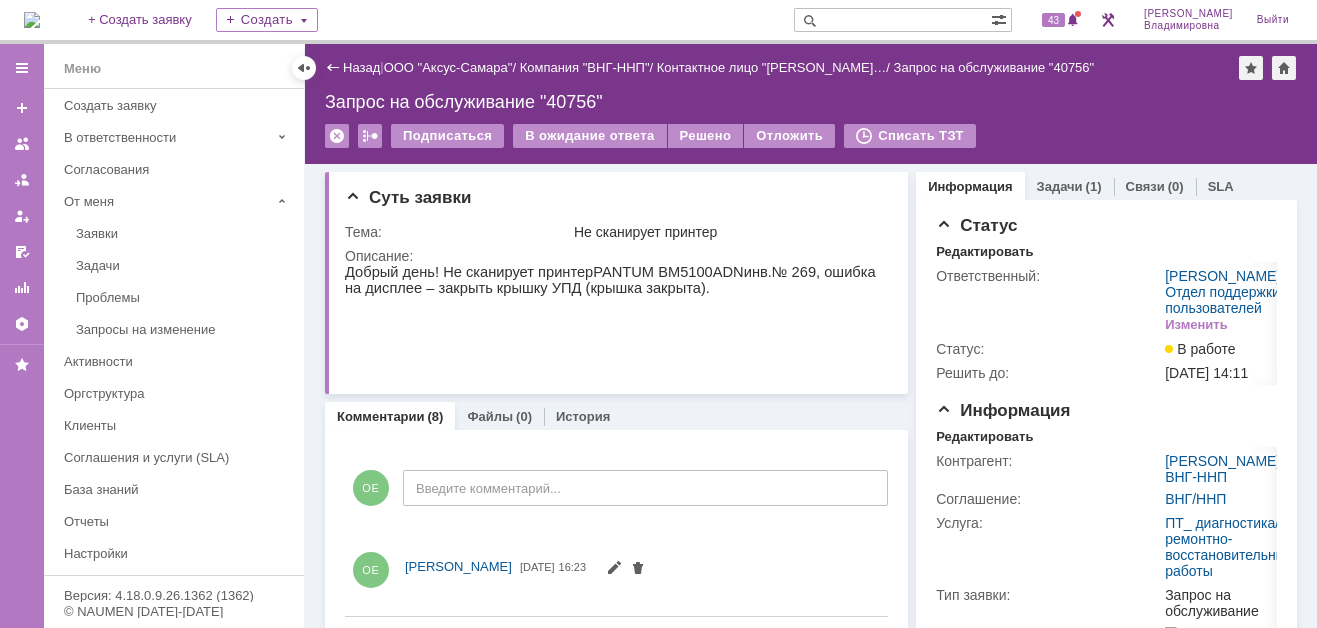 scroll, scrollTop: 0, scrollLeft: 0, axis: both 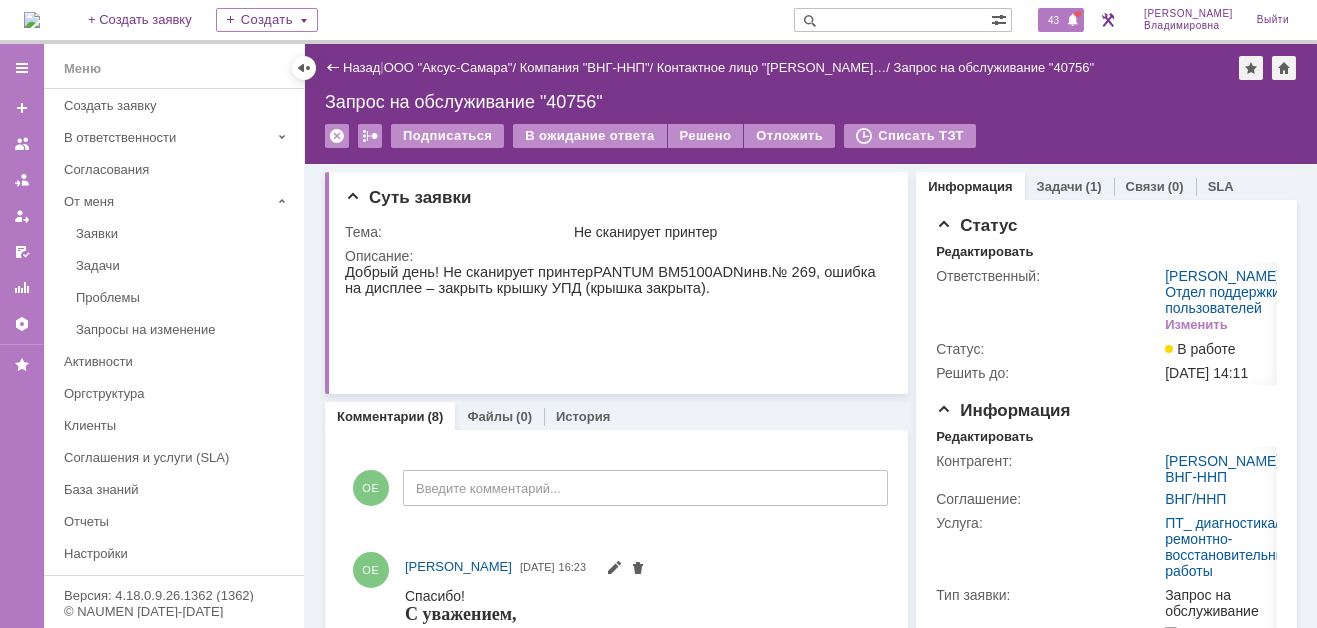 click on "43" at bounding box center (1053, 20) 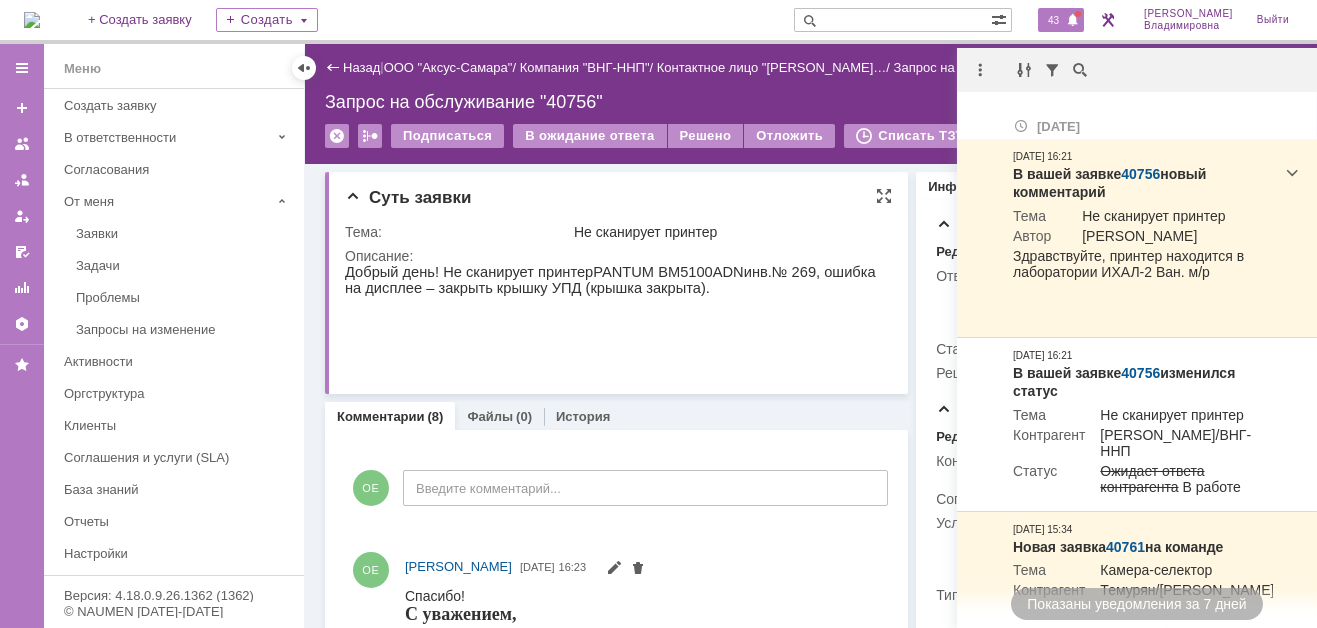 click on "Не сканирует принтер" at bounding box center [728, 232] 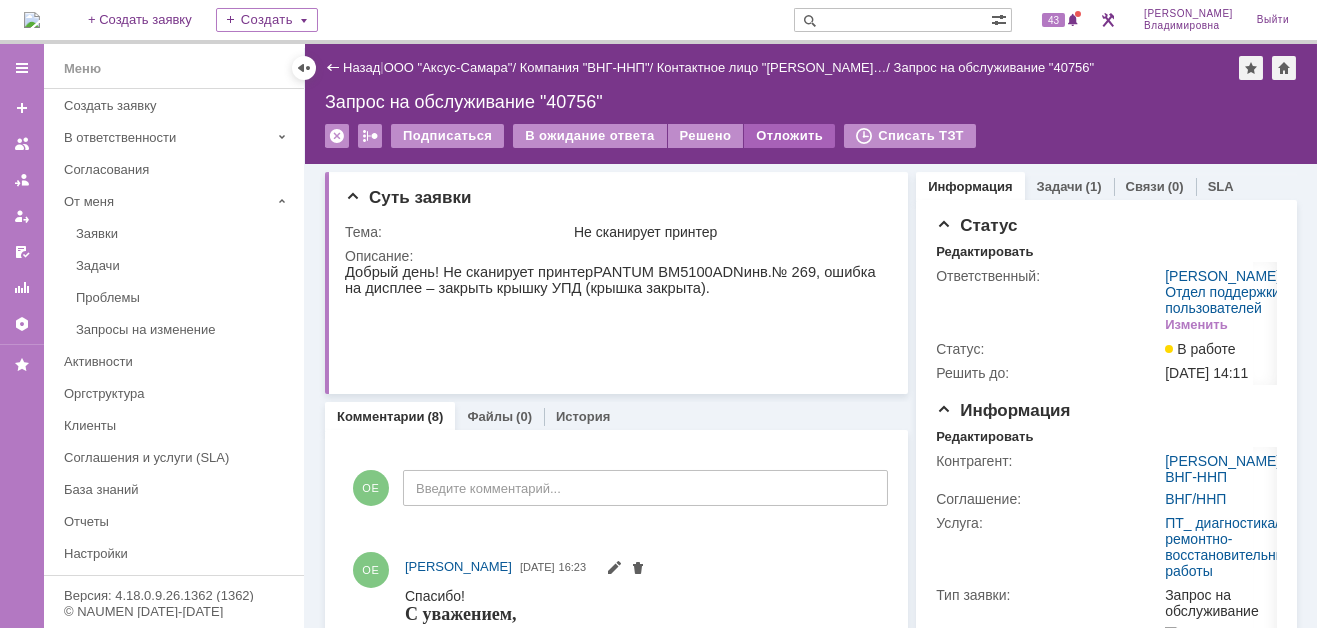 click on "Отложить" at bounding box center [789, 136] 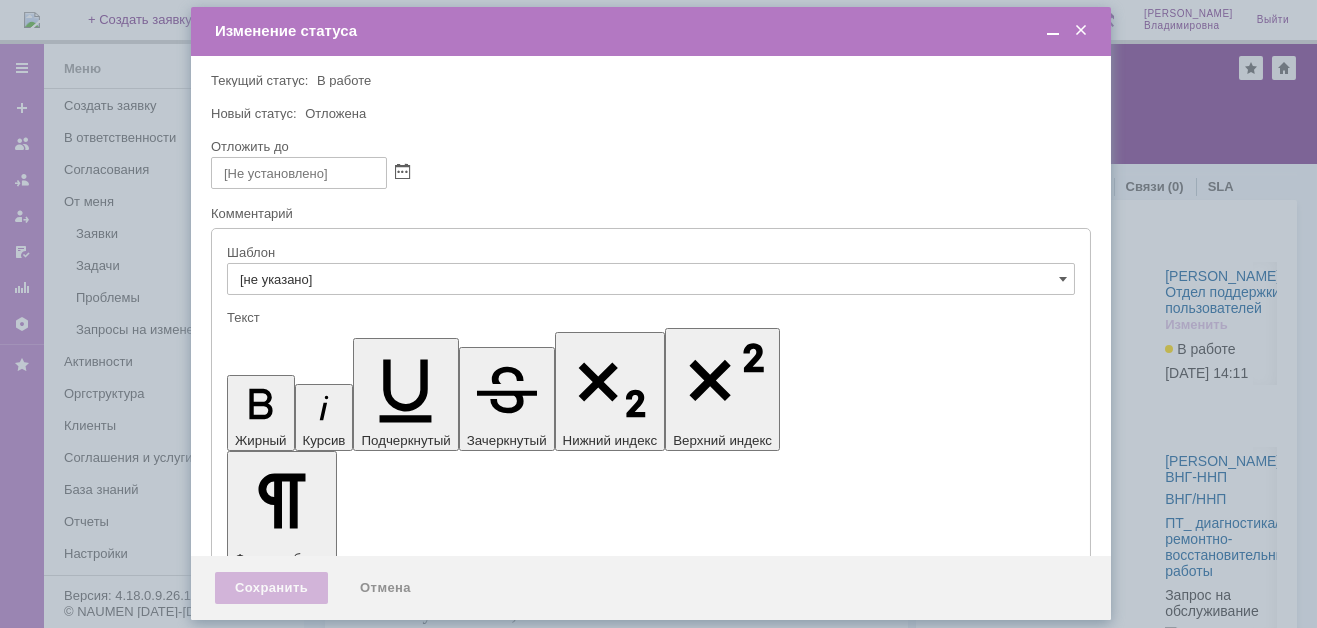 scroll, scrollTop: 0, scrollLeft: 0, axis: both 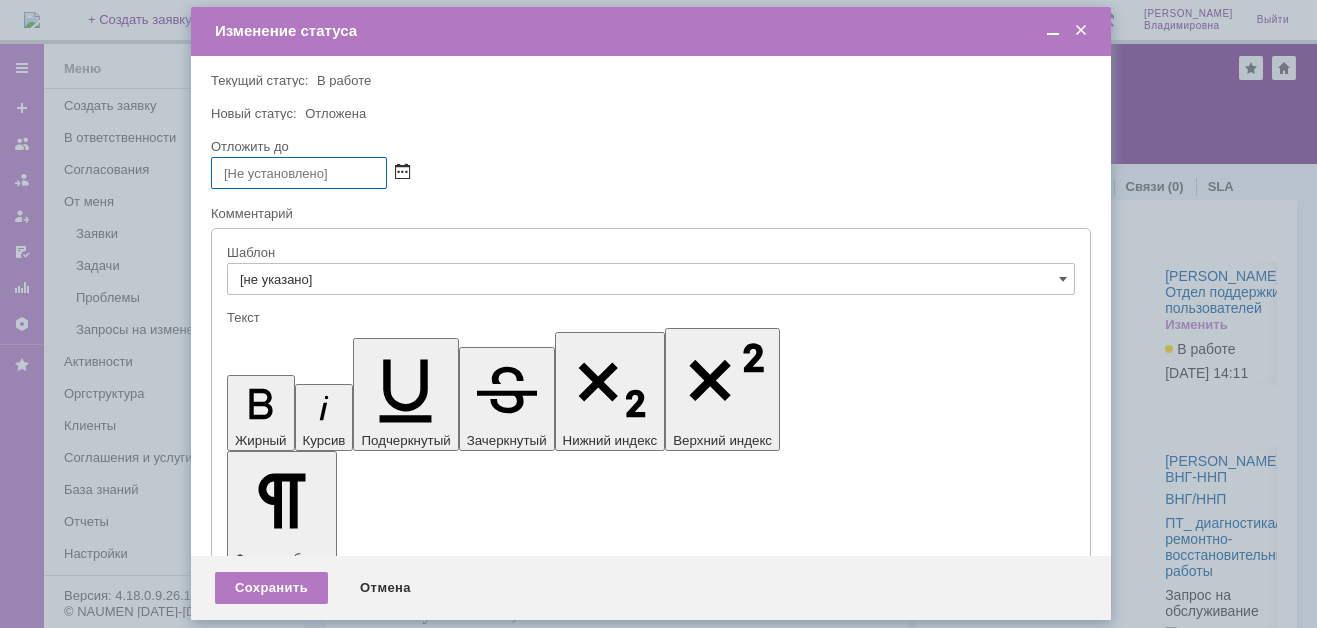click at bounding box center [402, 173] 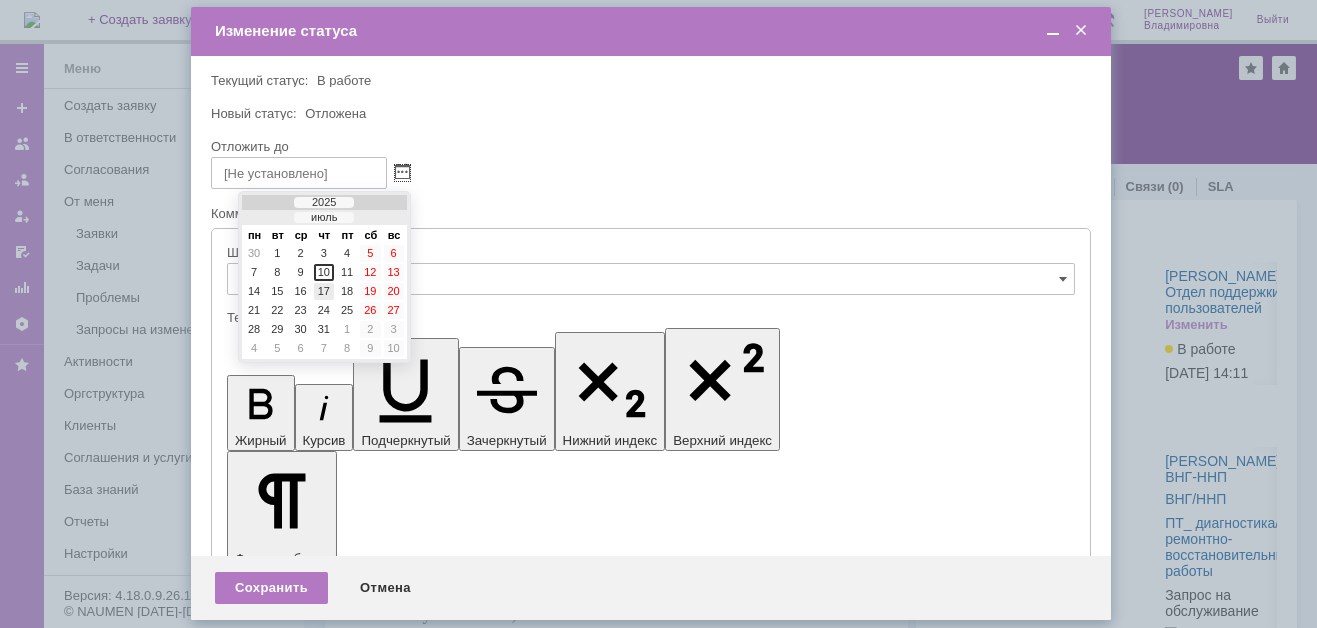 click on "17" at bounding box center (324, 291) 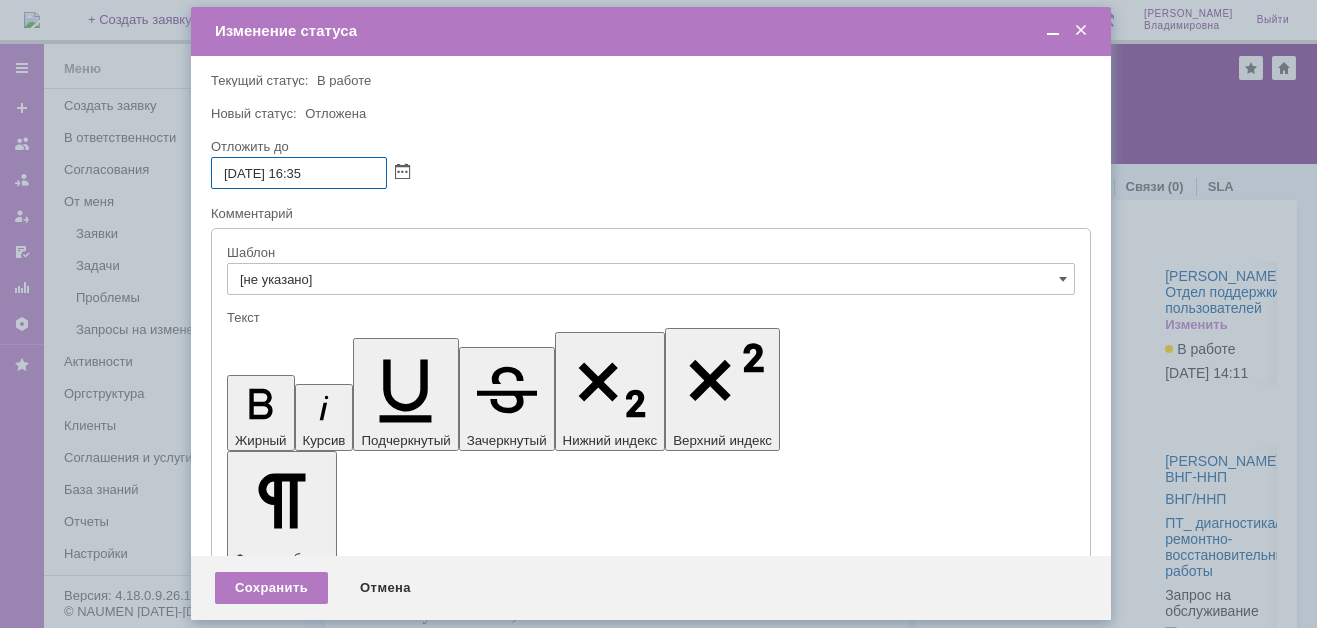 drag, startPoint x: 314, startPoint y: 170, endPoint x: 326, endPoint y: 170, distance: 12 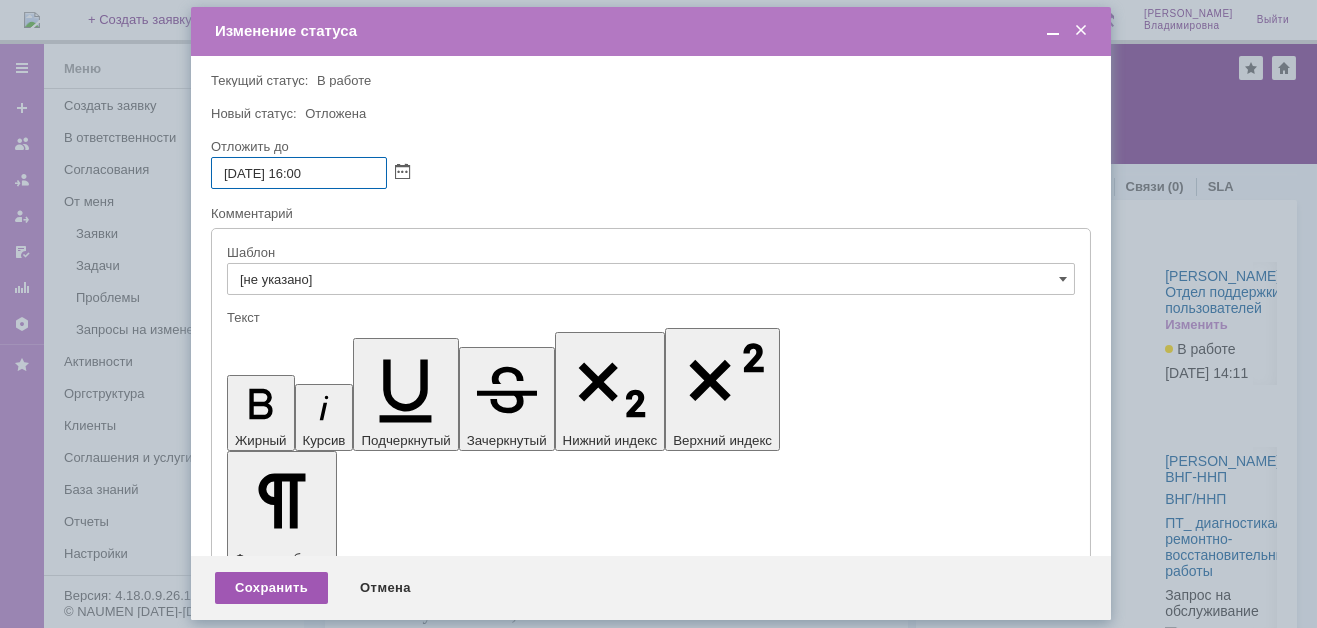 type on "[DATE] 16:00" 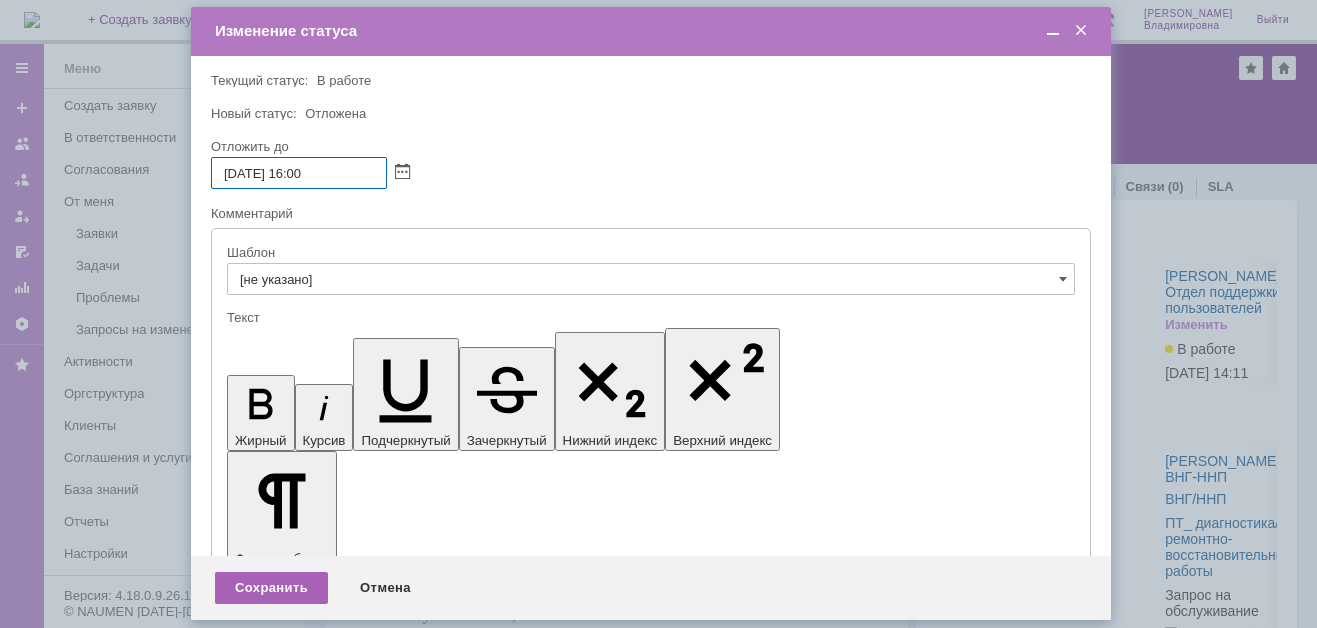 click on "Сохранить" at bounding box center (271, 588) 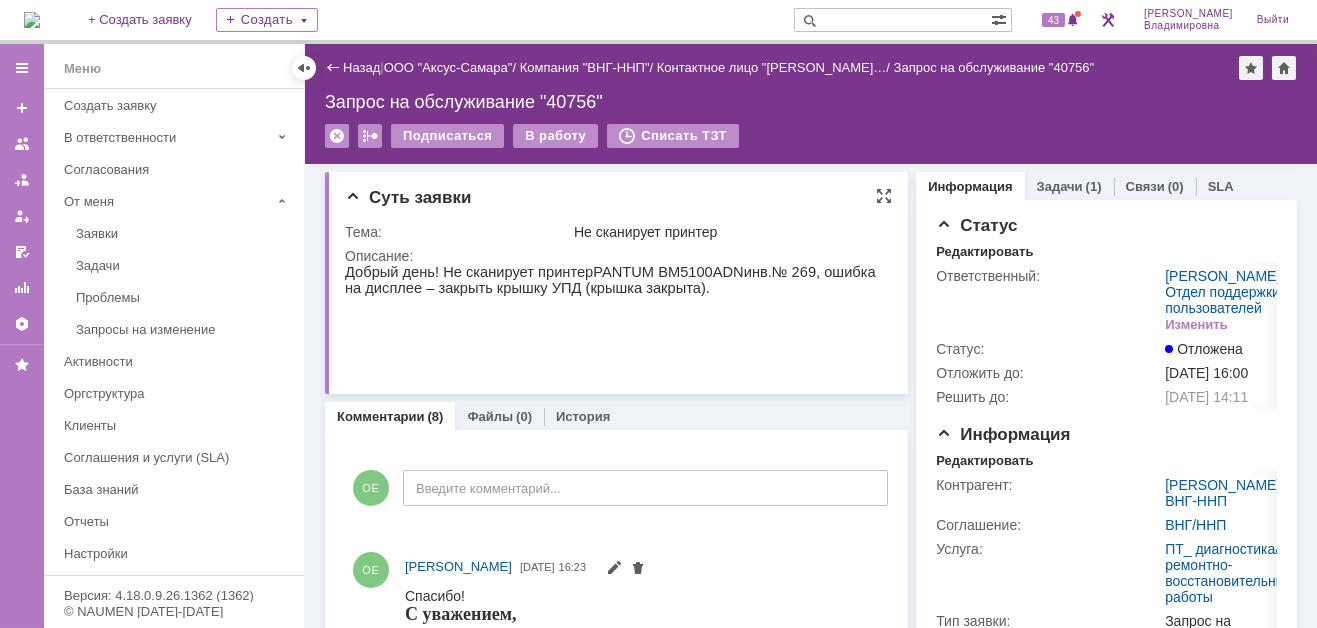 scroll, scrollTop: 0, scrollLeft: 0, axis: both 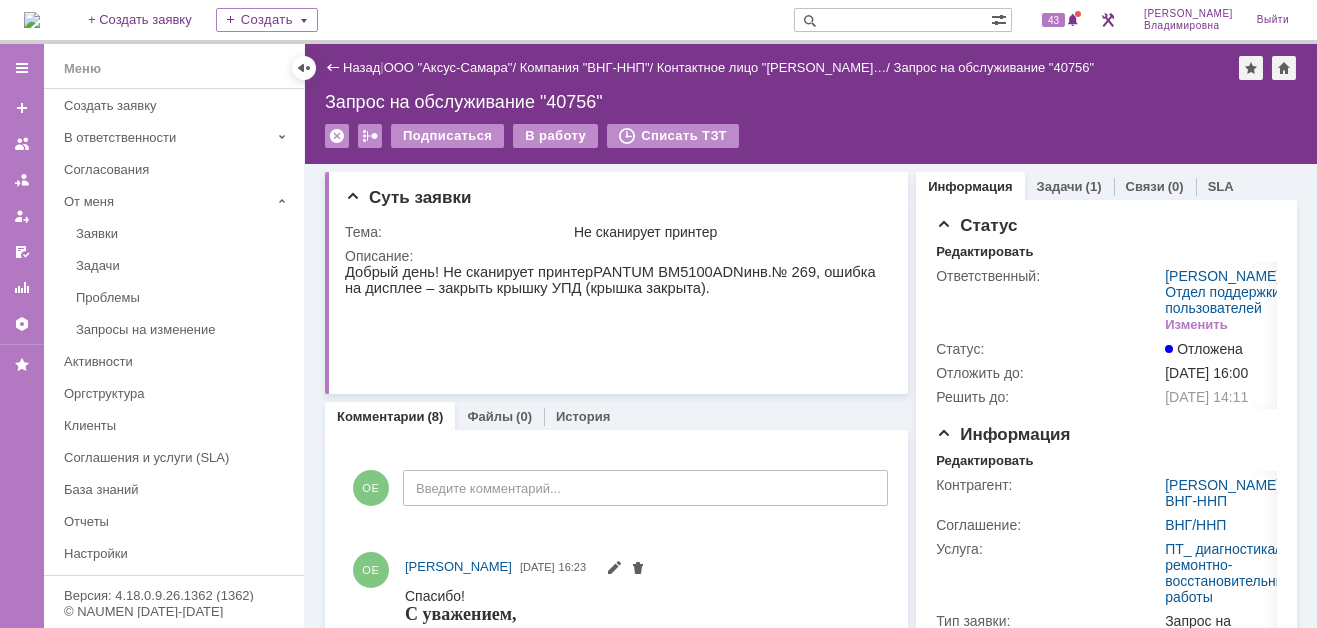 click at bounding box center (32, 20) 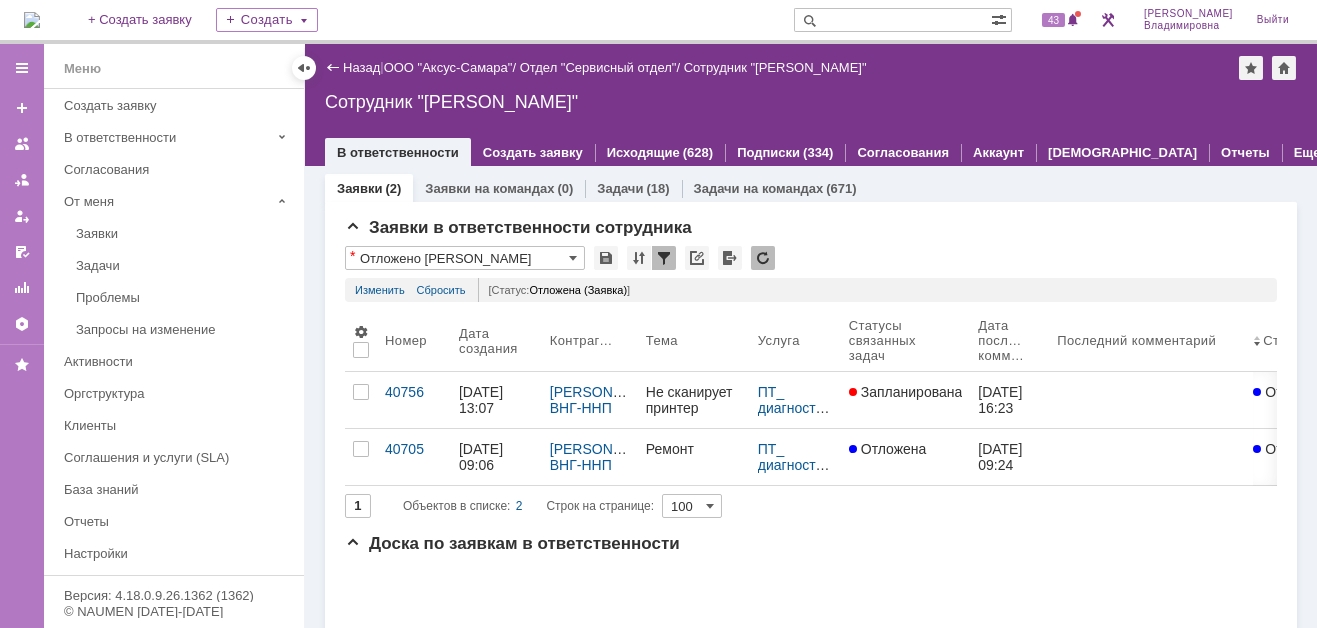 scroll, scrollTop: 0, scrollLeft: 0, axis: both 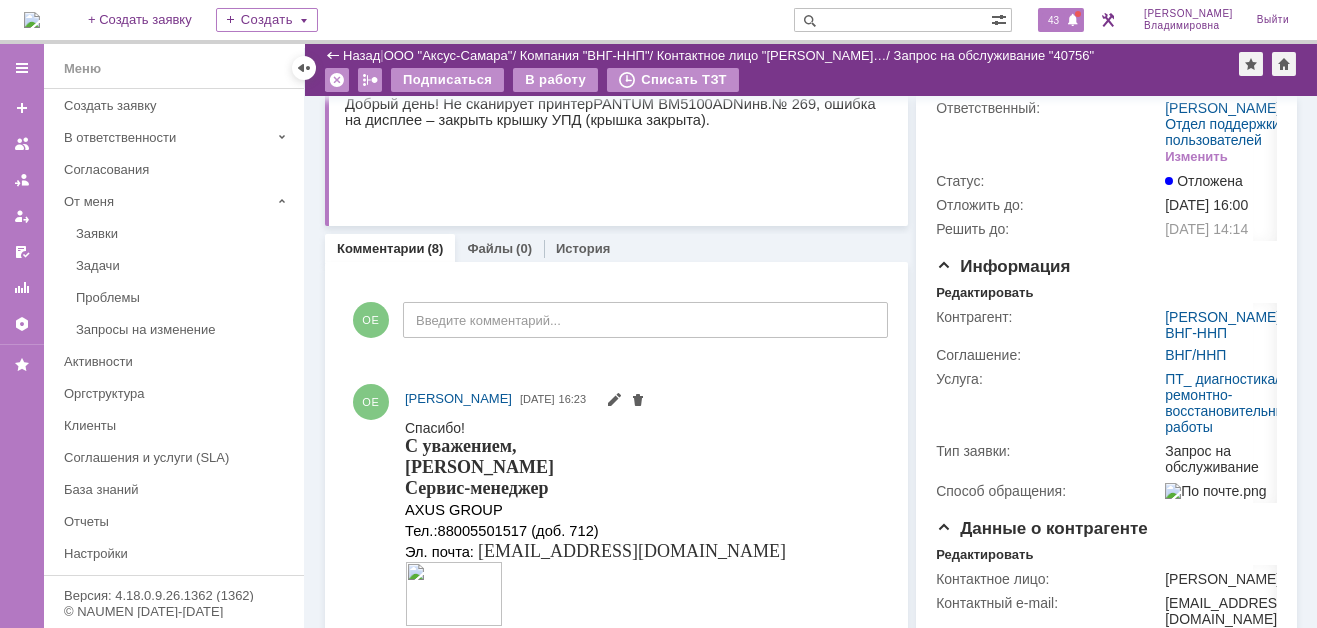 click on "43" at bounding box center (1053, 20) 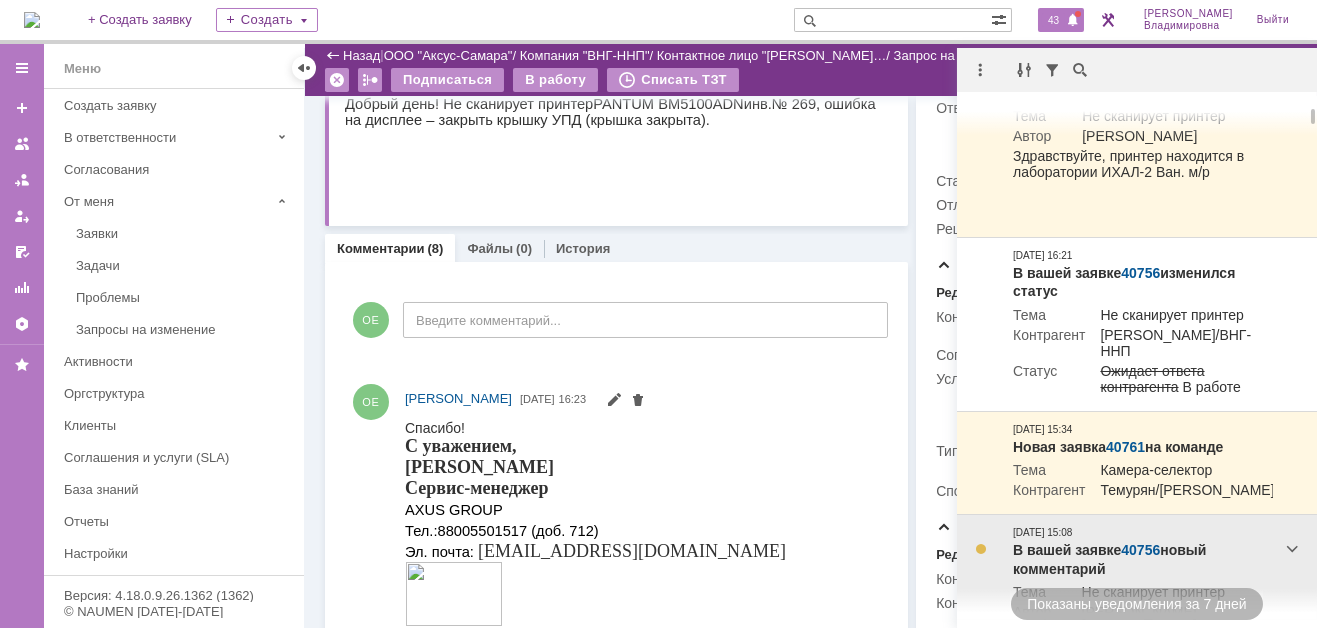 scroll, scrollTop: 200, scrollLeft: 0, axis: vertical 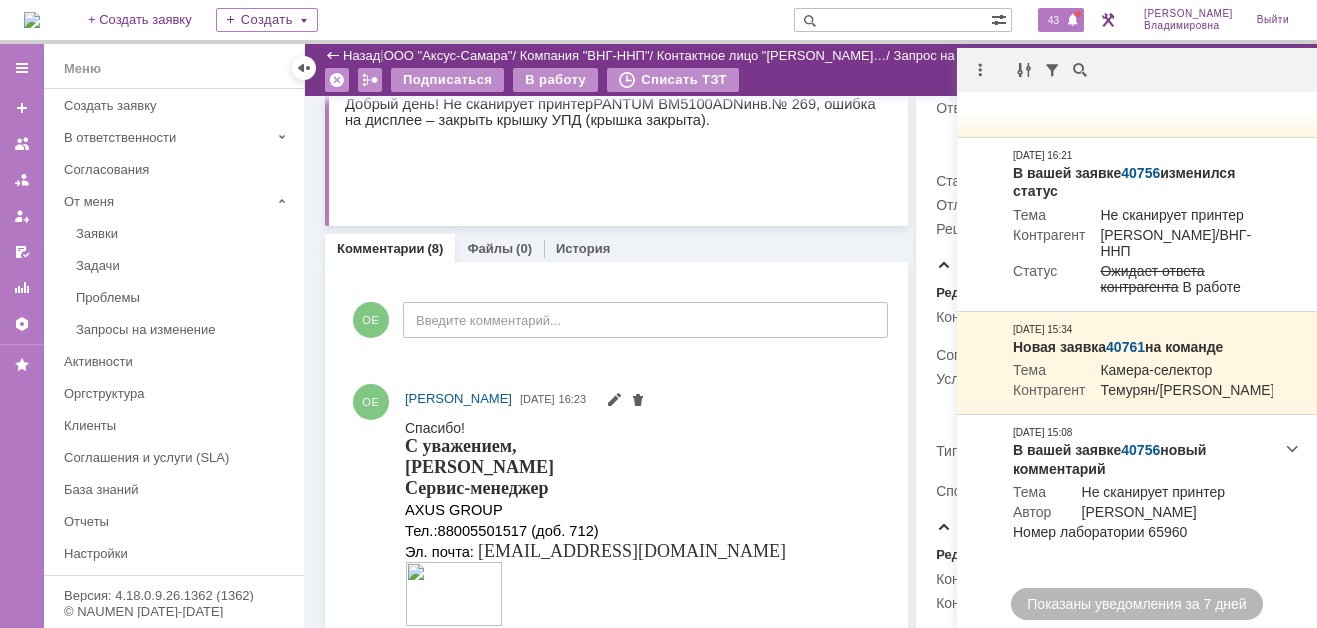 click on "43" at bounding box center (1053, 20) 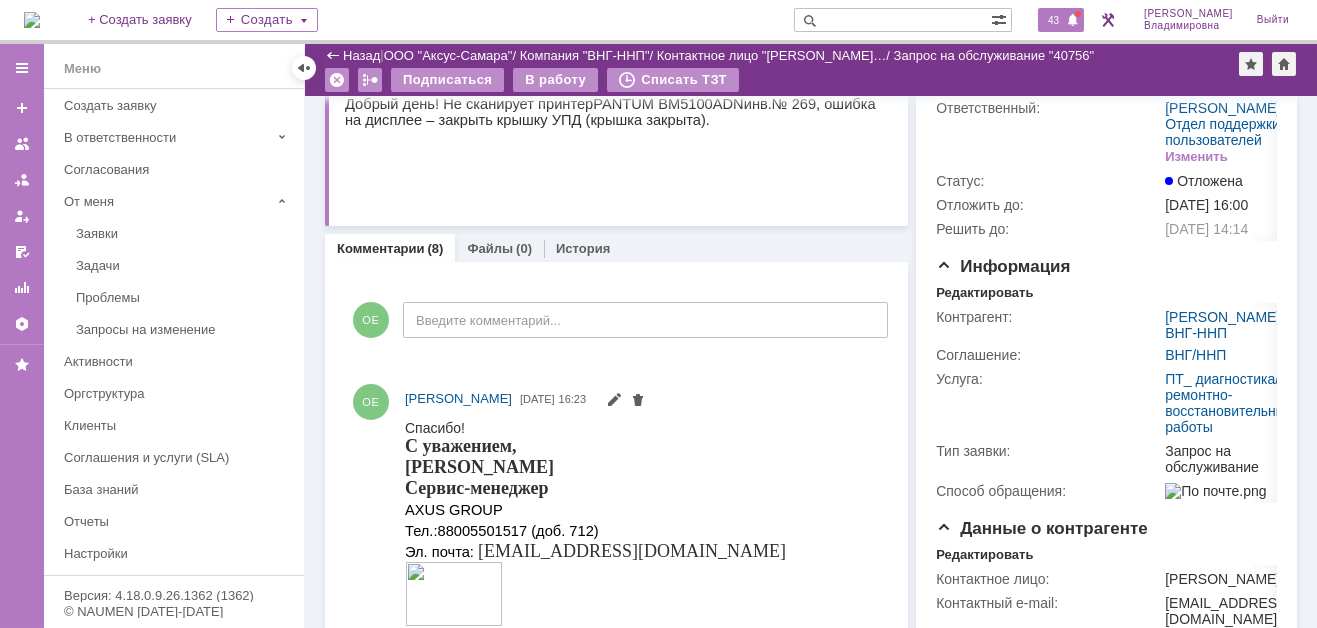 click on "43" at bounding box center [1053, 20] 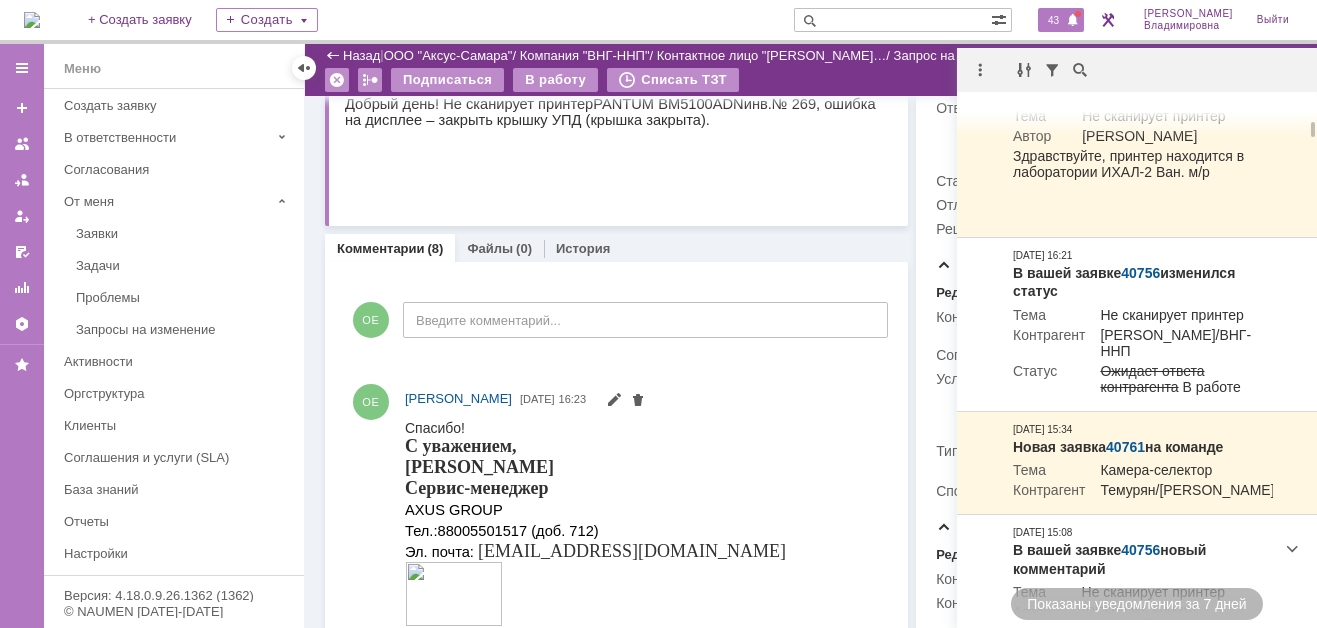 scroll, scrollTop: 500, scrollLeft: 0, axis: vertical 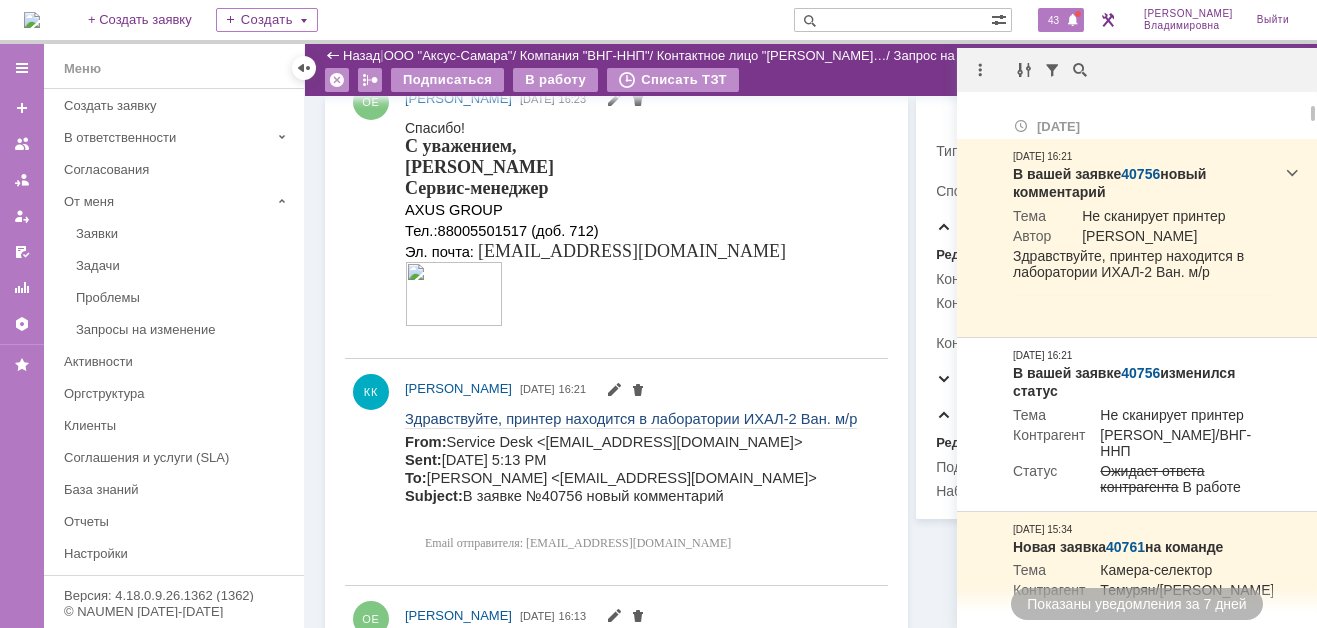 click on "Спасибо! С уважением, [PERSON_NAME]-менеджер  AXUS GROUP Тел.:  [PHONE_NUMBER] (доб. 712) Эл. почта:   [EMAIL_ADDRESS][DOMAIN_NAME]" at bounding box center (637, 224) 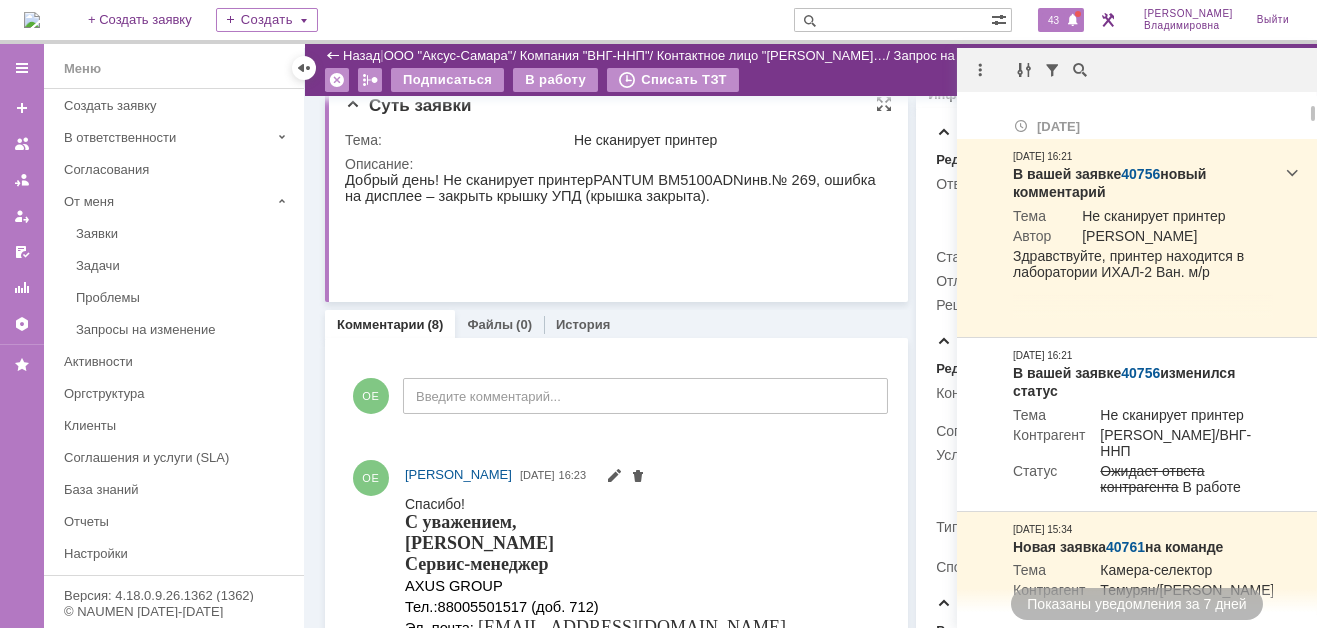 scroll, scrollTop: 0, scrollLeft: 0, axis: both 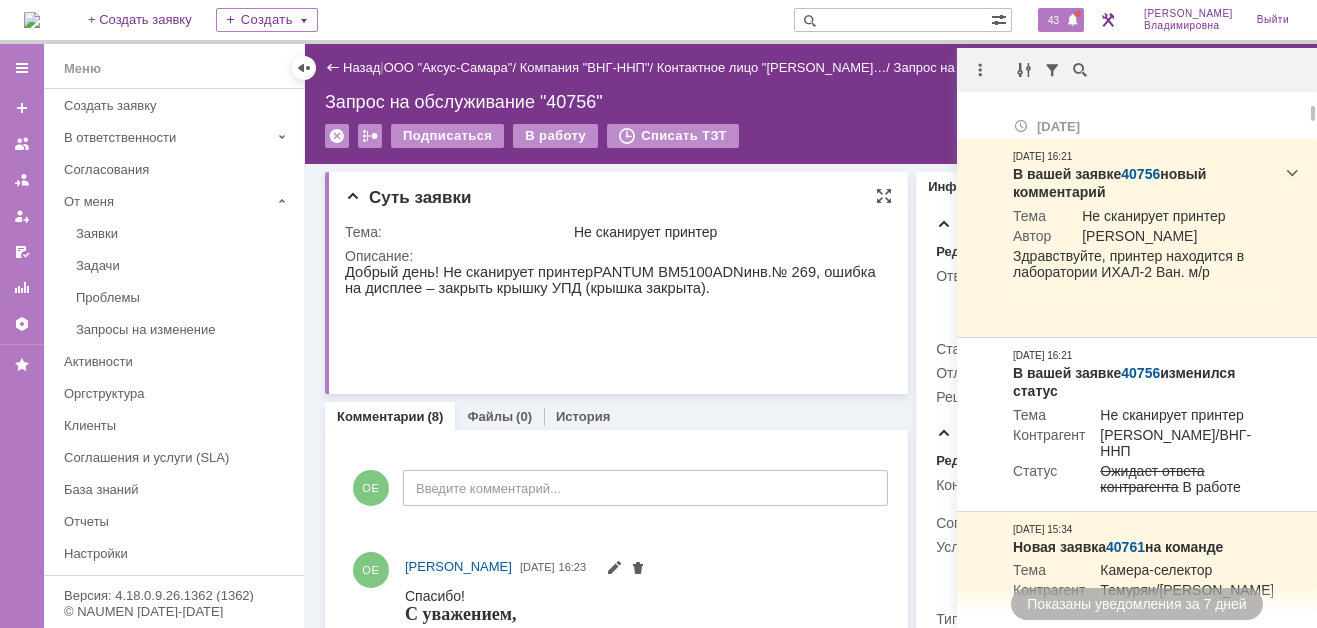 click on "Суть заявки" at bounding box center (618, 198) 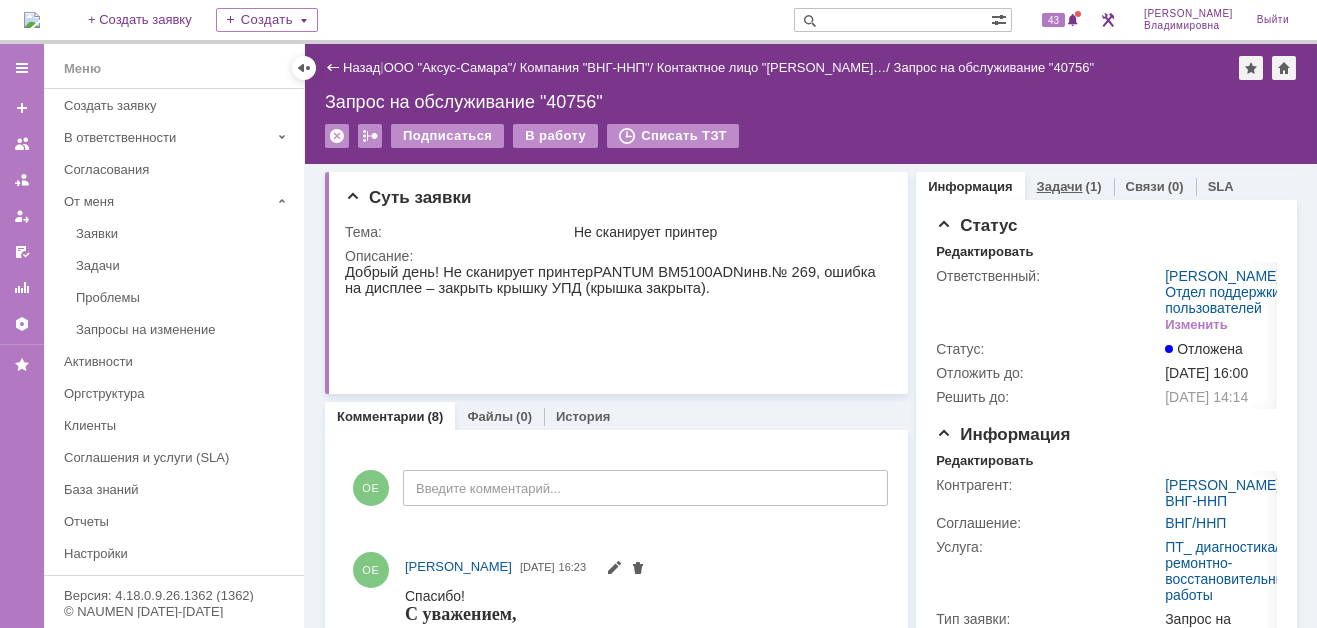 click on "Задачи" at bounding box center [1060, 186] 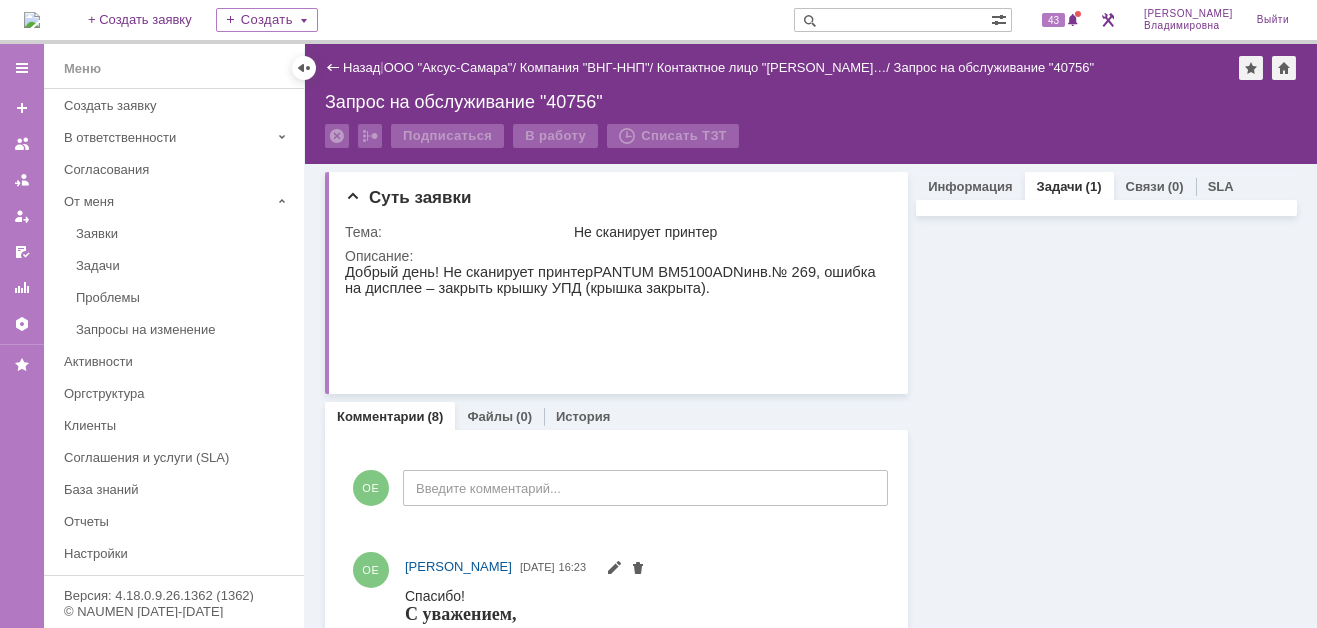 click on "Задачи" at bounding box center (1060, 186) 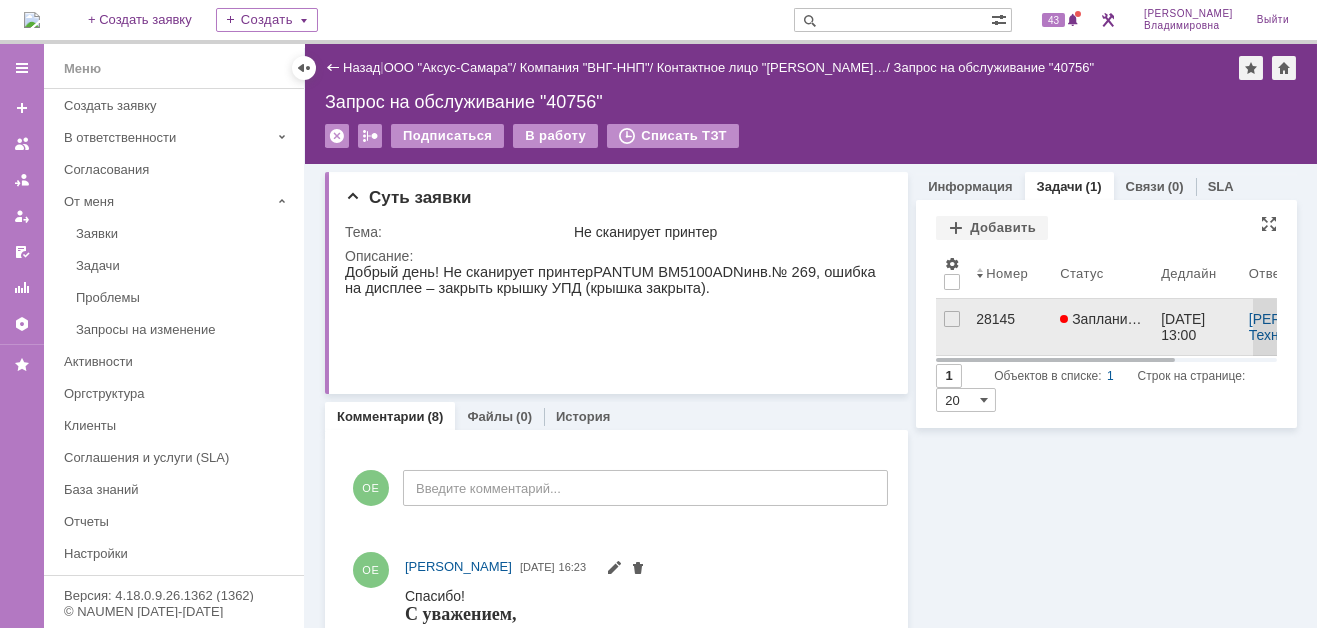 click on "28145" at bounding box center [1010, 319] 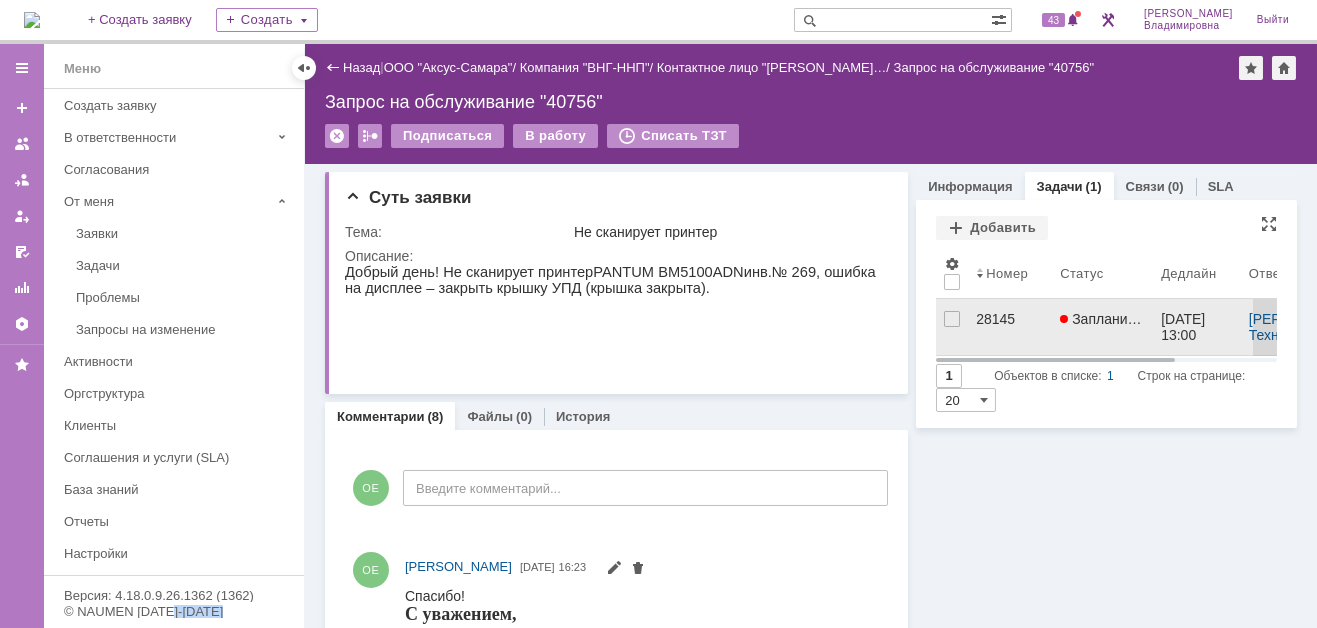 click on "Назад   |   ООО "Аксус-Самара"  /   Компания "ВНГ-ННП"  /   Контактное лицо "Коханевич Ксе…  /   Запрос на обслуживание "40756" Запрос на обслуживание "40756"
Подписаться В работу Списать ТЗТ serviceCall$45436187 Карточка заявки       Суть заявки Тема: Не сканирует принтер Описание: Комментарии (8) Файлы (0) История Комментарии
Добавить комментарий             ОЕ Введите комментарий... 1       Всего комментариев:   8  Строк на странице:        20       ОЕ [PERSON_NAME] [DATE] 16:23 КК [PERSON_NAME] [DATE] 16:21 ОЕ [PERSON_NAME] [DATE] 16:13 ОЕ [DATE] 15:26 КК 15:08 1" at bounding box center [811, 336] 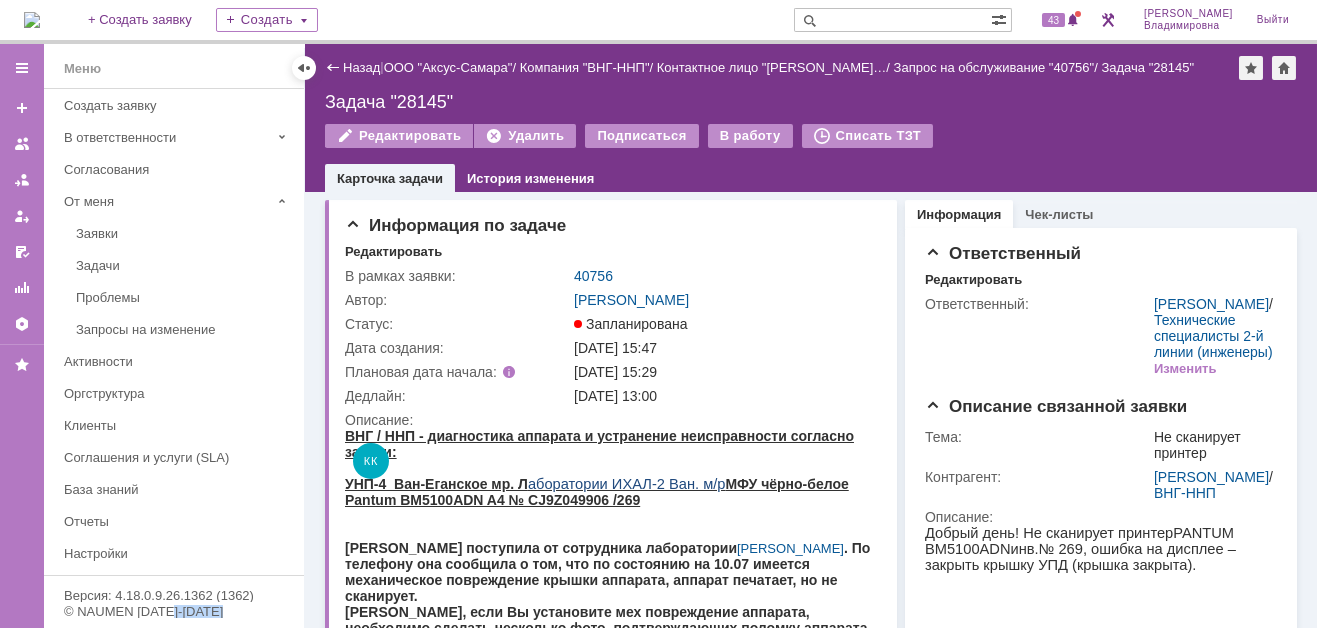 scroll, scrollTop: 0, scrollLeft: 0, axis: both 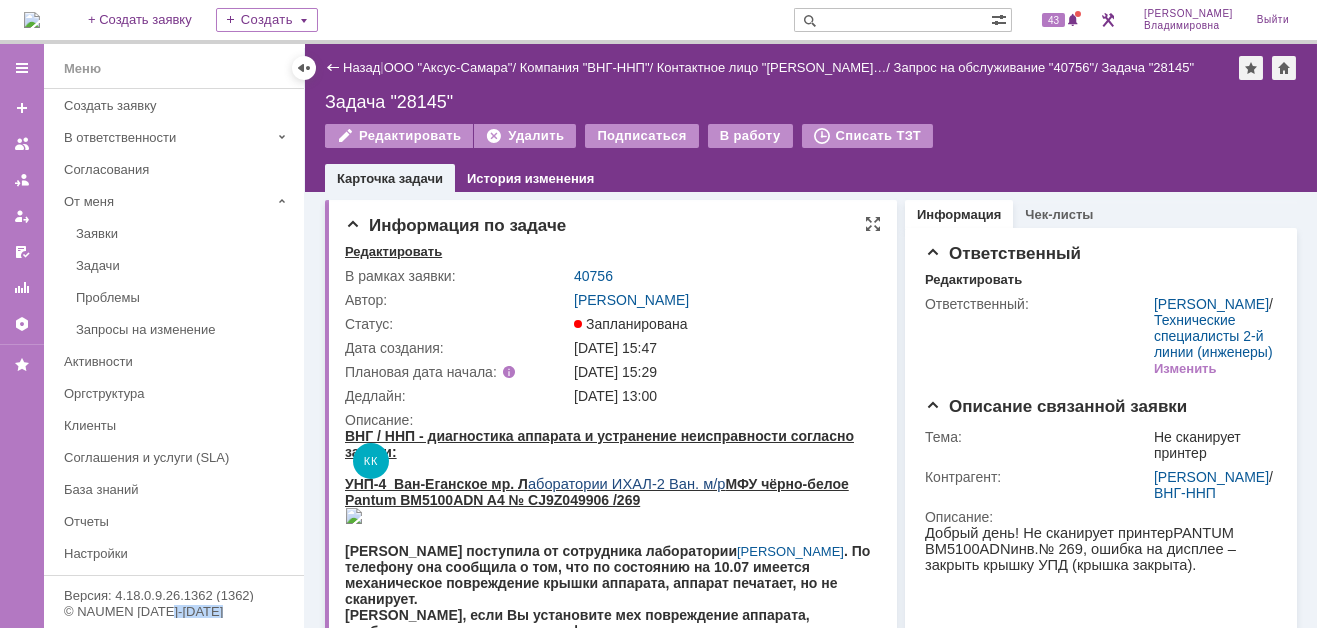 click on "Редактировать" at bounding box center [393, 252] 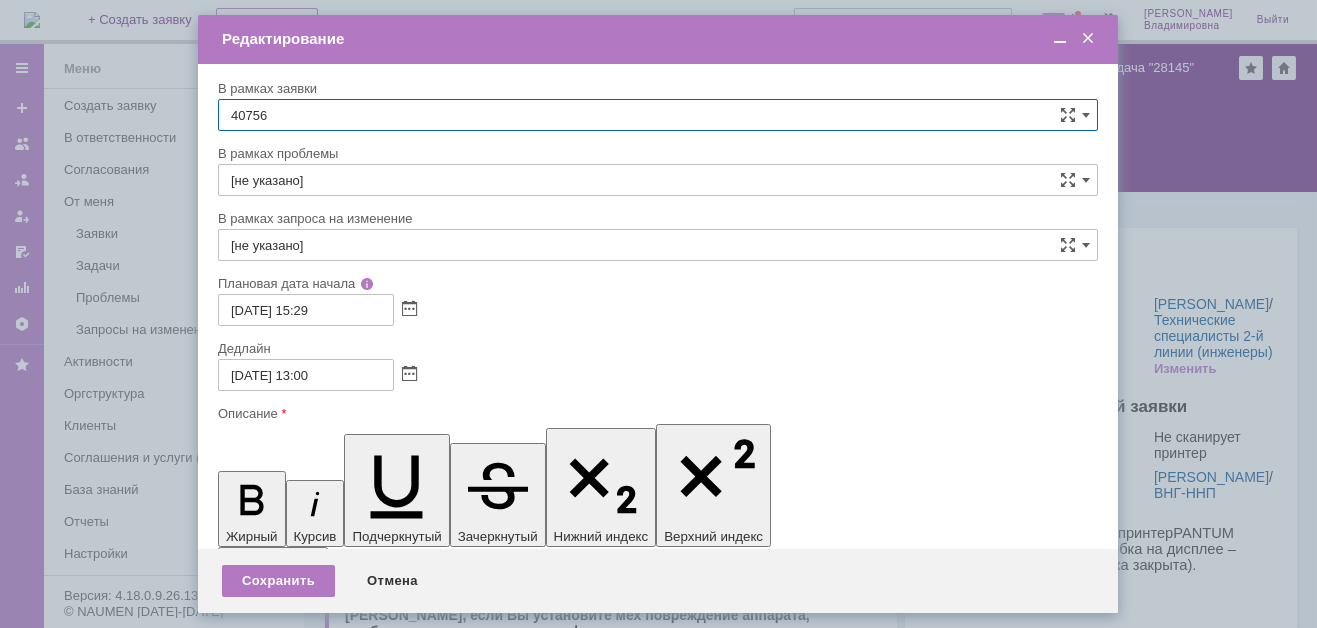 scroll, scrollTop: 0, scrollLeft: 0, axis: both 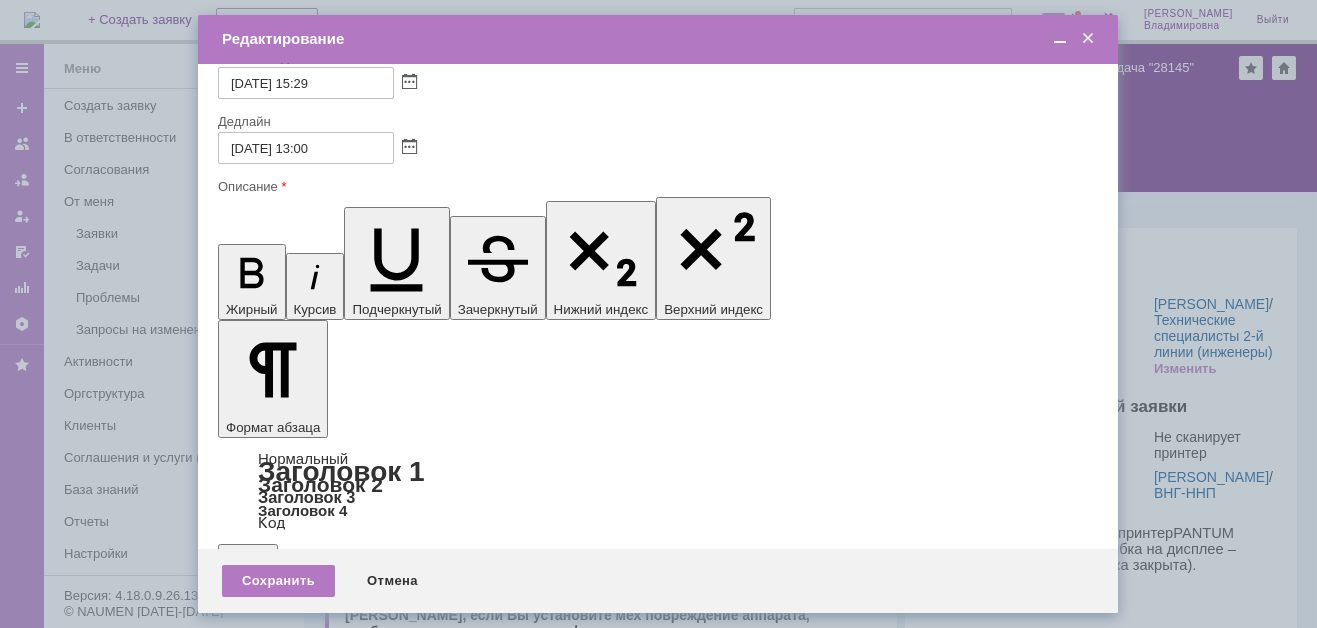 click on "[PERSON_NAME], если Вы установите мех повреждение аппарата, необходимо сделать несколько фото, подтверждающих поломку аппарата ввиду его халатного использования, и направить их мне. Я буду связываться с [PERSON_NAME] и узнавать кто от курирующей службы будет подписывать акт.  Приглашаем представителя  курирующей службы для подписания акта. В акте  необходимо указать причину поломки и подписать его заявителем  и куратором договора. Если возможно восстановить  работоспособность аппарата без ЗИП, то после подписания акта нужно будет это сделать." at bounding box center (380, 5982) 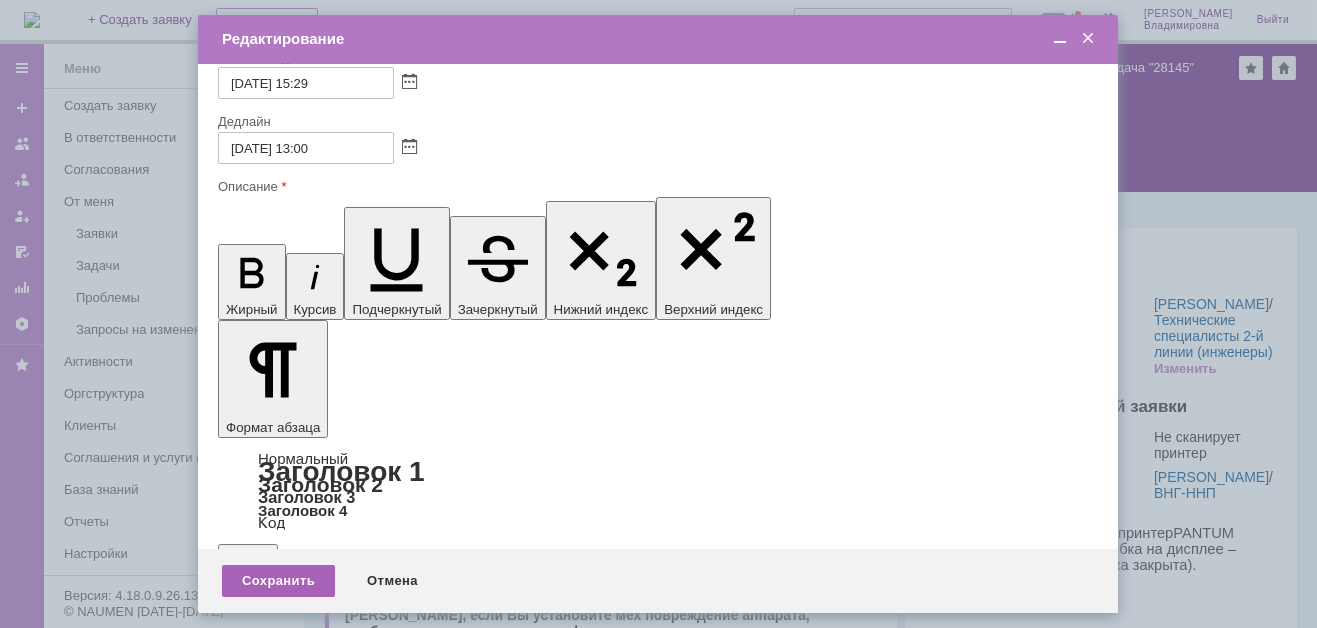 click on "Сохранить" at bounding box center (278, 581) 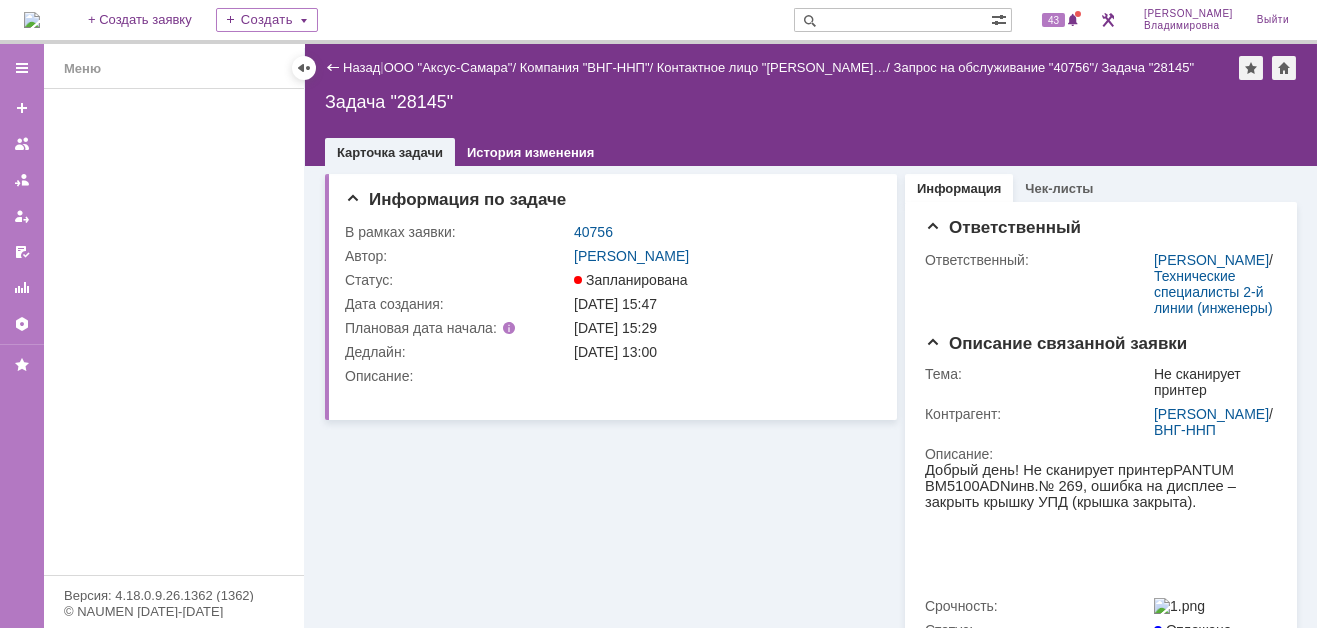 scroll, scrollTop: 142, scrollLeft: 0, axis: vertical 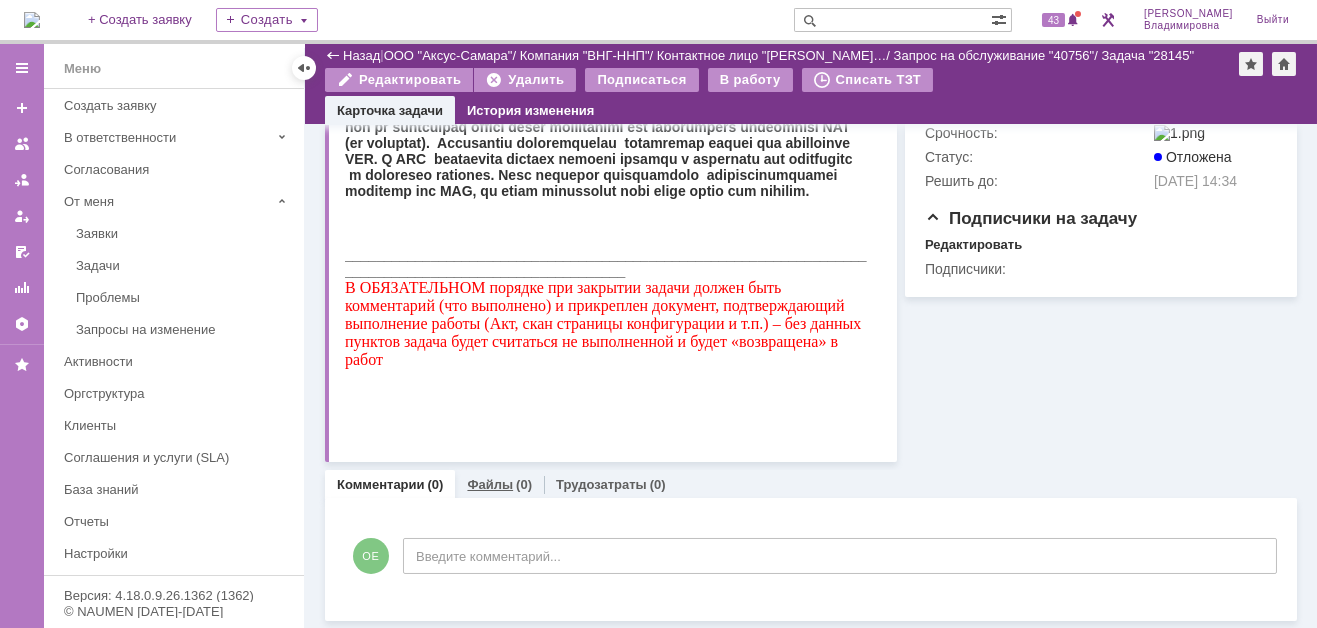 click on "Файлы" at bounding box center [490, 484] 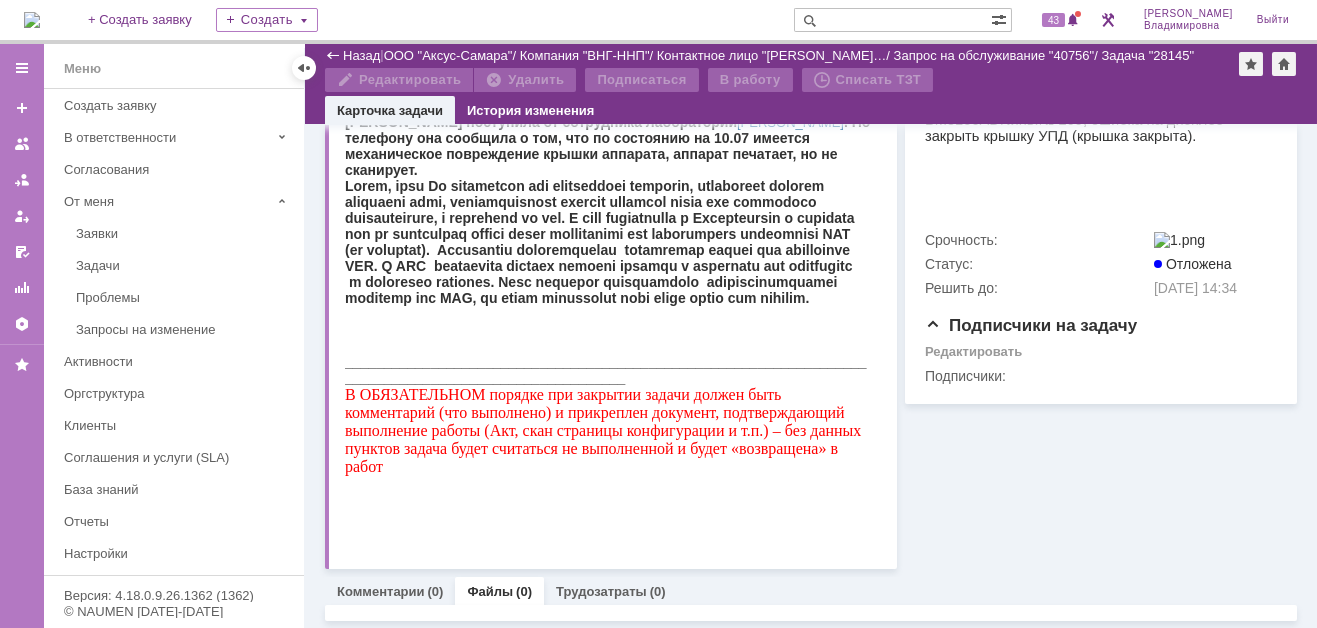 scroll, scrollTop: 468, scrollLeft: 0, axis: vertical 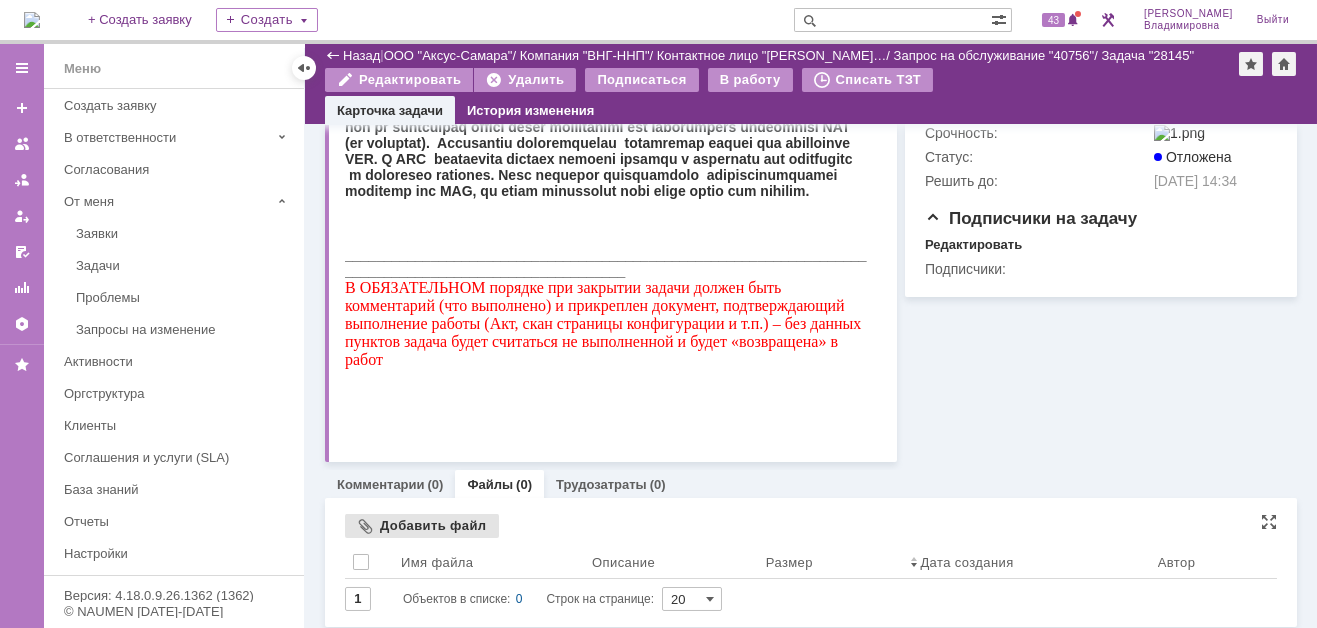 click on "Добавить файл" at bounding box center [422, 526] 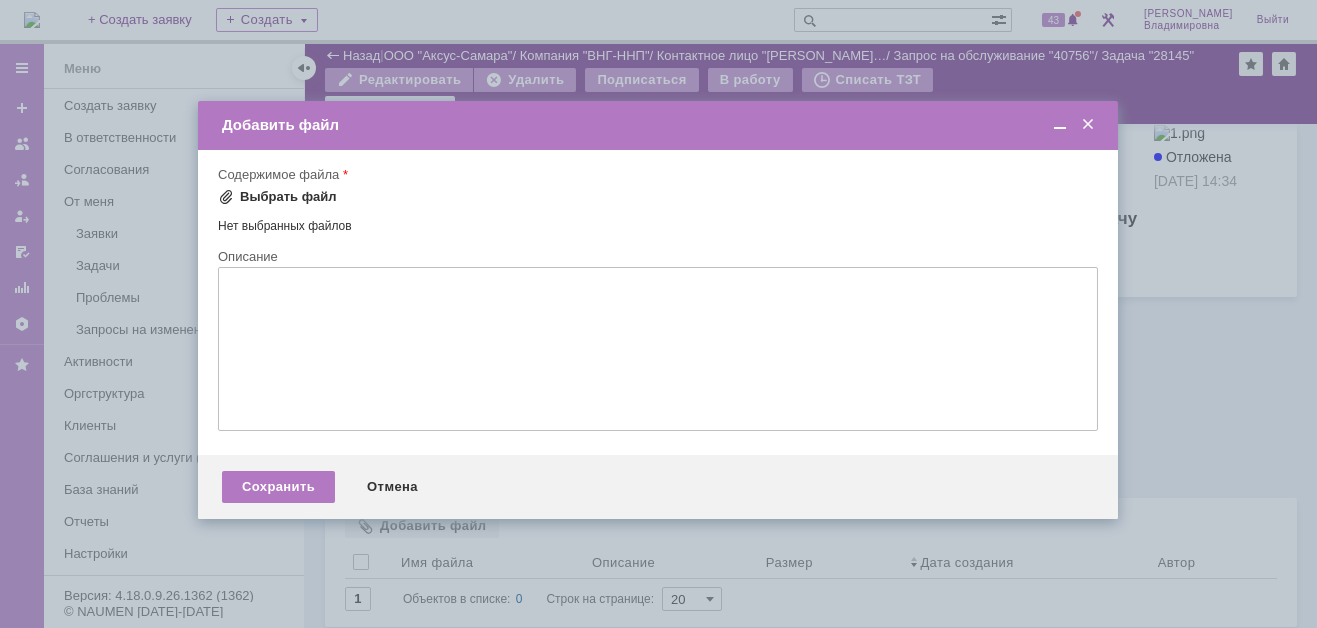 click at bounding box center (226, 197) 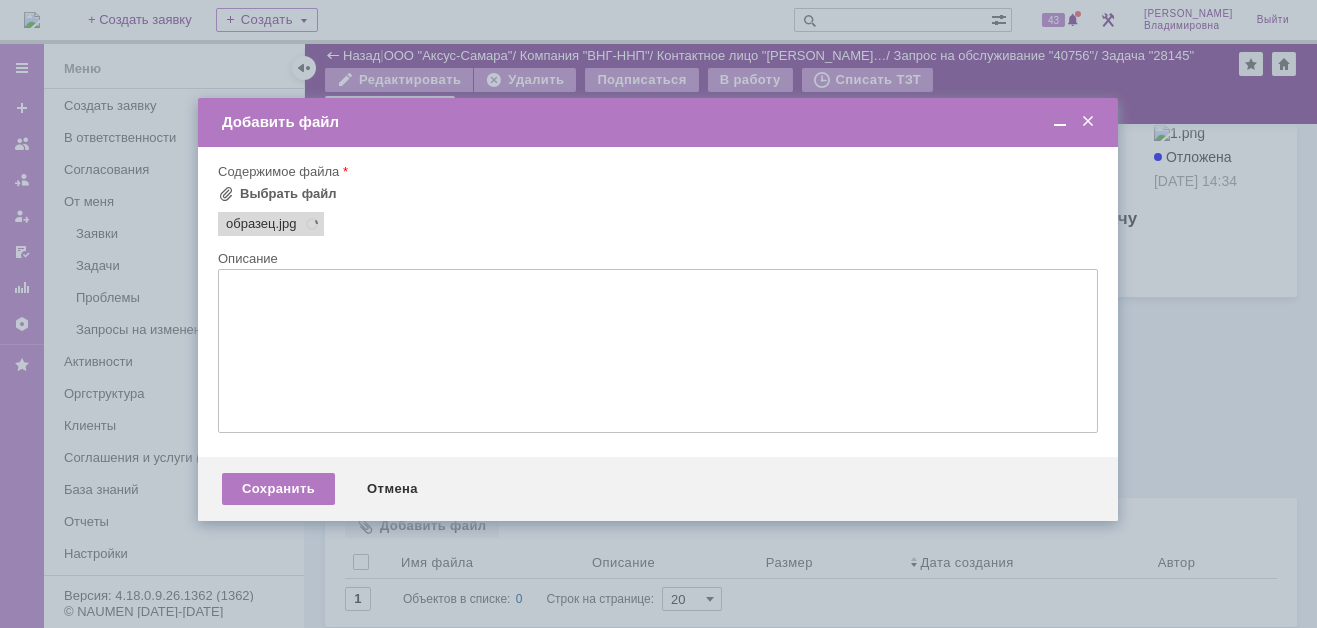 scroll, scrollTop: 0, scrollLeft: 0, axis: both 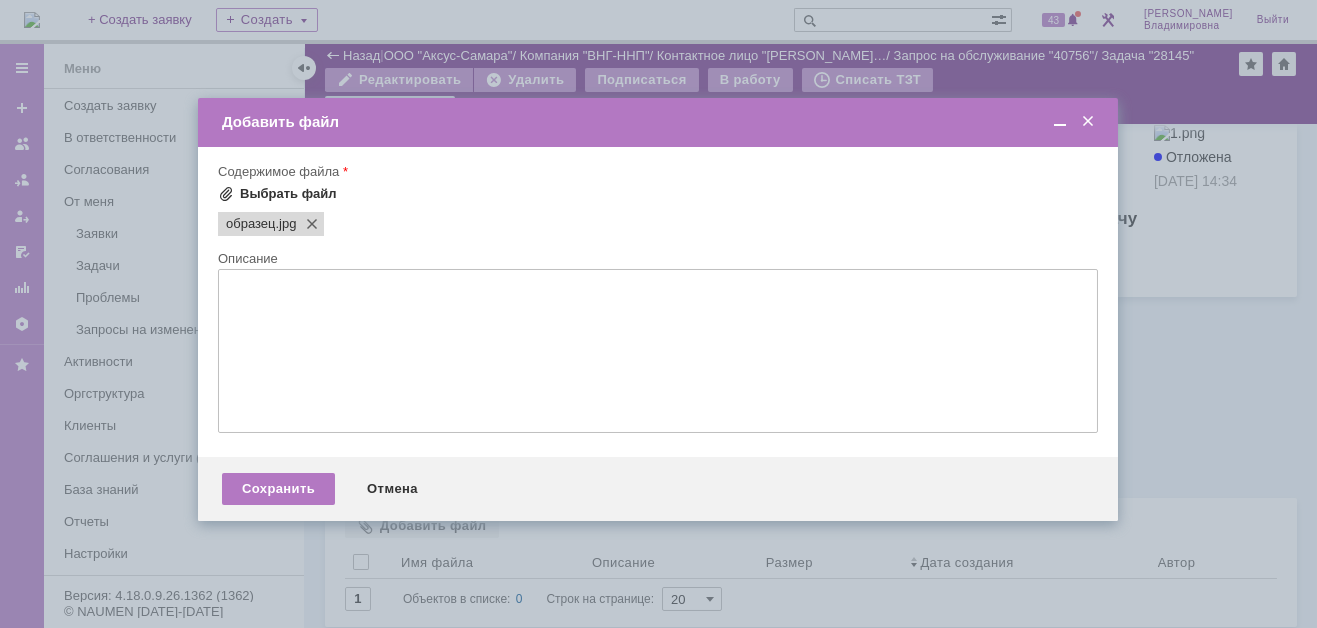 click on "Выбрать файл" at bounding box center (288, 194) 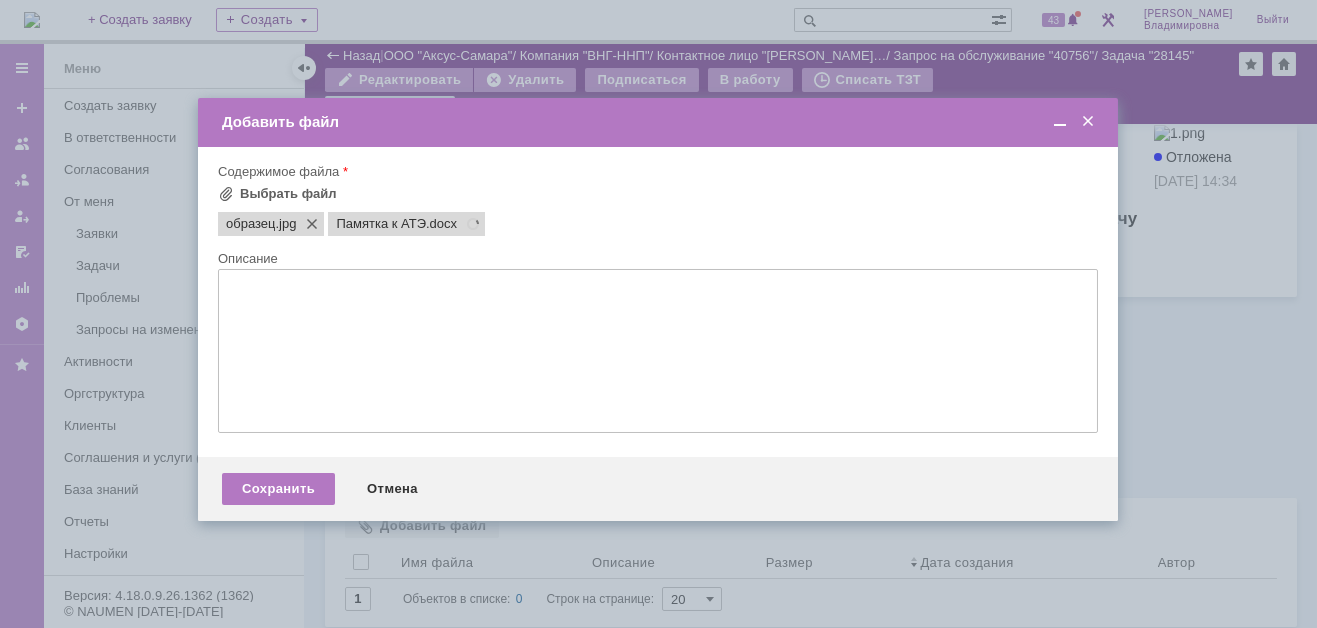 scroll, scrollTop: 0, scrollLeft: 0, axis: both 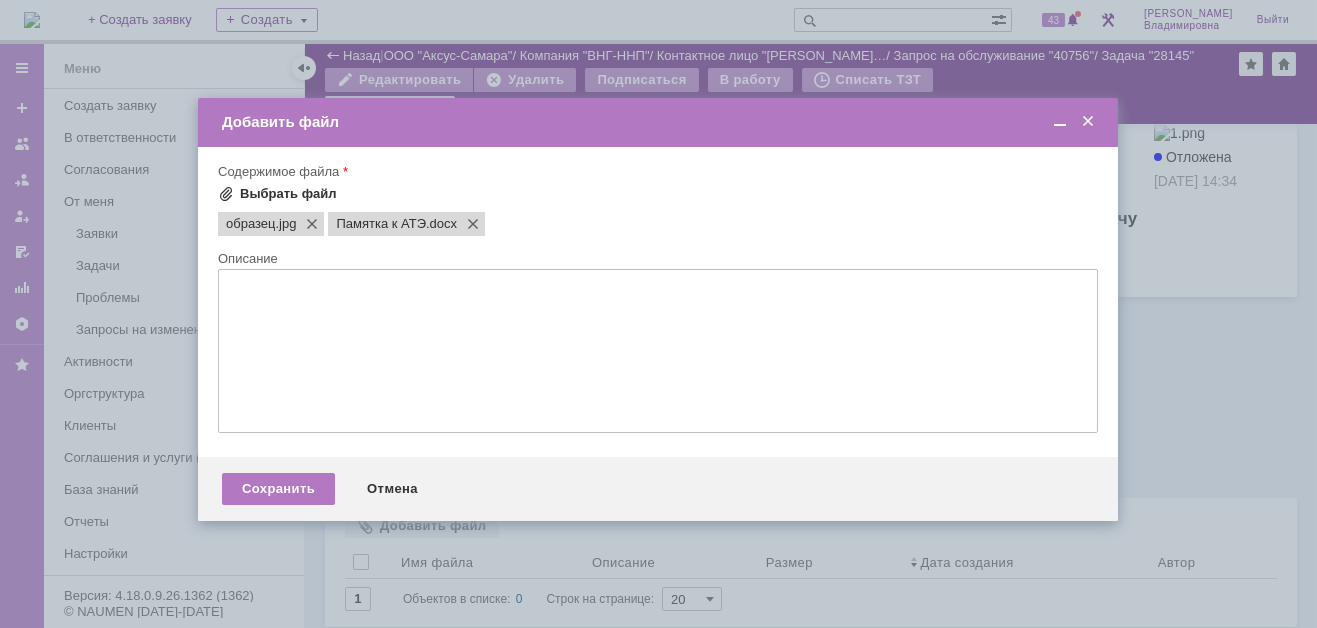 click on "Выбрать файл" at bounding box center (288, 194) 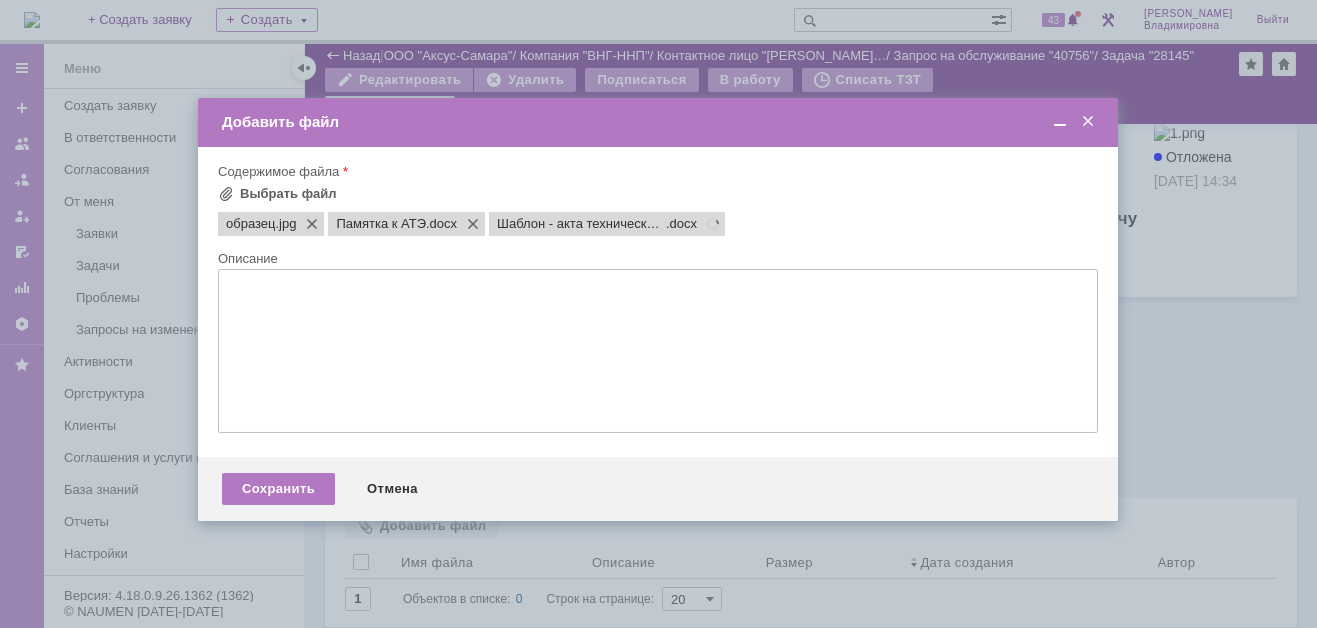 scroll, scrollTop: 0, scrollLeft: 0, axis: both 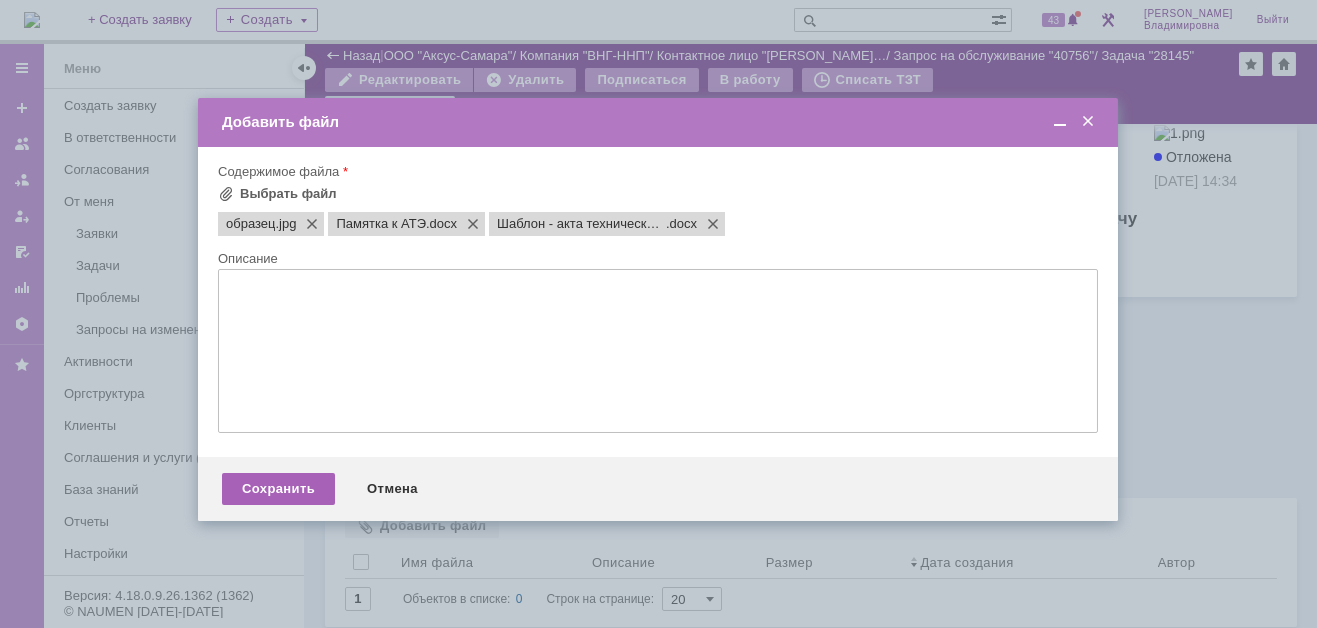 click on "Сохранить" at bounding box center [278, 489] 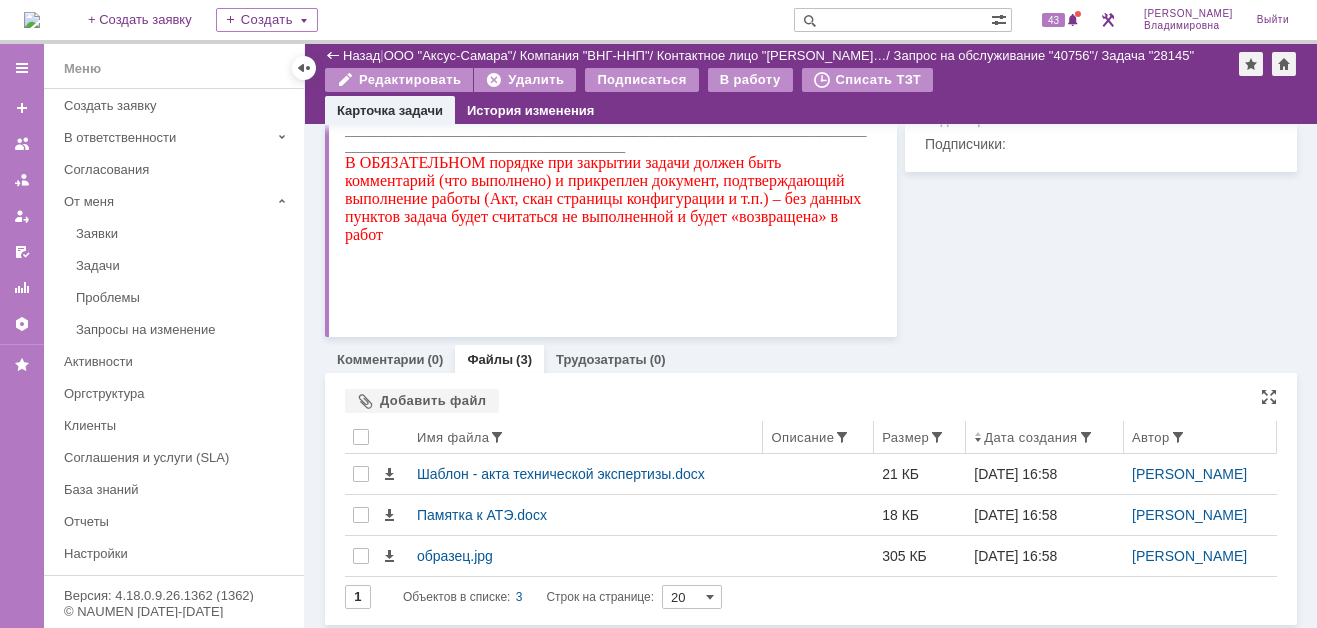 scroll, scrollTop: 596, scrollLeft: 0, axis: vertical 